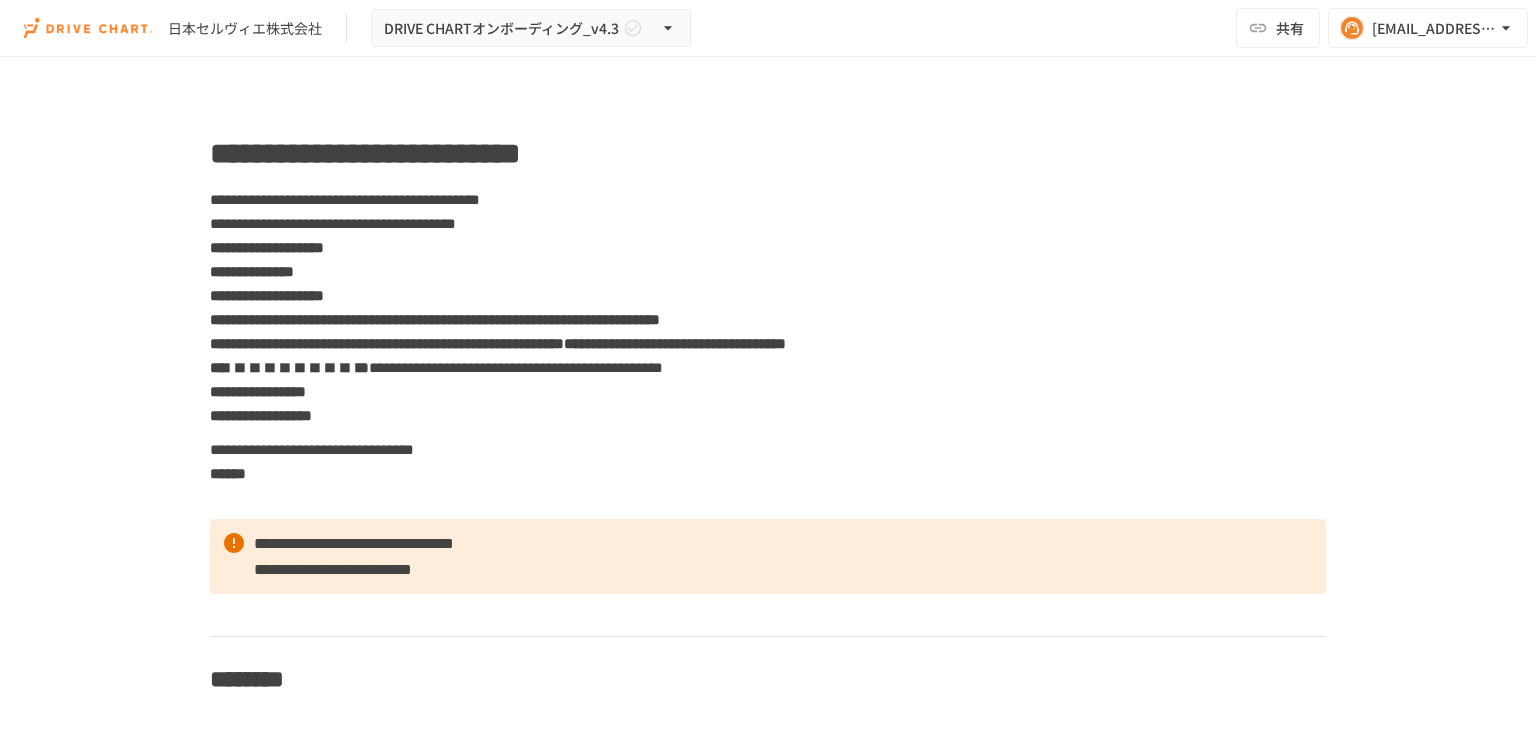 scroll, scrollTop: 0, scrollLeft: 0, axis: both 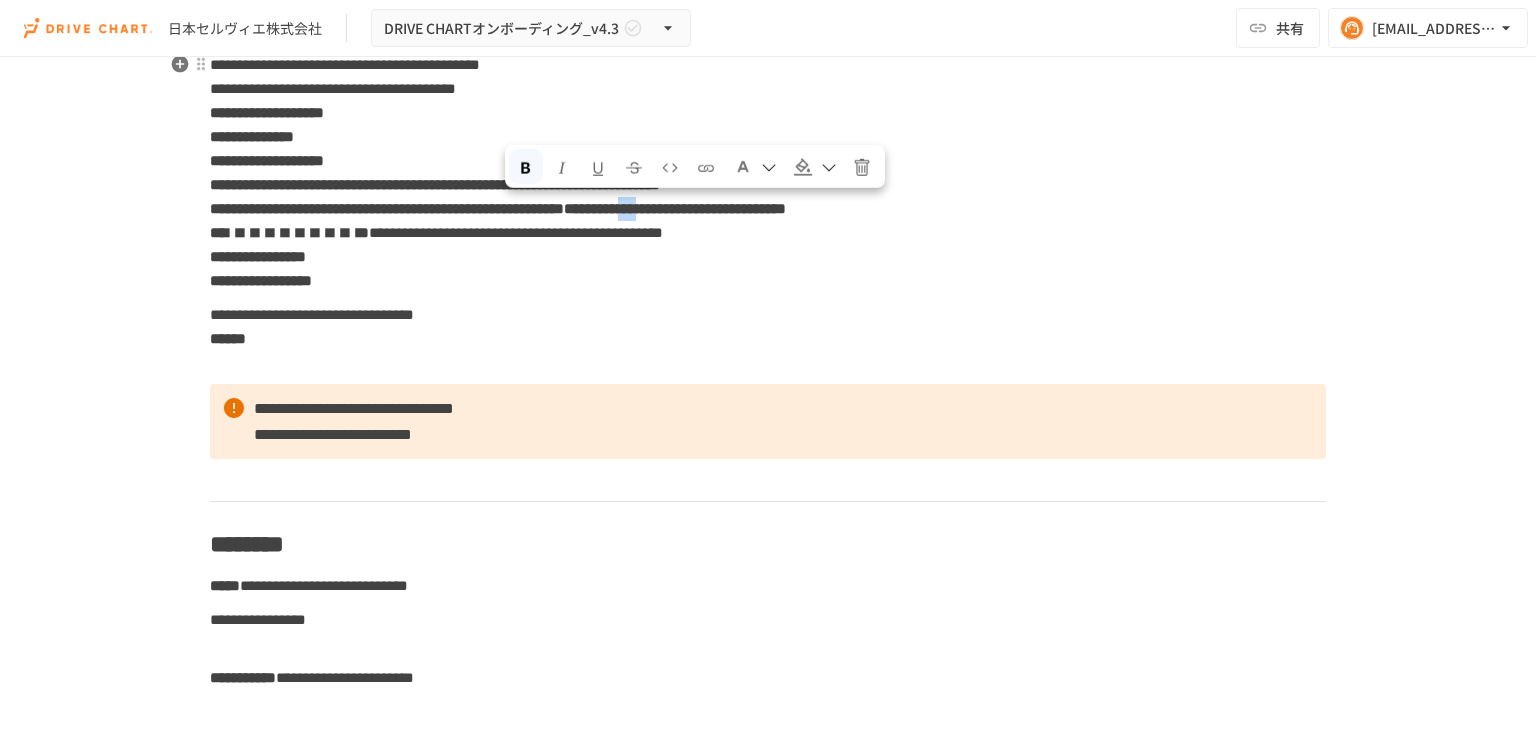 drag, startPoint x: 504, startPoint y: 209, endPoint x: 543, endPoint y: 210, distance: 39.012817 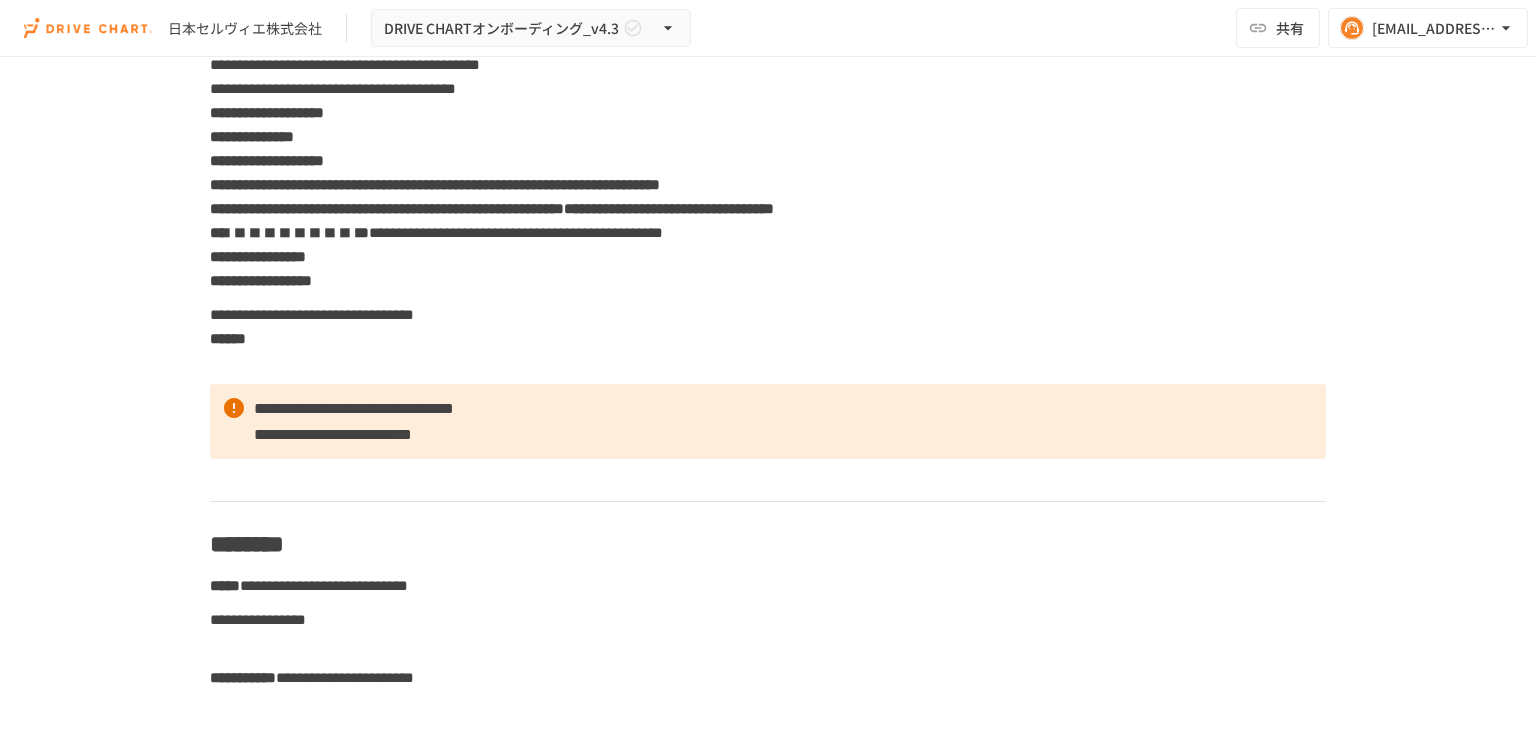type 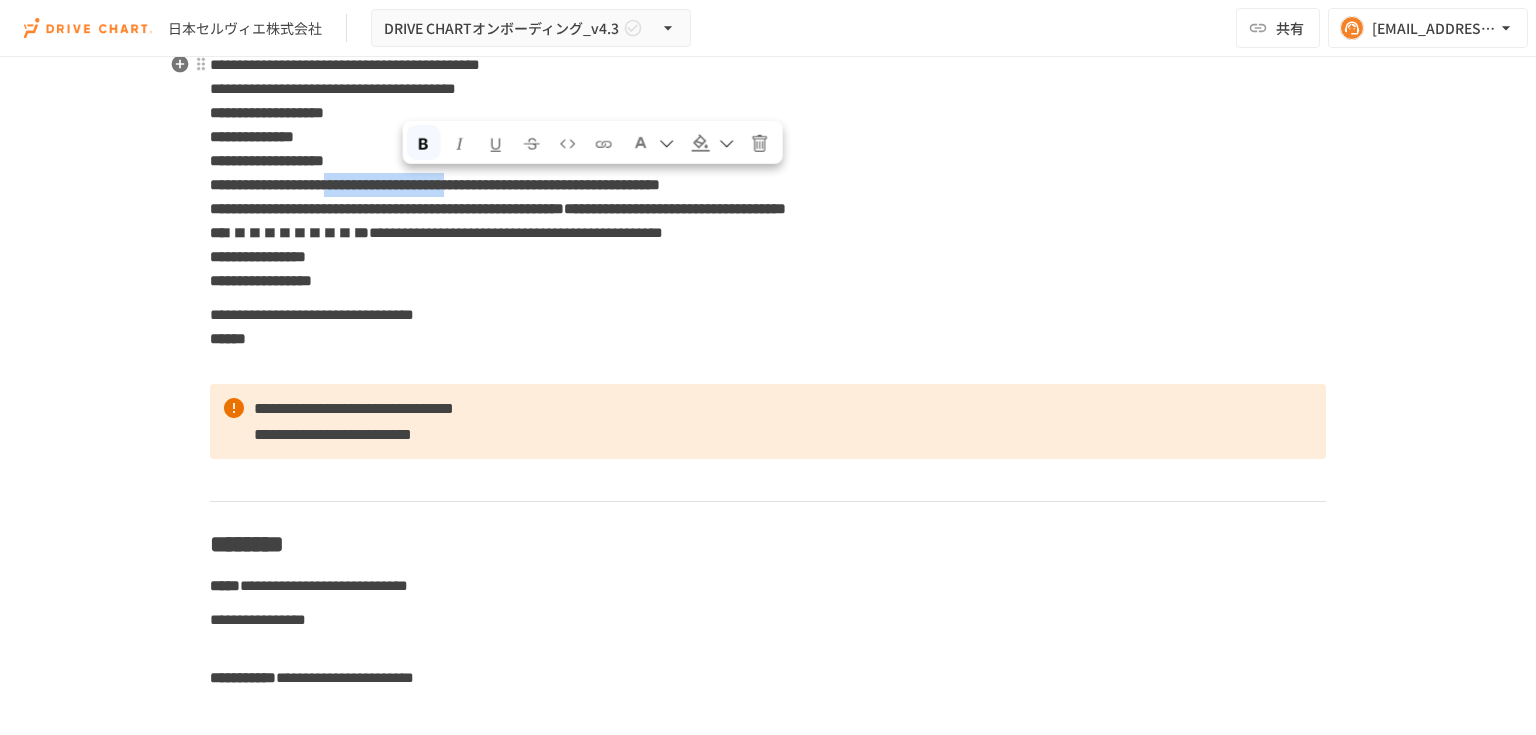 drag, startPoint x: 404, startPoint y: 183, endPoint x: 588, endPoint y: 183, distance: 184 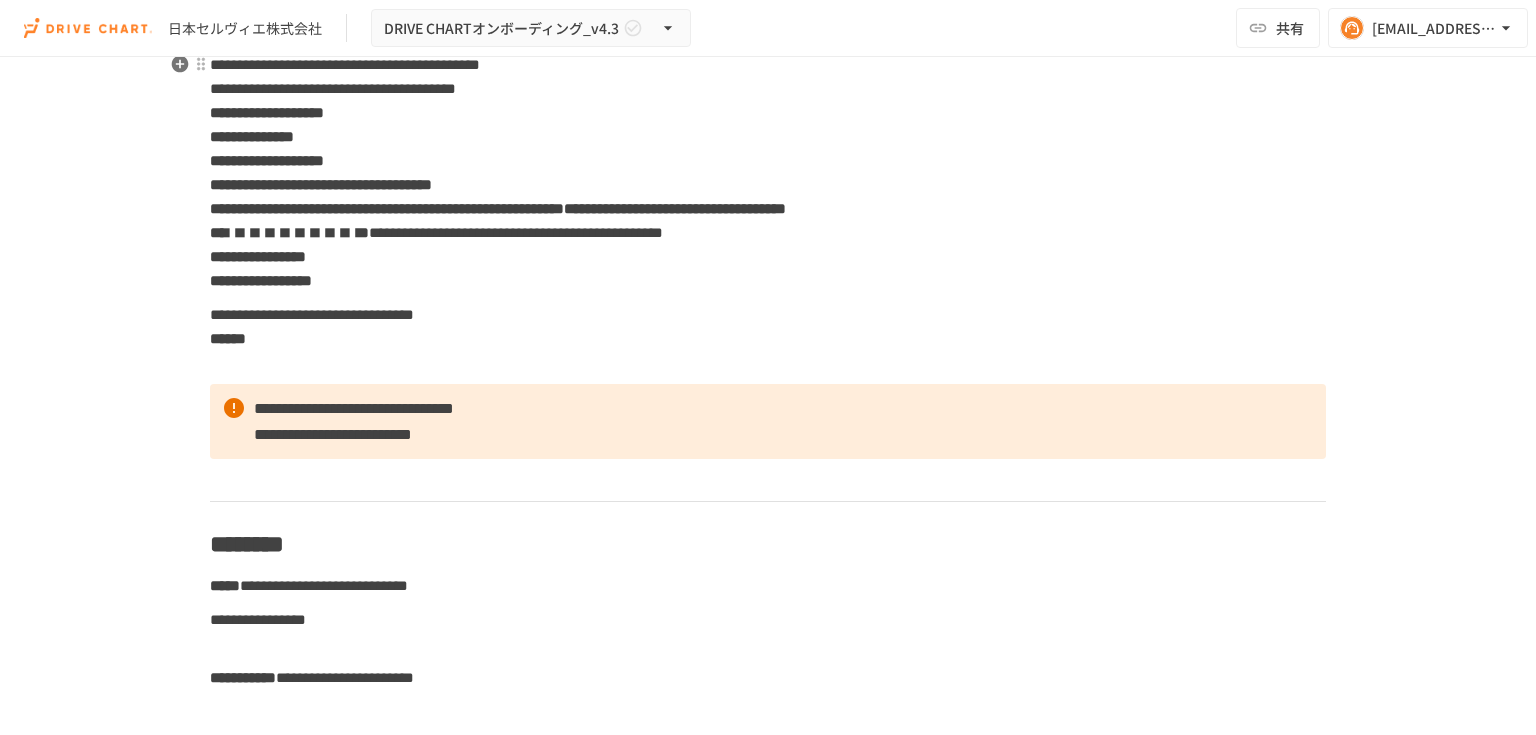 click on "**********" at bounding box center (321, 184) 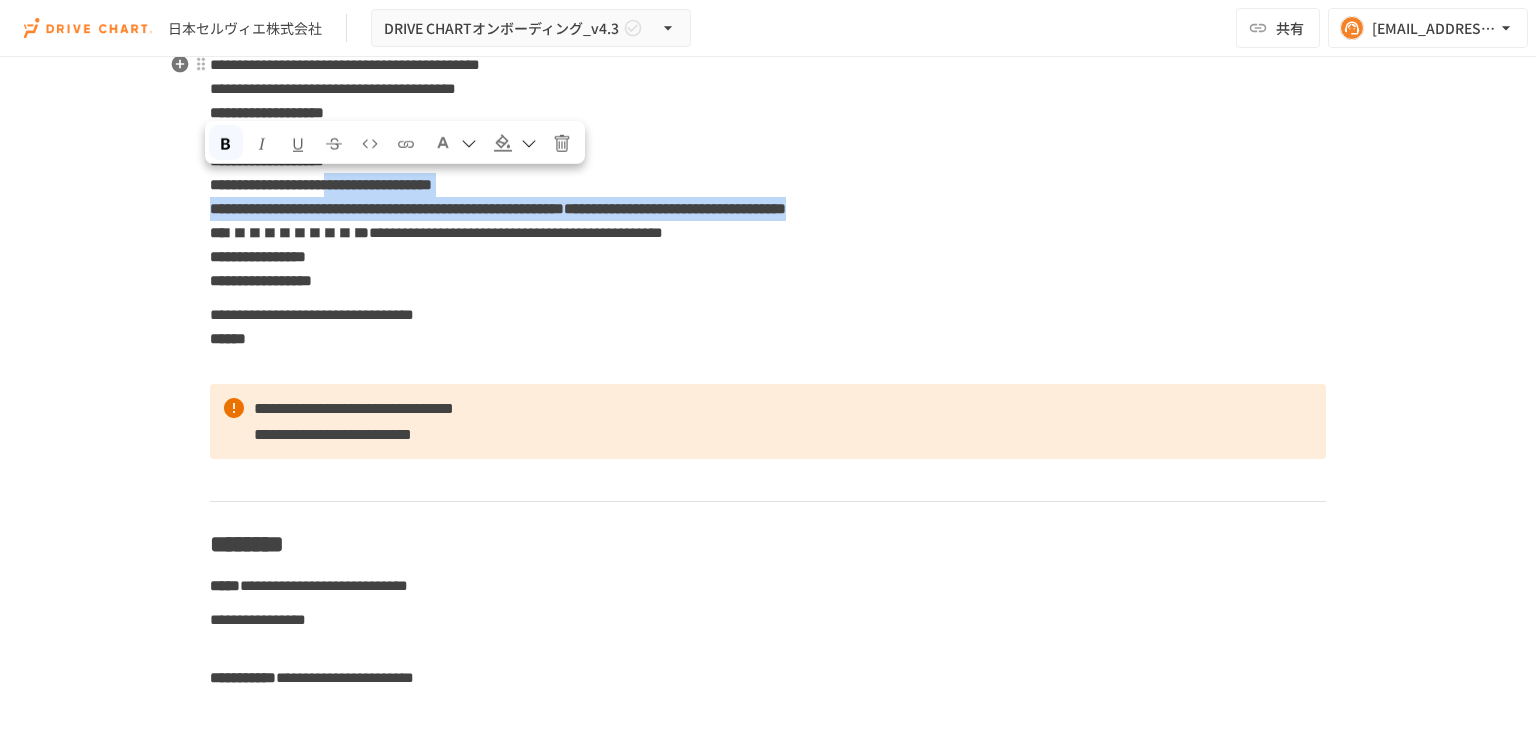 drag, startPoint x: 403, startPoint y: 186, endPoint x: 906, endPoint y: 207, distance: 503.43817 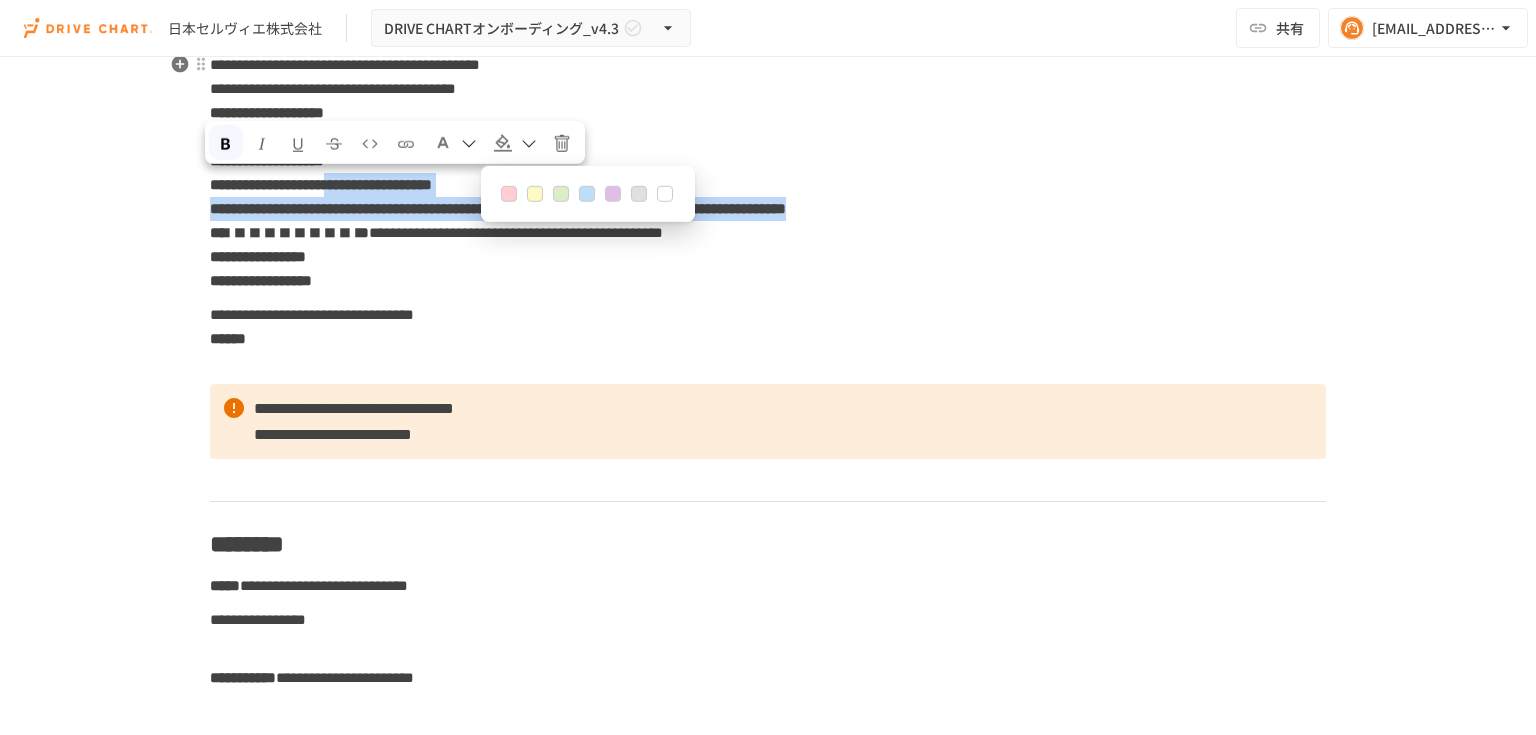 click at bounding box center (535, 194) 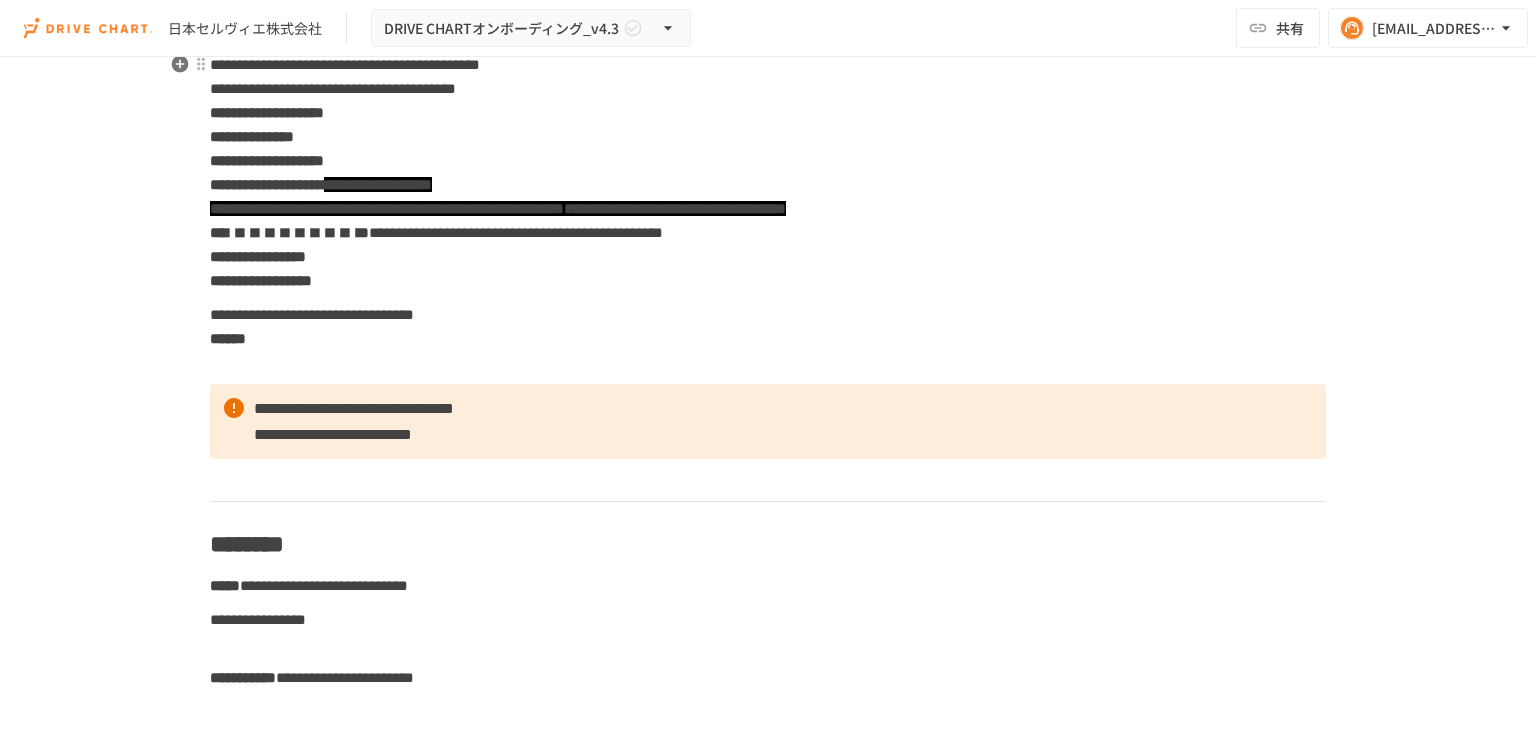 click on "**********" at bounding box center (768, 173) 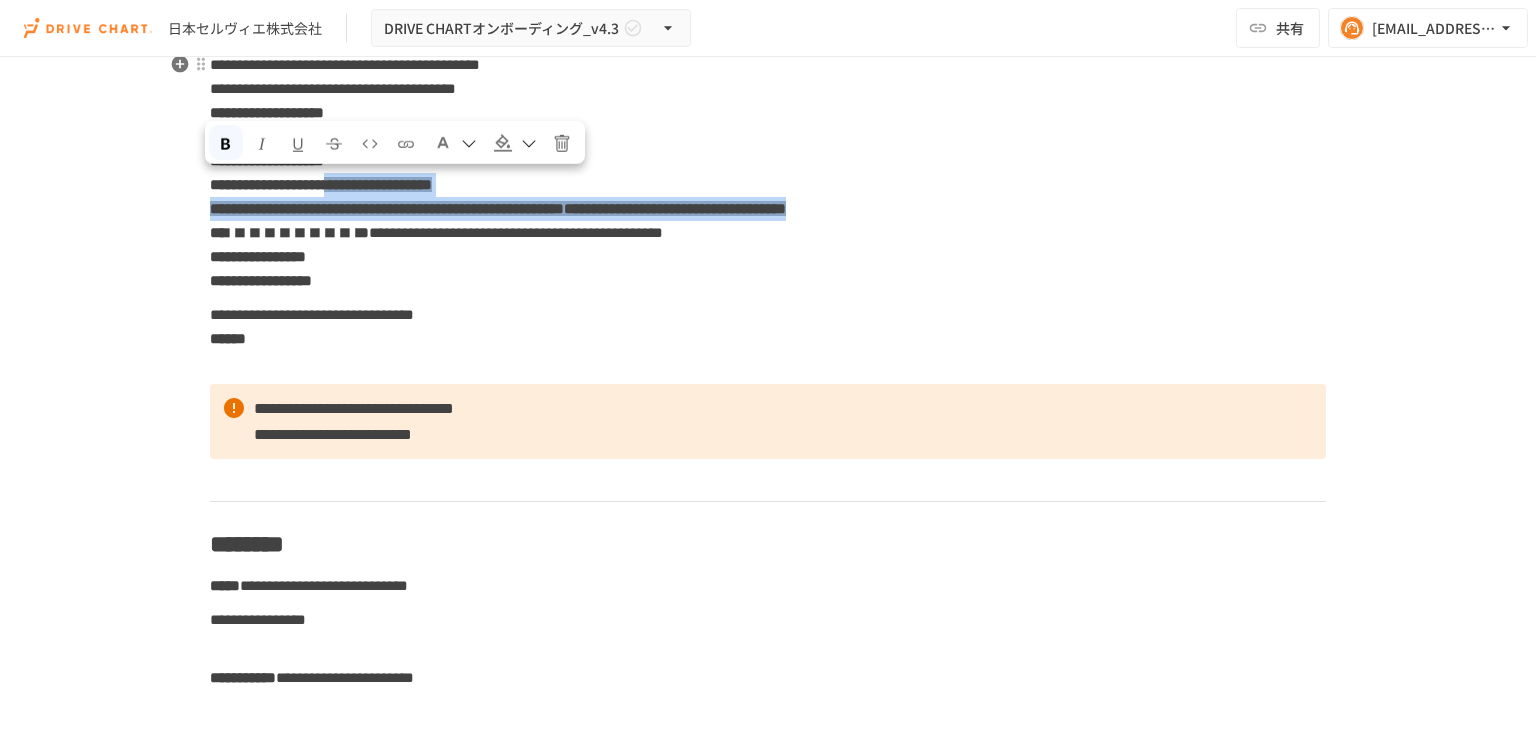 drag, startPoint x: 404, startPoint y: 185, endPoint x: 880, endPoint y: 207, distance: 476.50812 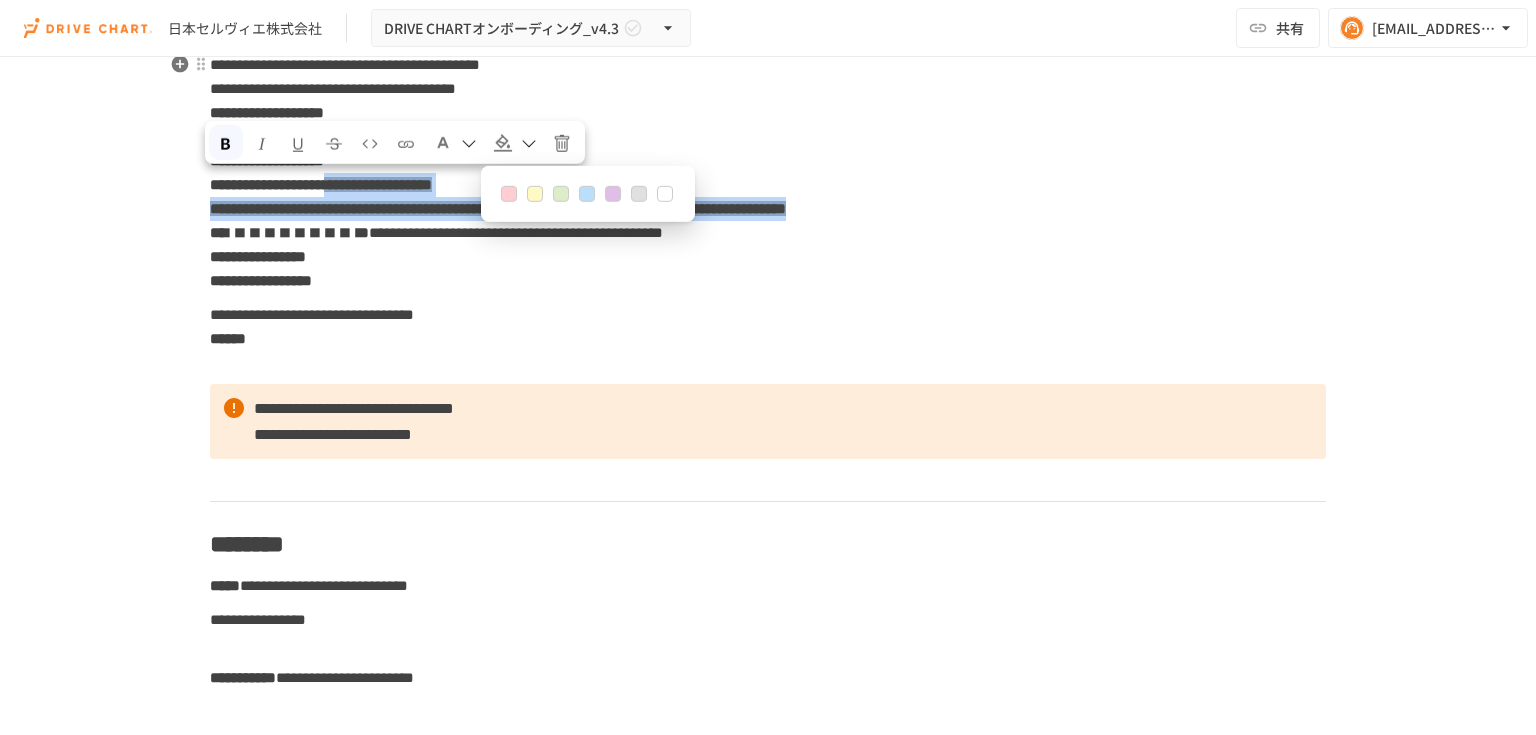 click at bounding box center [535, 194] 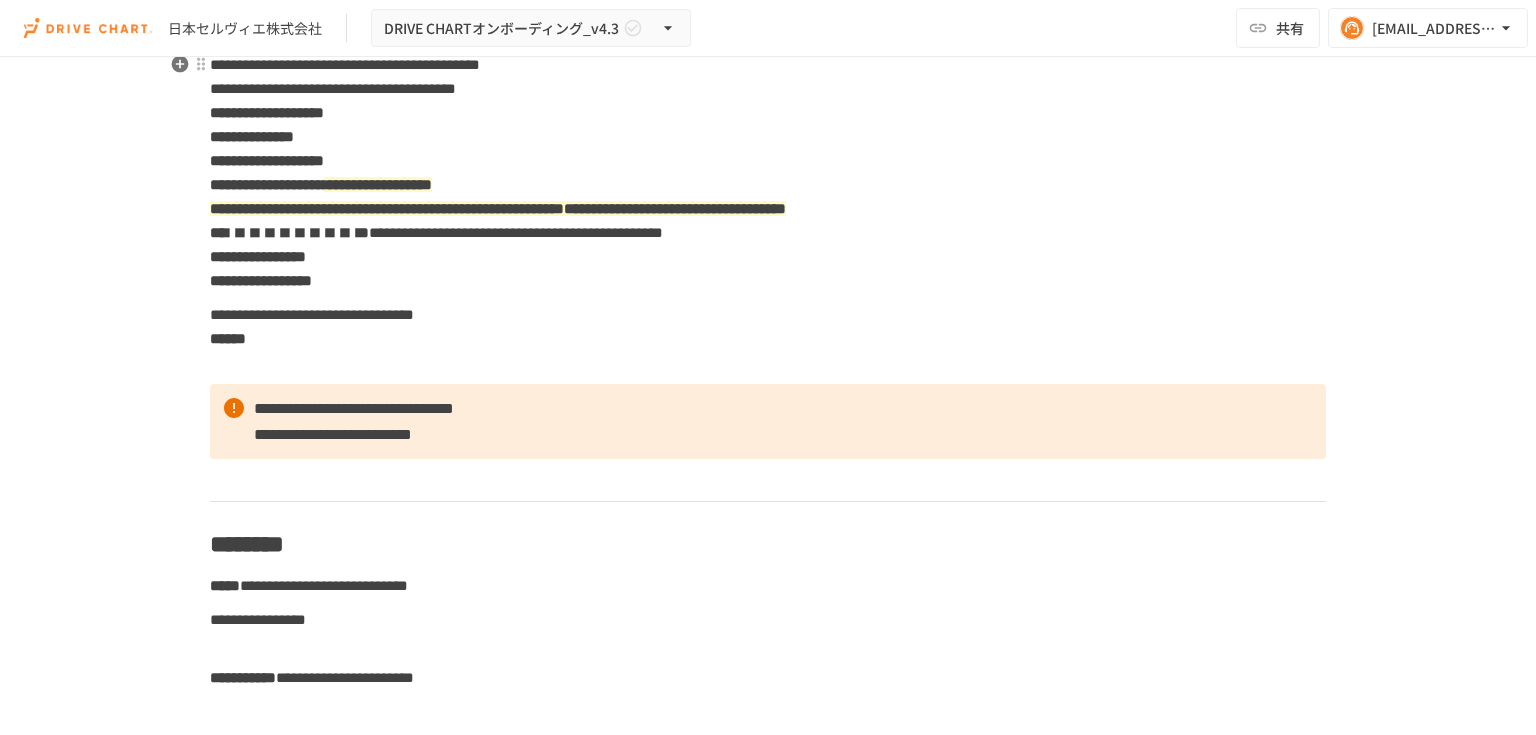 click on "**********" at bounding box center (768, 173) 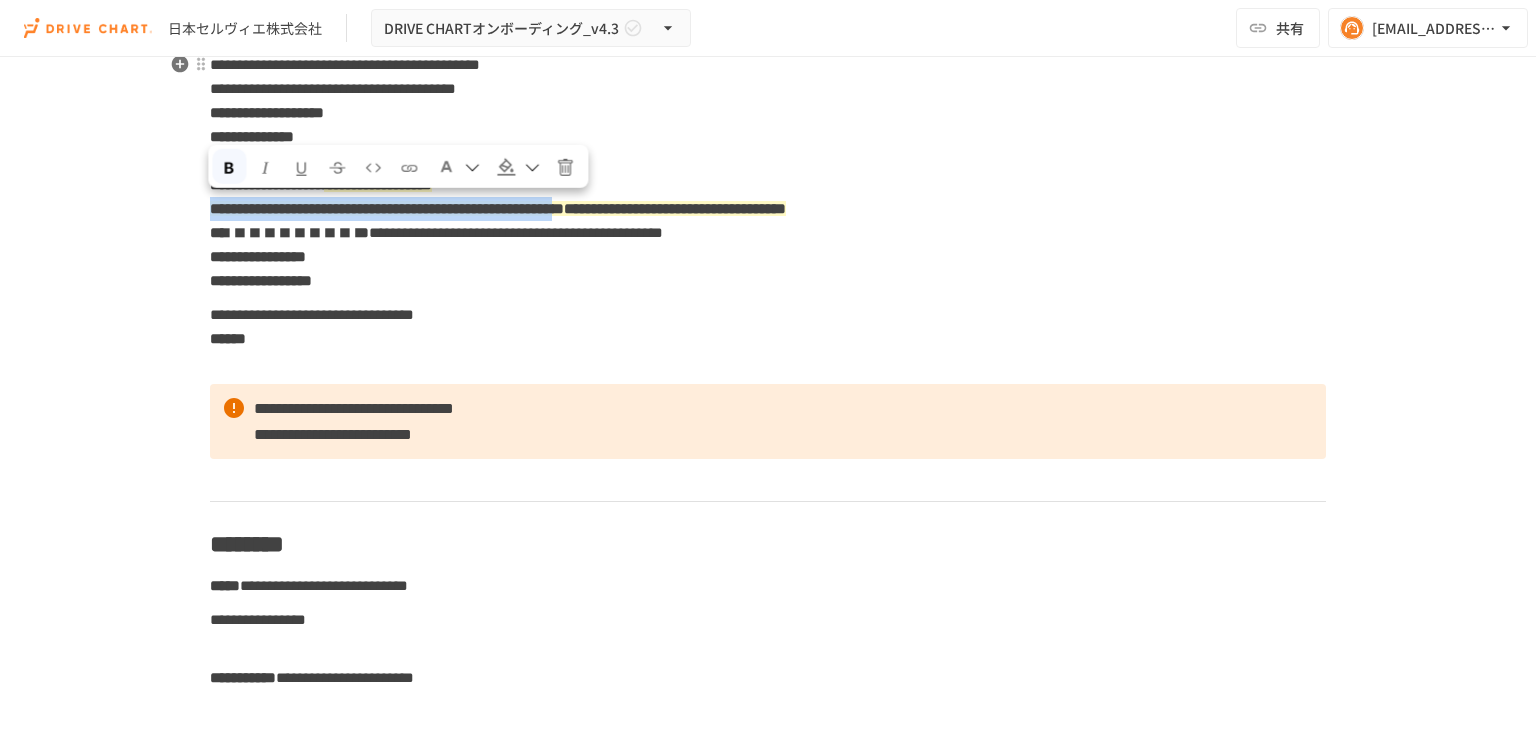 drag, startPoint x: 408, startPoint y: 207, endPoint x: 204, endPoint y: 218, distance: 204.29636 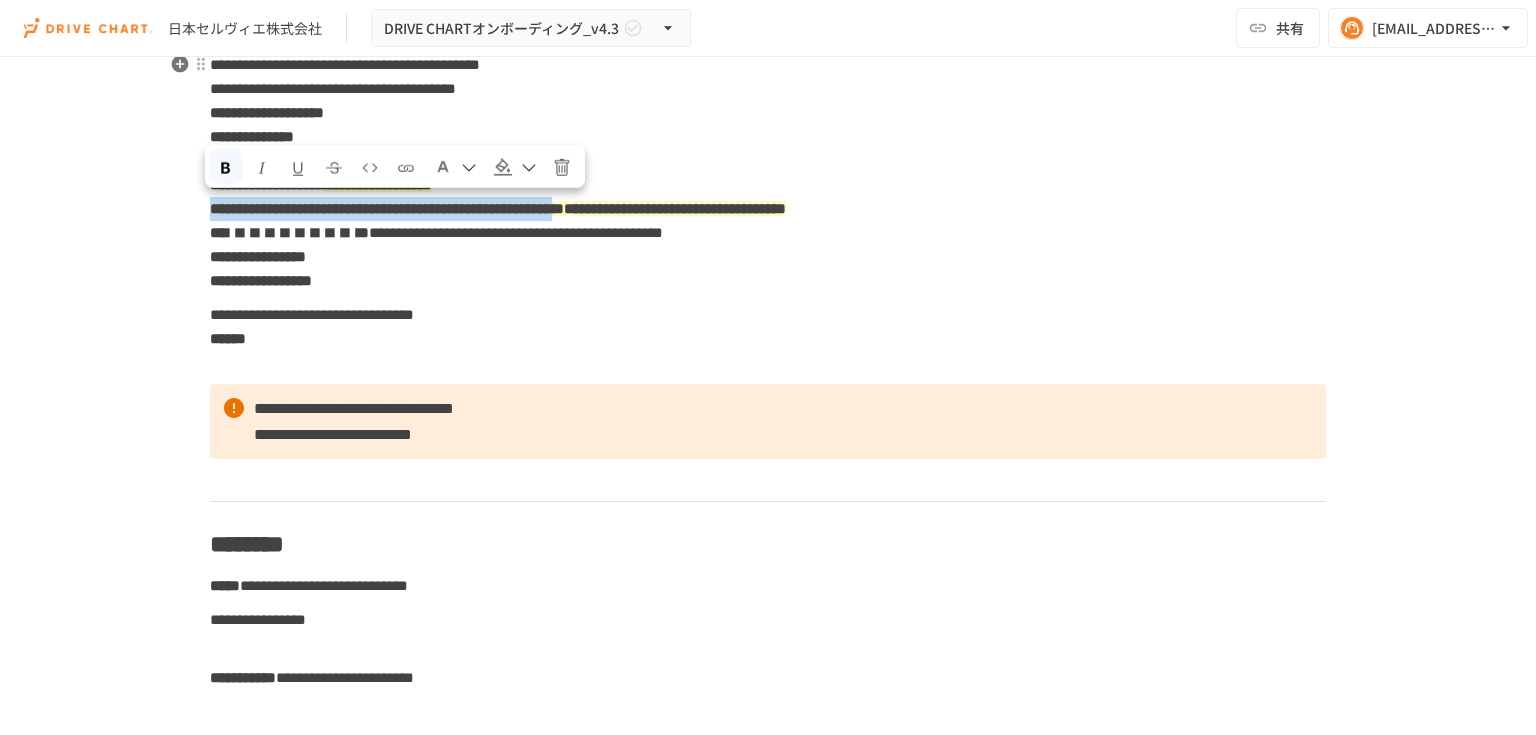 click at bounding box center [503, 167] 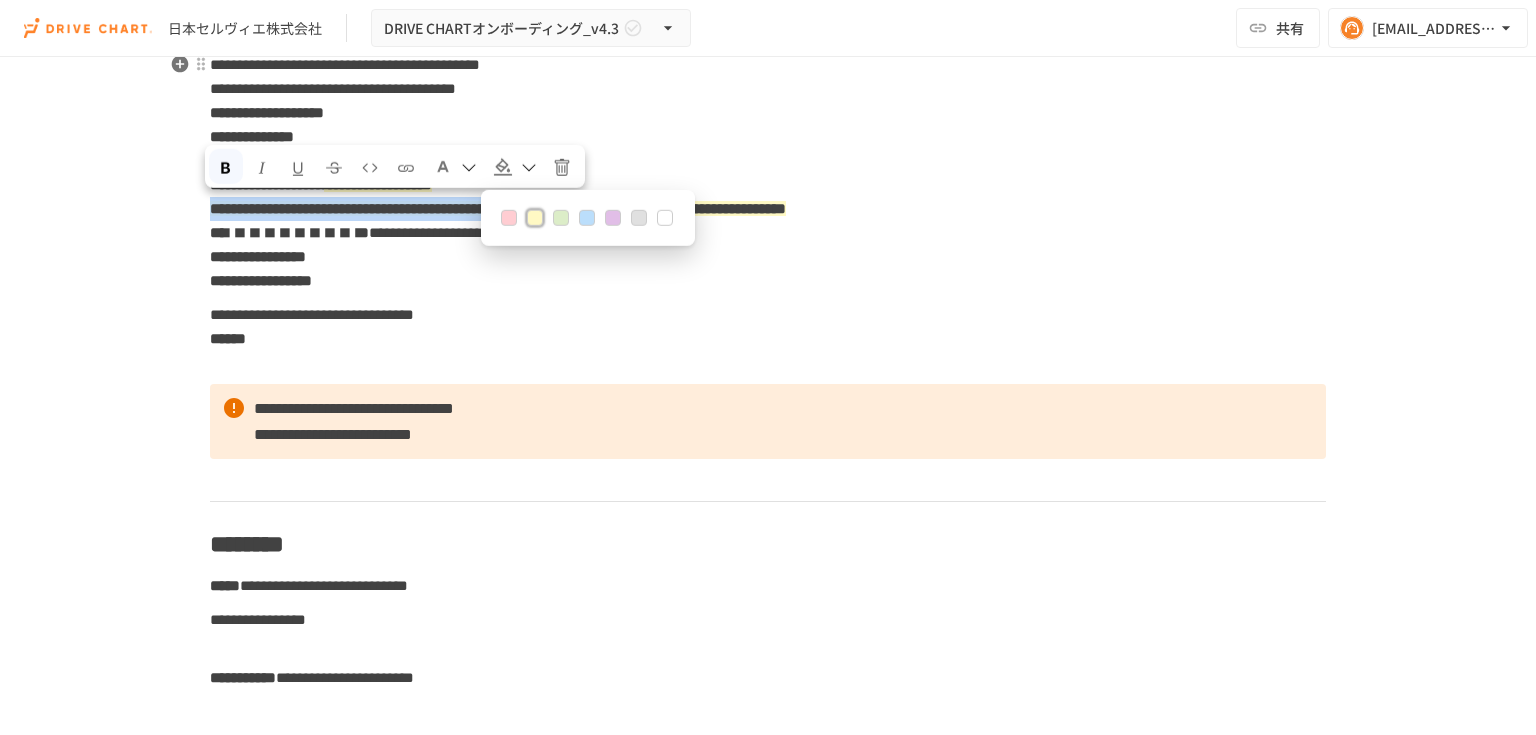 click at bounding box center (665, 218) 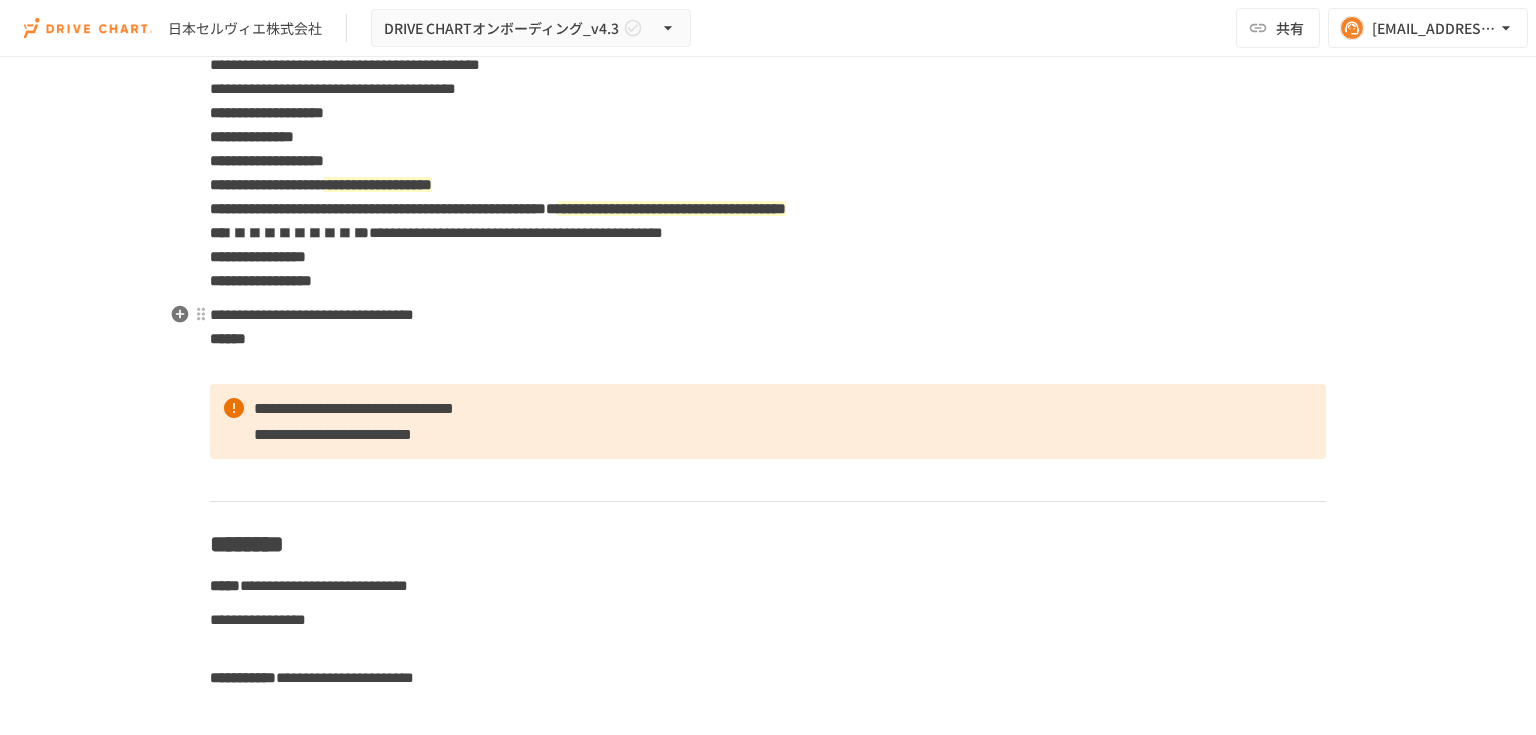 click on "**********" at bounding box center [768, 339] 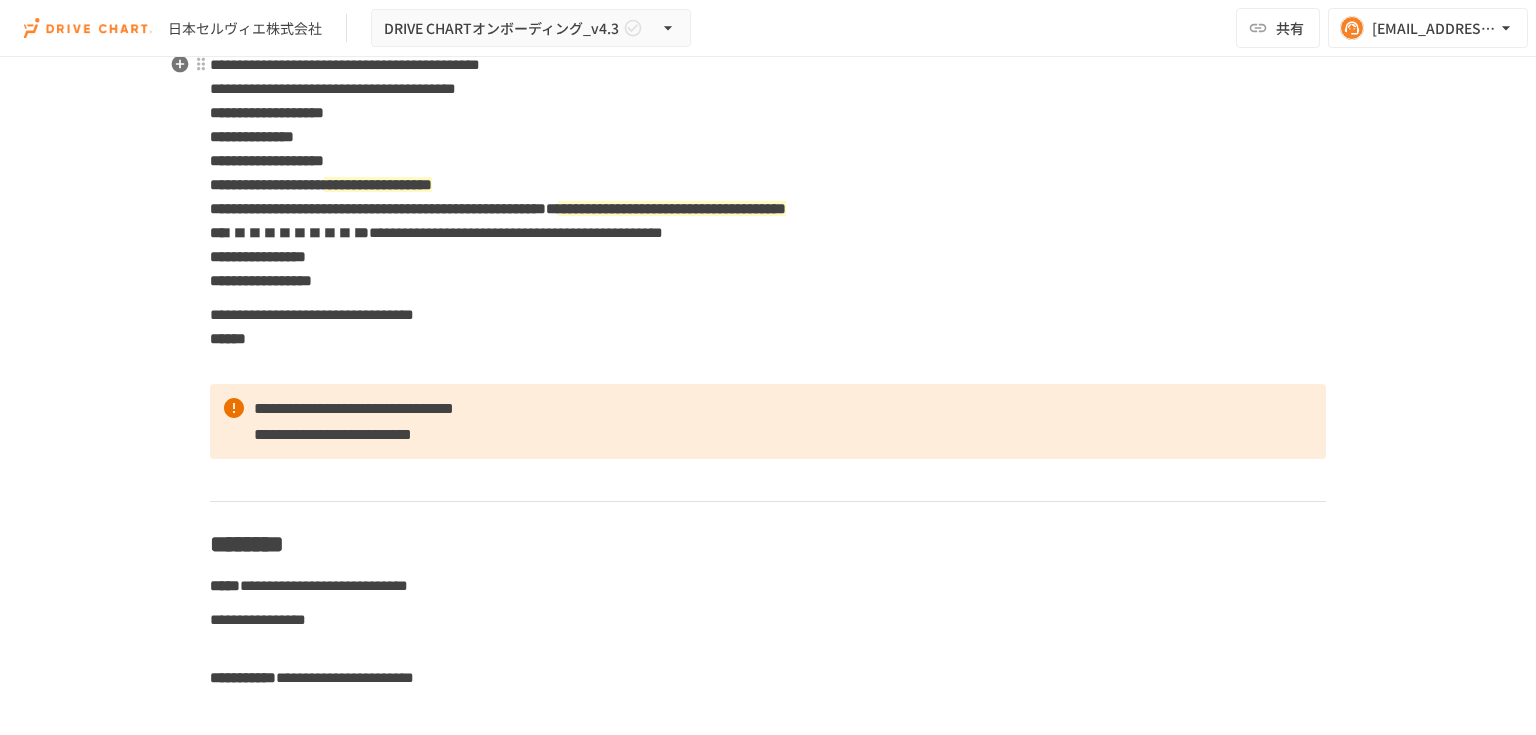 click at bounding box center (384, 208) 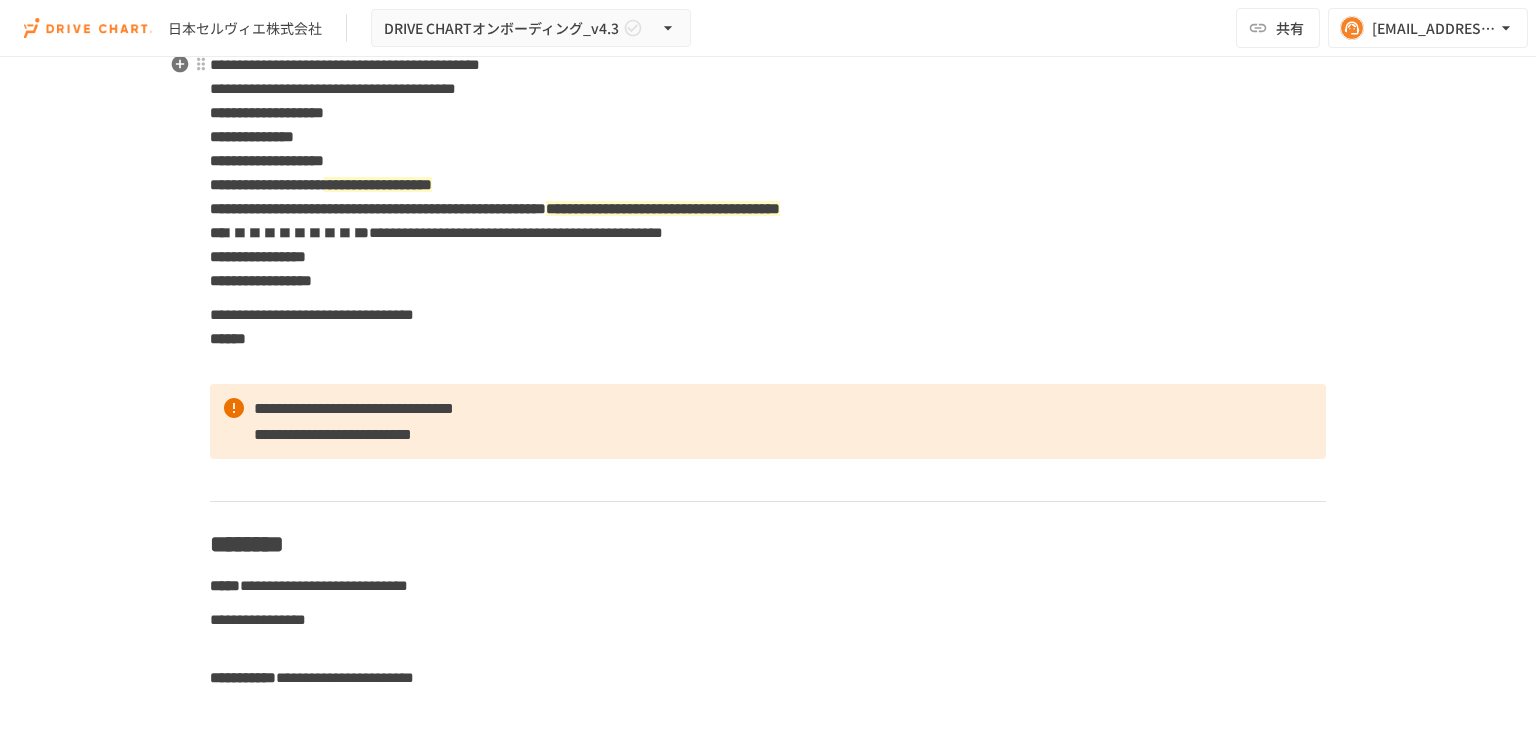 click on "**********" at bounding box center (768, 173) 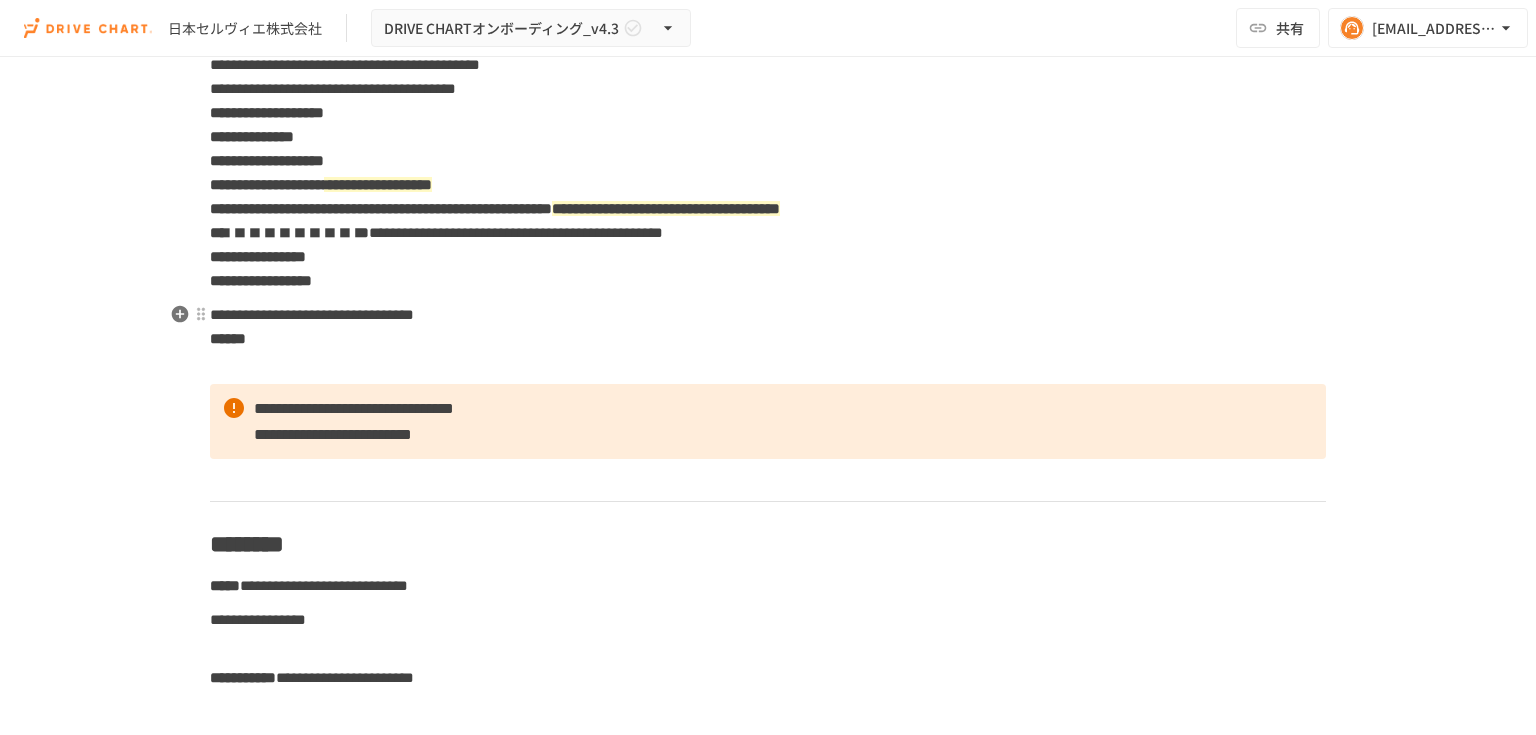 click on "**********" at bounding box center [312, 314] 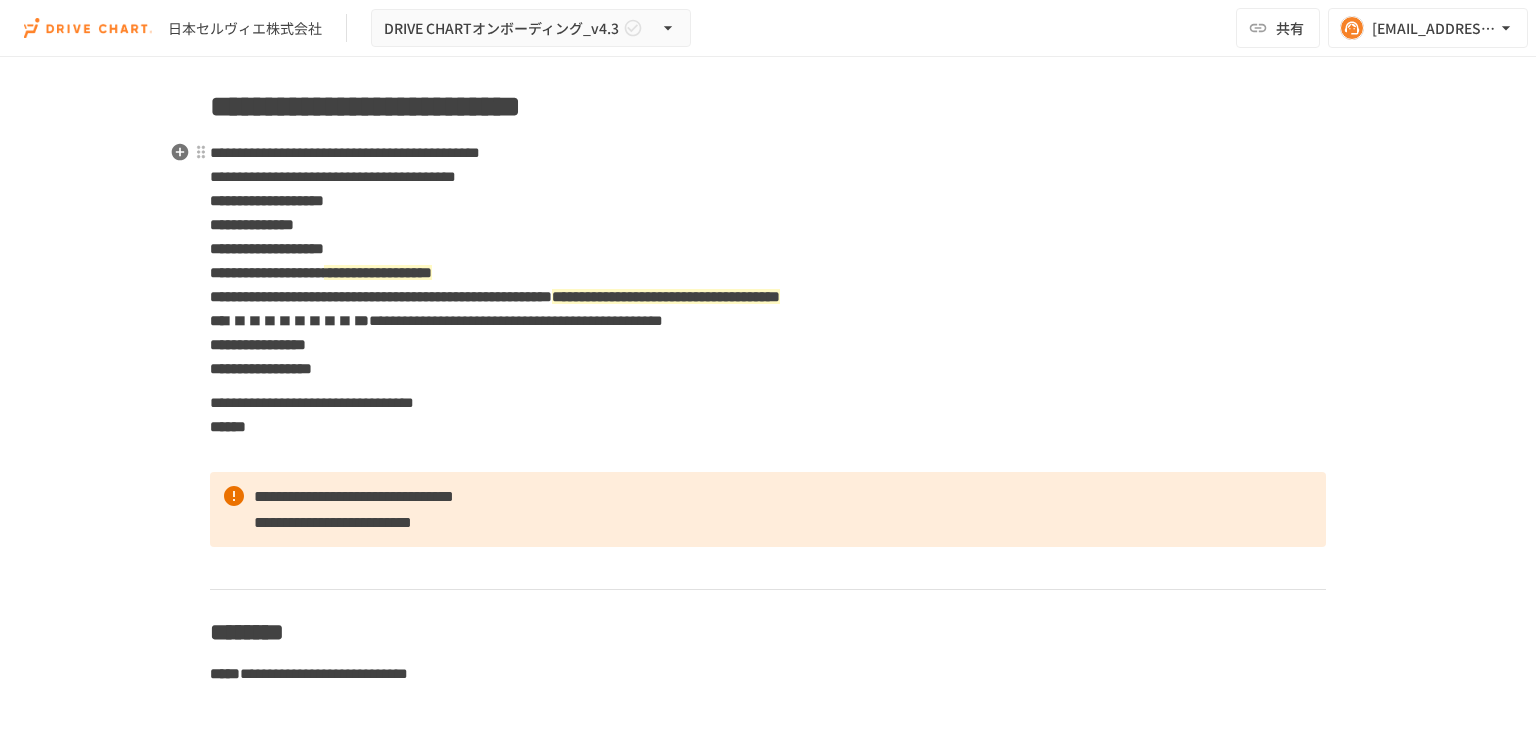 scroll, scrollTop: 46, scrollLeft: 0, axis: vertical 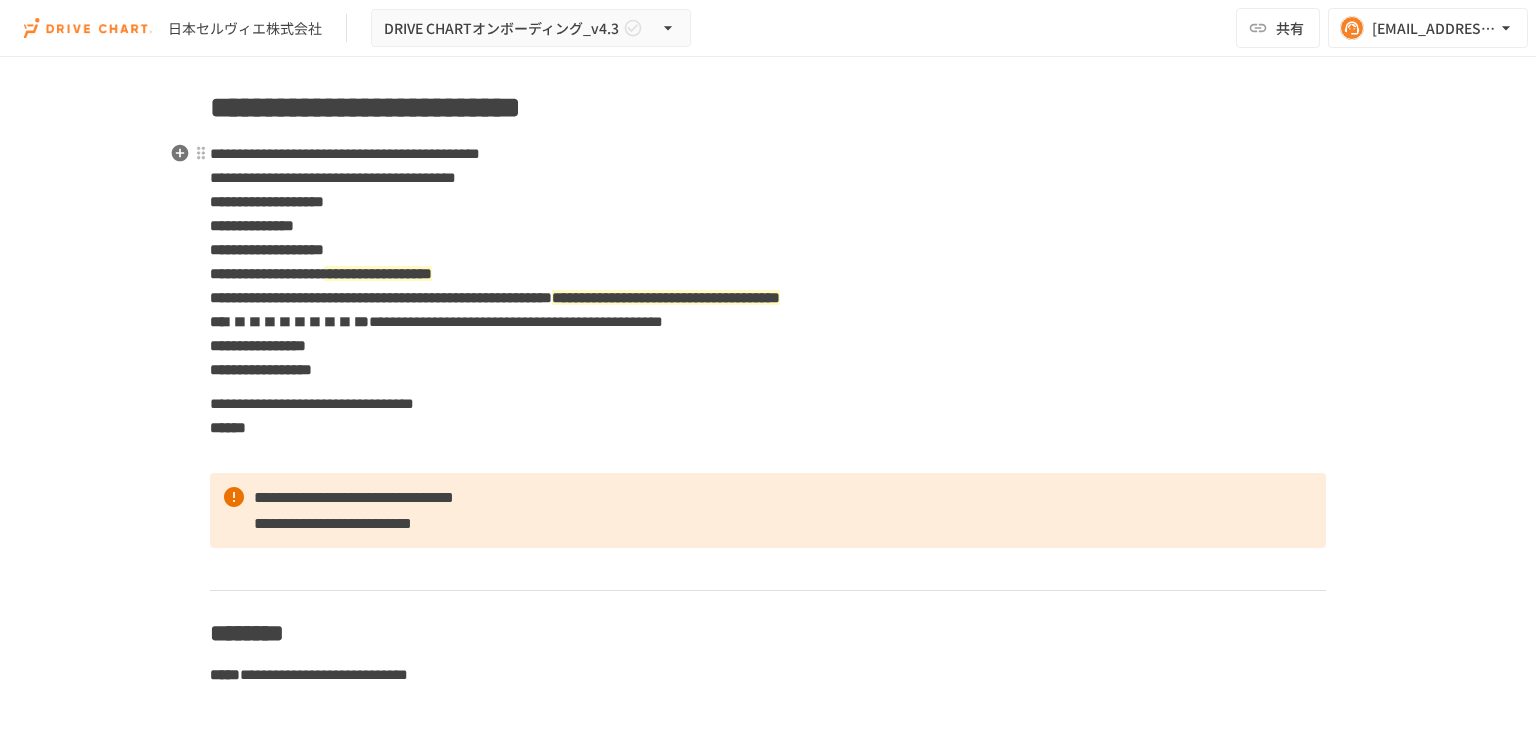 click on "**********" at bounding box center (768, 262) 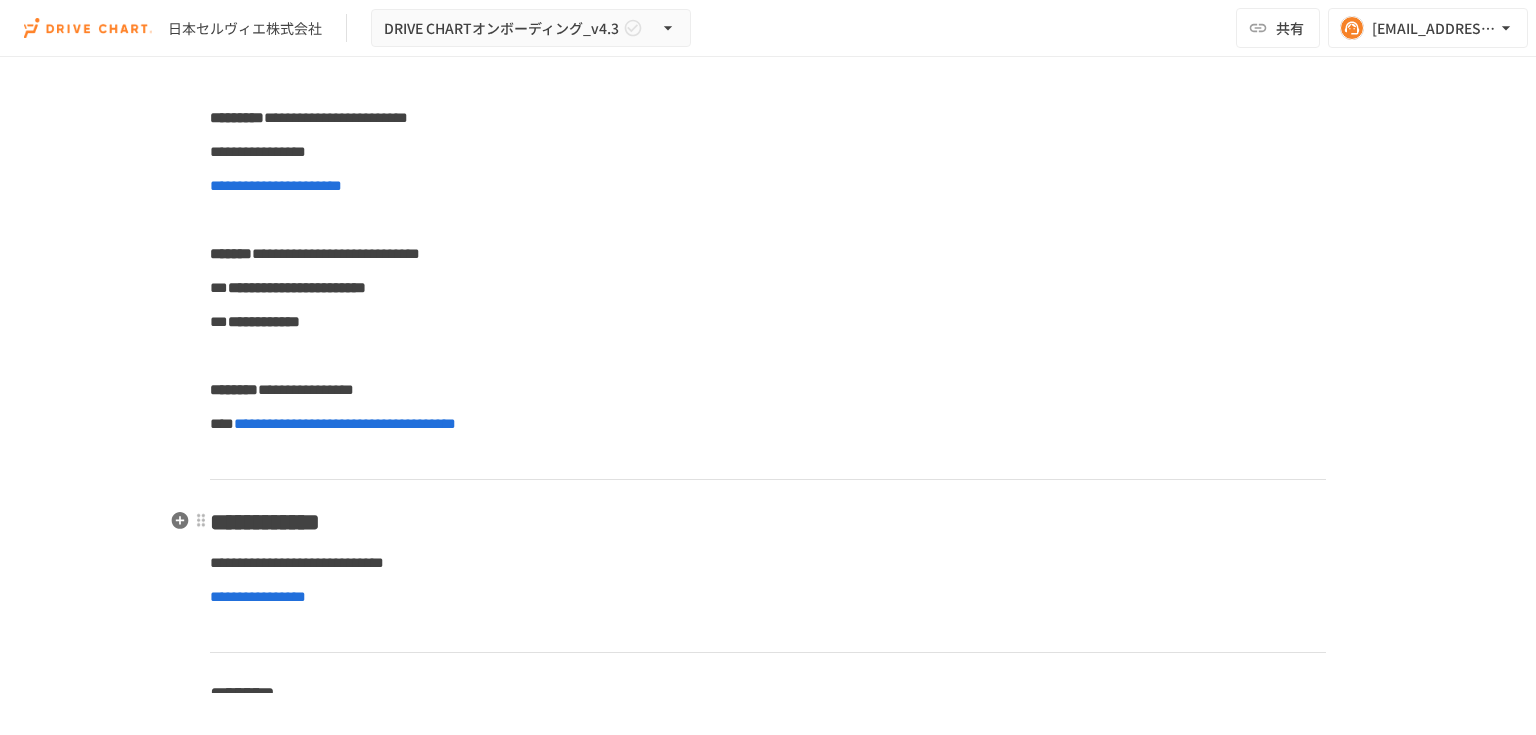 scroll, scrollTop: 864, scrollLeft: 0, axis: vertical 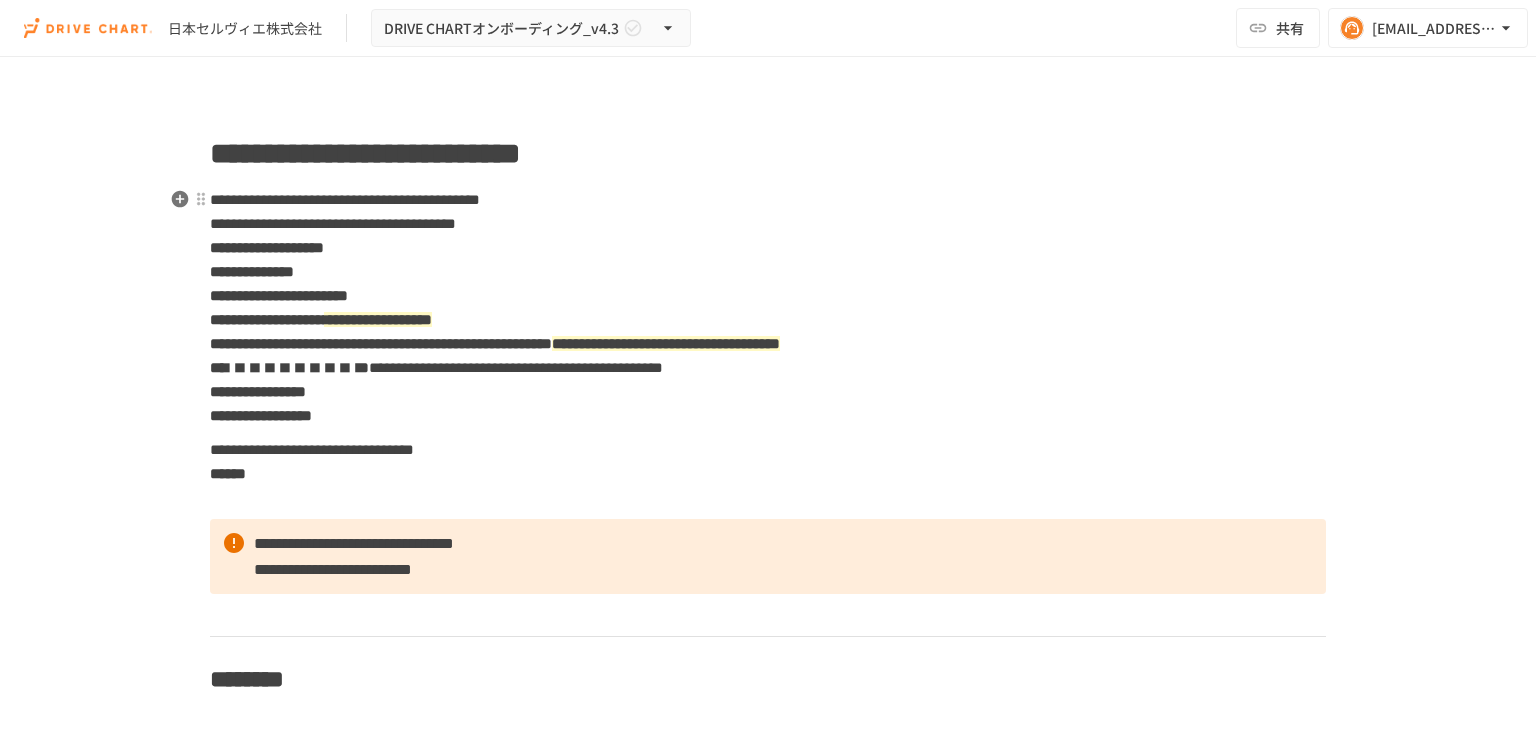 click on "**********" at bounding box center [768, 308] 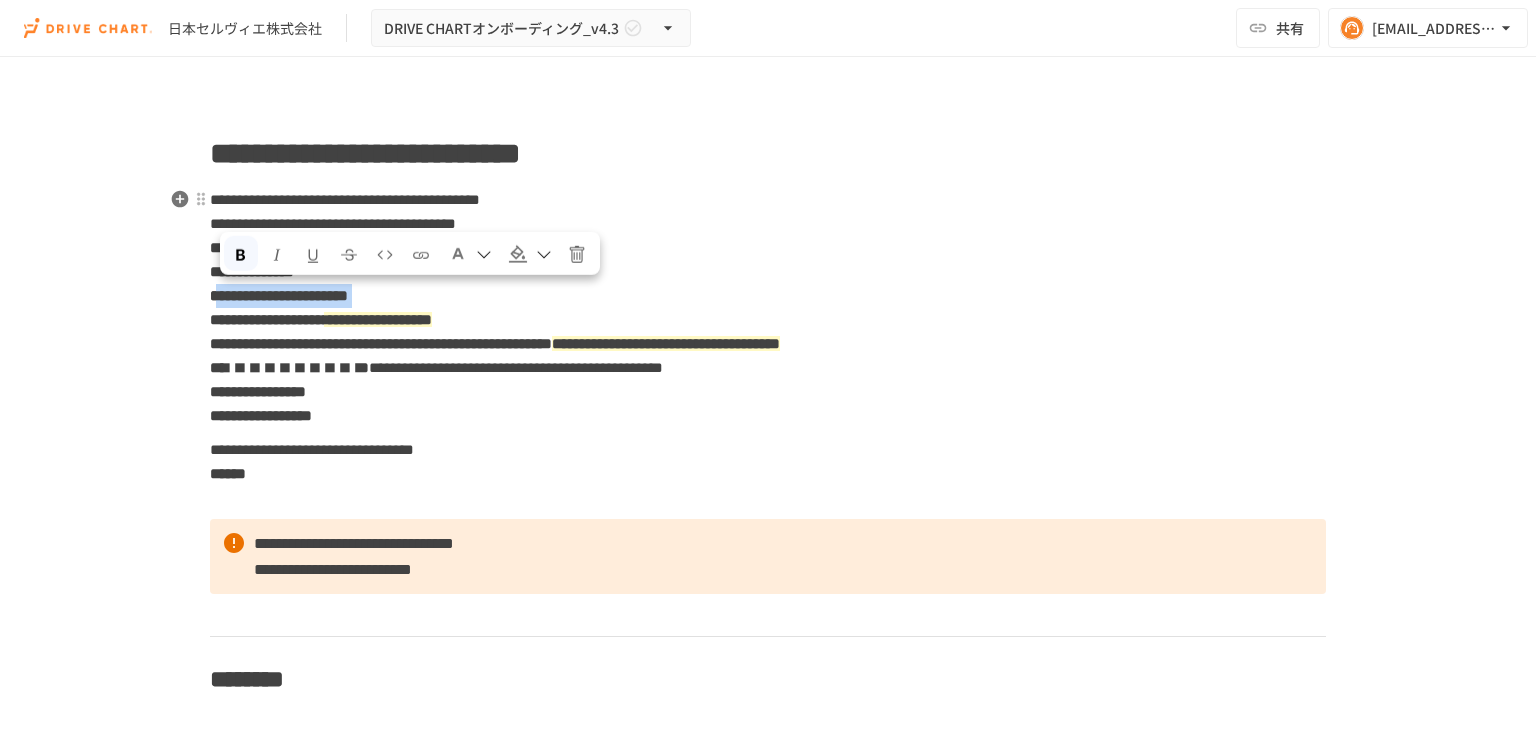 drag, startPoint x: 224, startPoint y: 296, endPoint x: 455, endPoint y: 300, distance: 231.03462 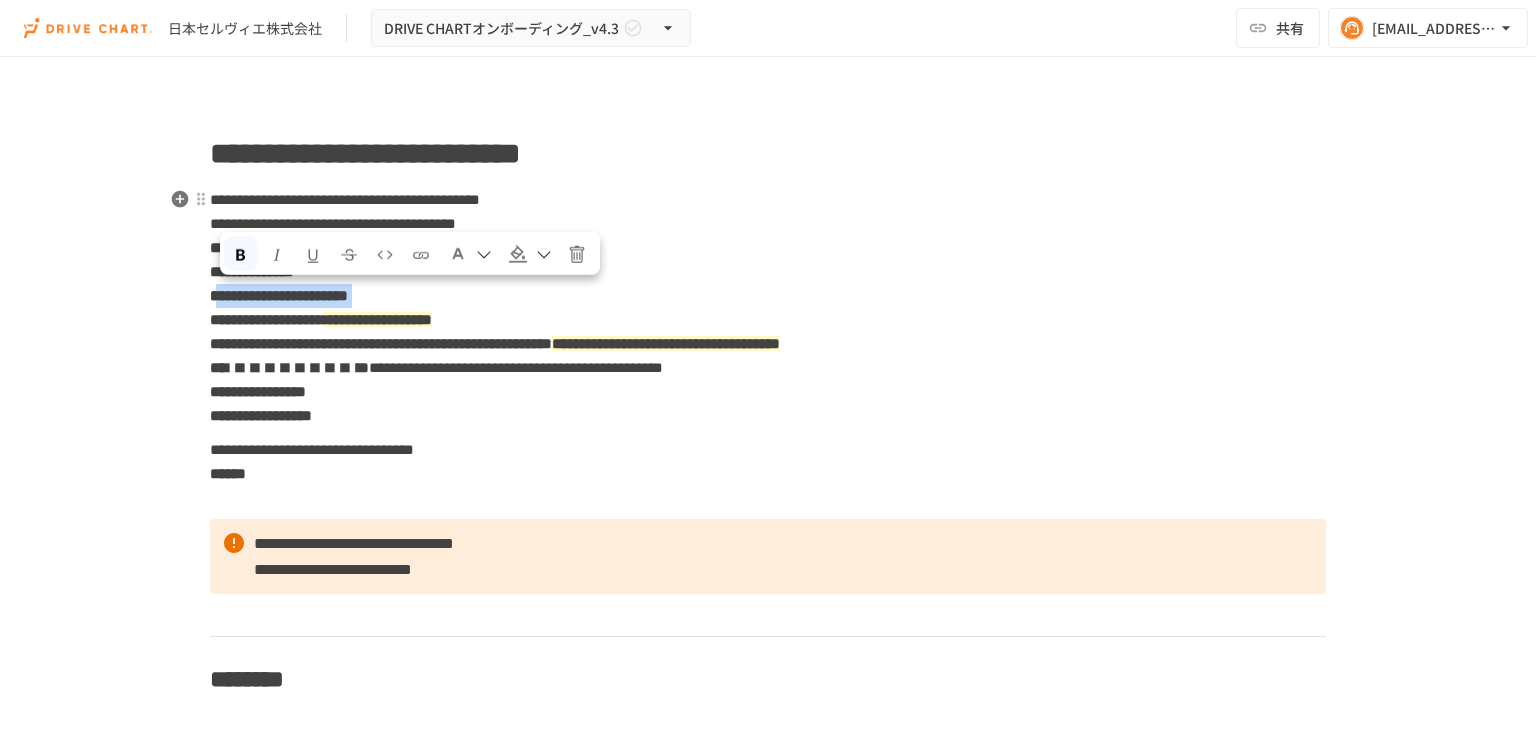 click on "**********" at bounding box center (768, 308) 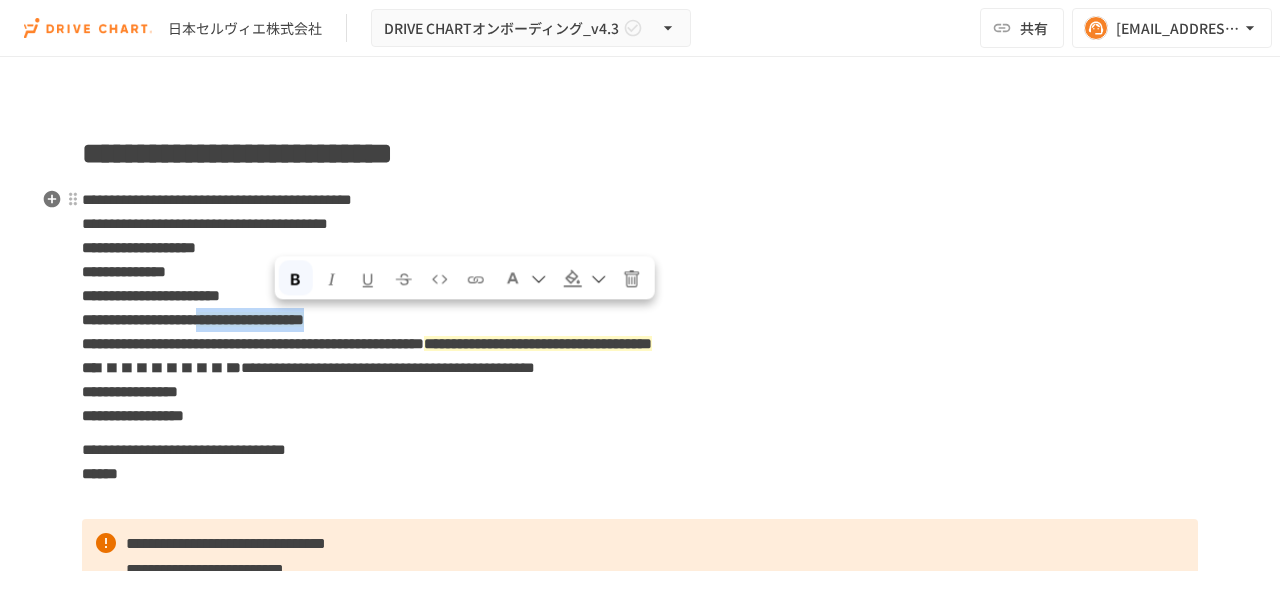 drag, startPoint x: 274, startPoint y: 320, endPoint x: 425, endPoint y: 324, distance: 151.05296 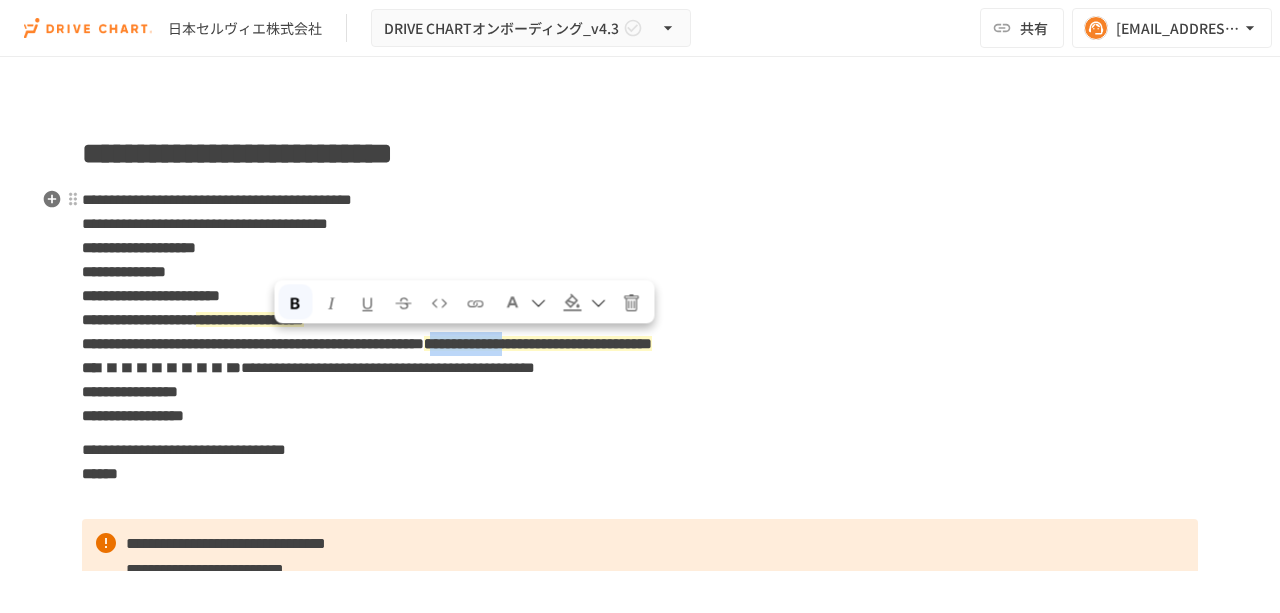 drag, startPoint x: 278, startPoint y: 342, endPoint x: 394, endPoint y: 344, distance: 116.01724 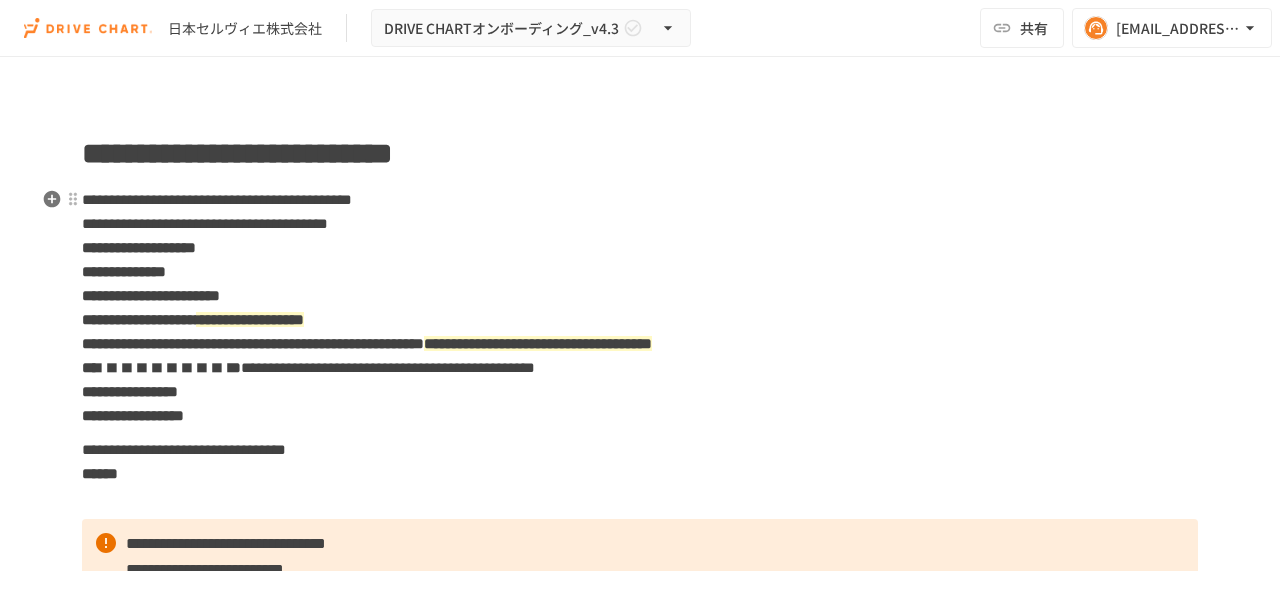 click on "**********" at bounding box center (538, 343) 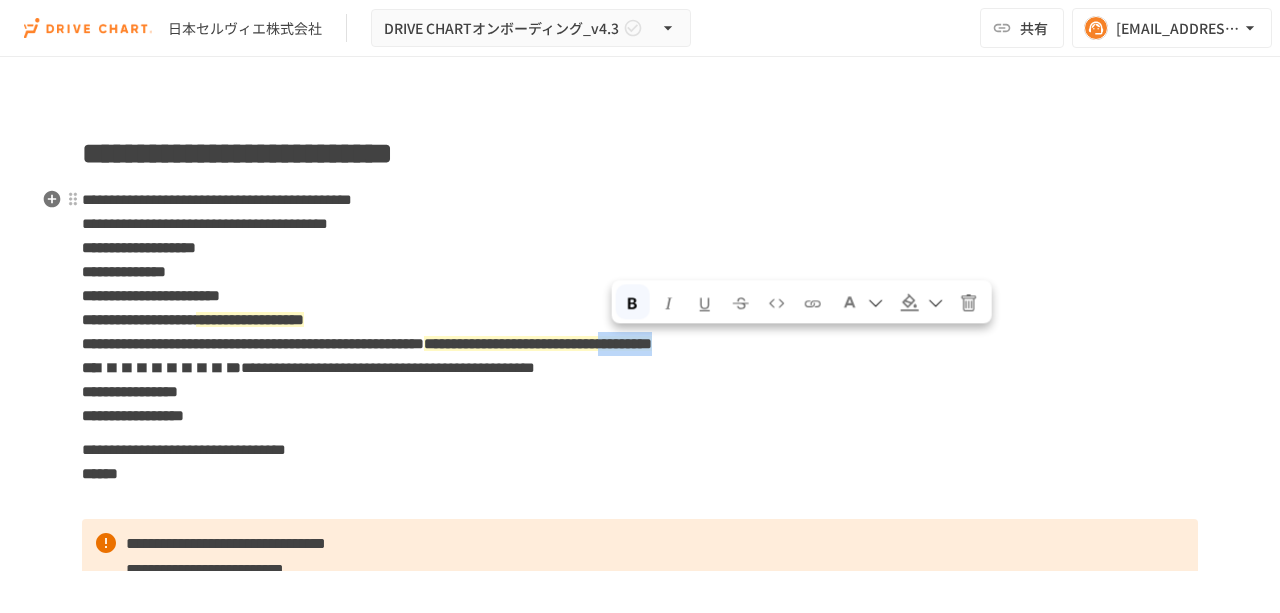 drag, startPoint x: 612, startPoint y: 345, endPoint x: 752, endPoint y: 346, distance: 140.00357 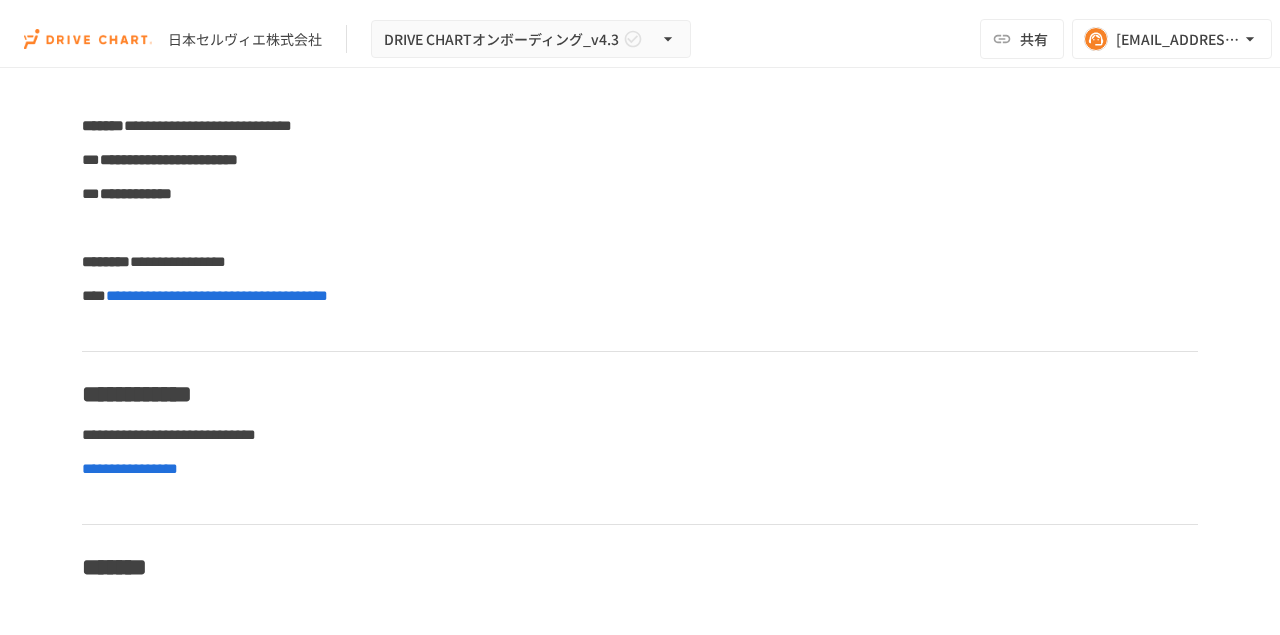scroll, scrollTop: 1028, scrollLeft: 0, axis: vertical 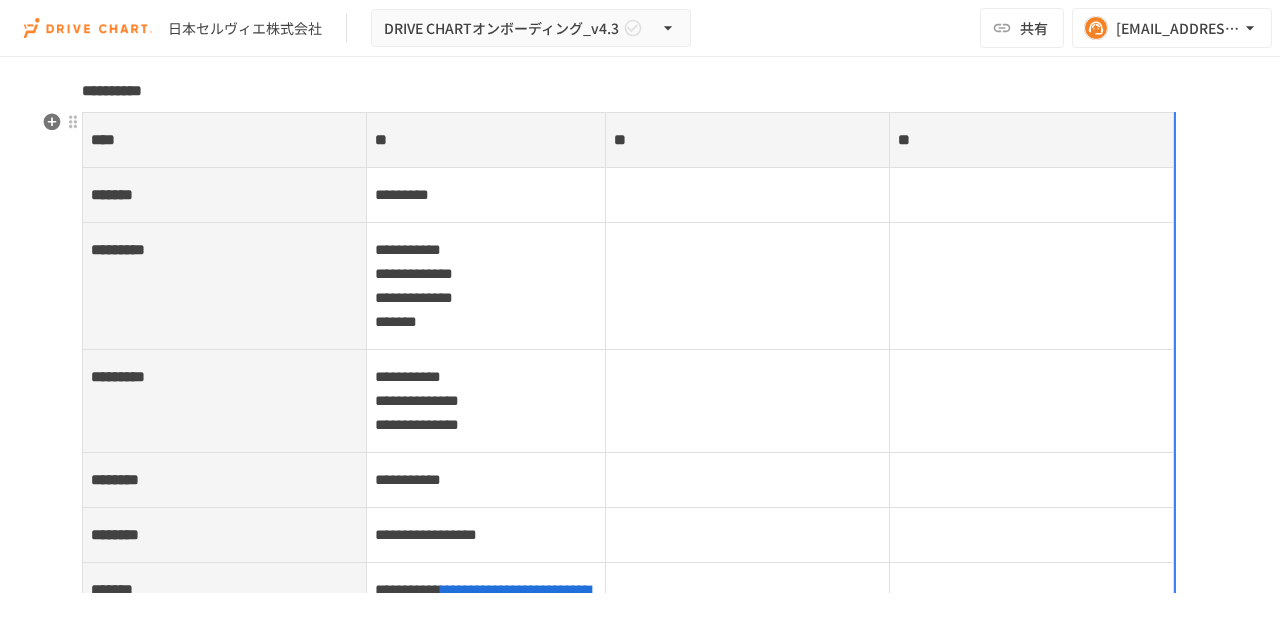 click at bounding box center (747, 194) 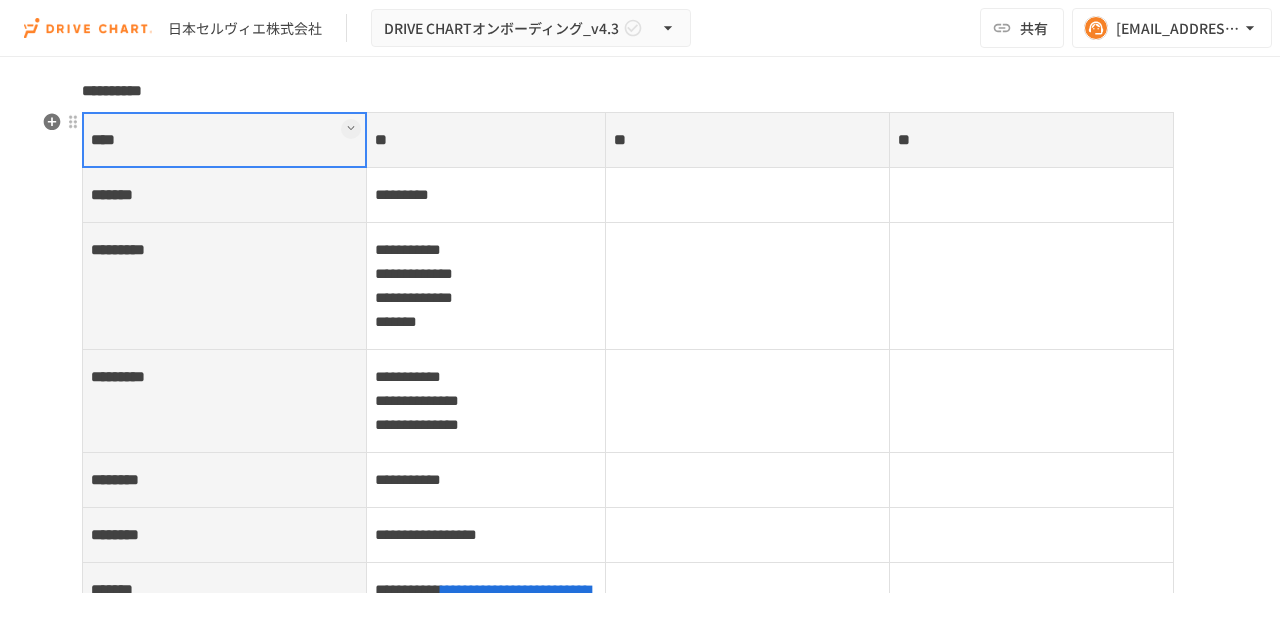 click at bounding box center (747, 194) 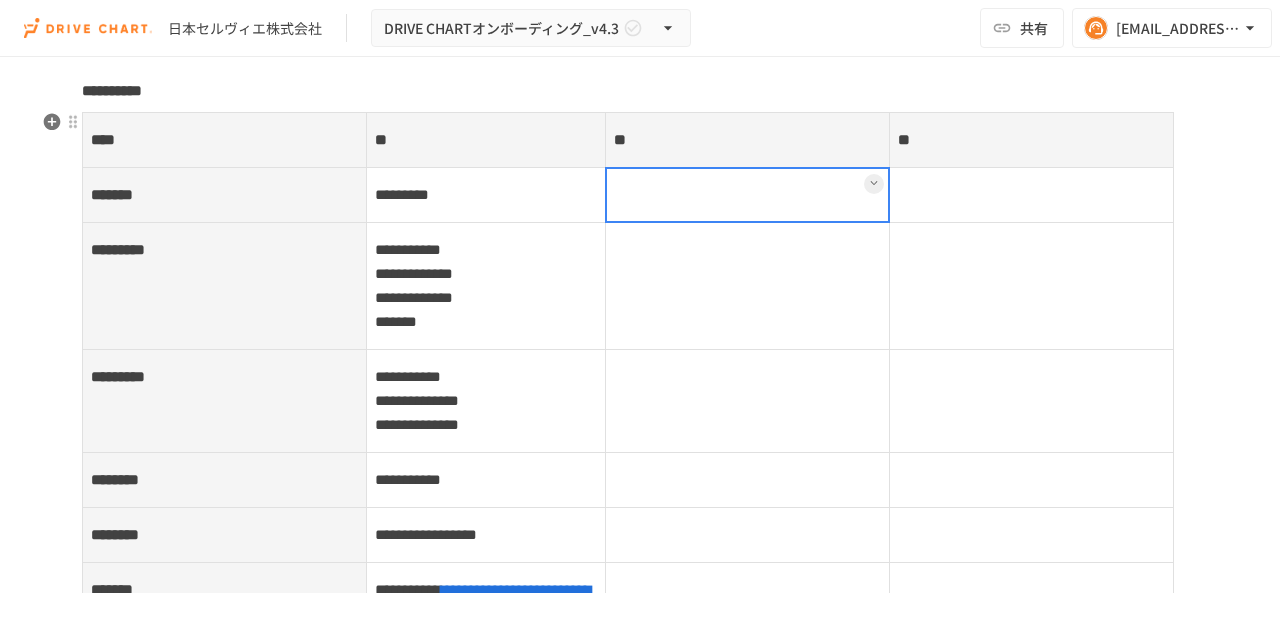 click at bounding box center (747, 195) 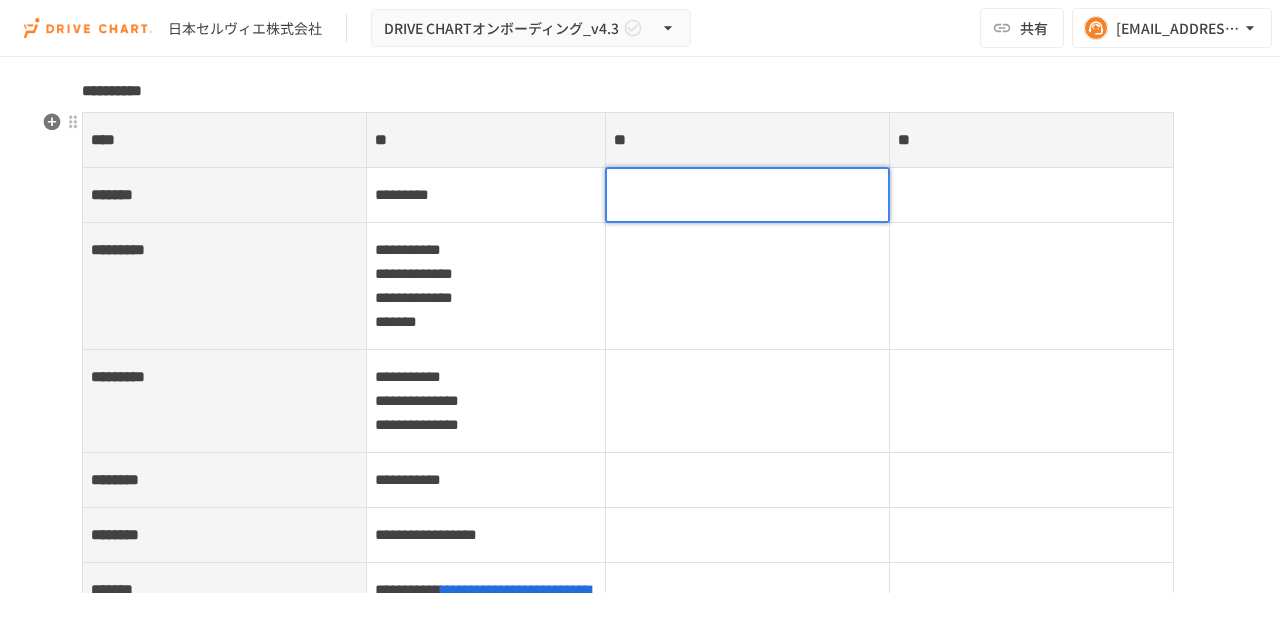 click at bounding box center (747, 195) 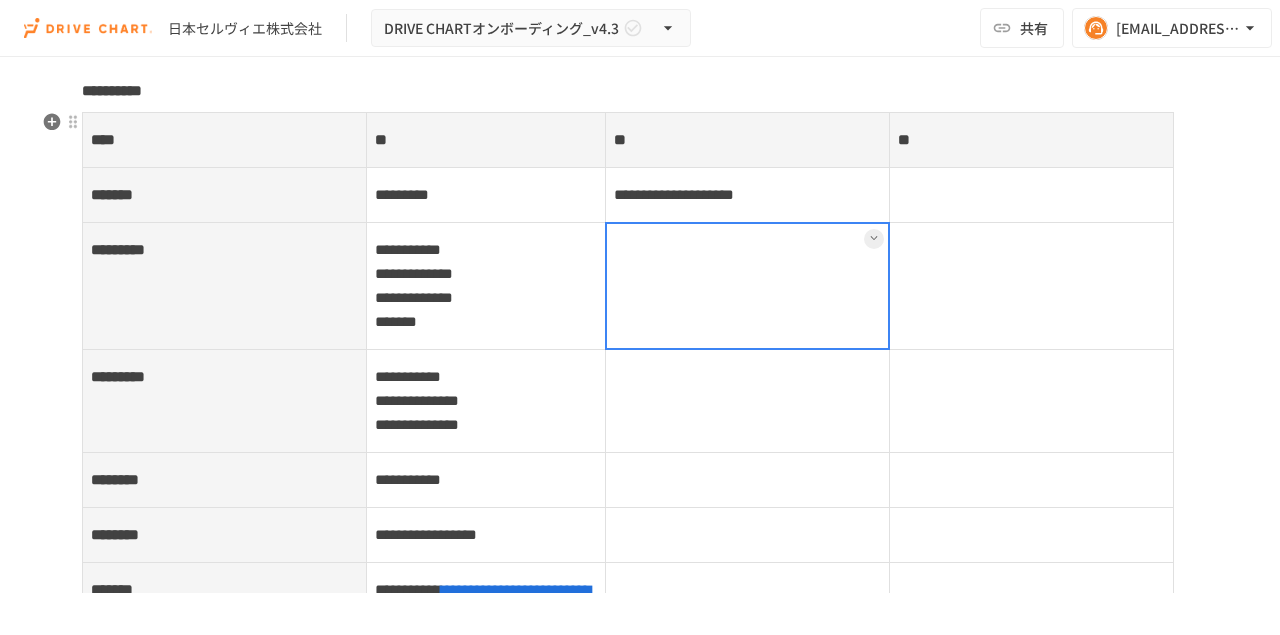 click at bounding box center (747, 285) 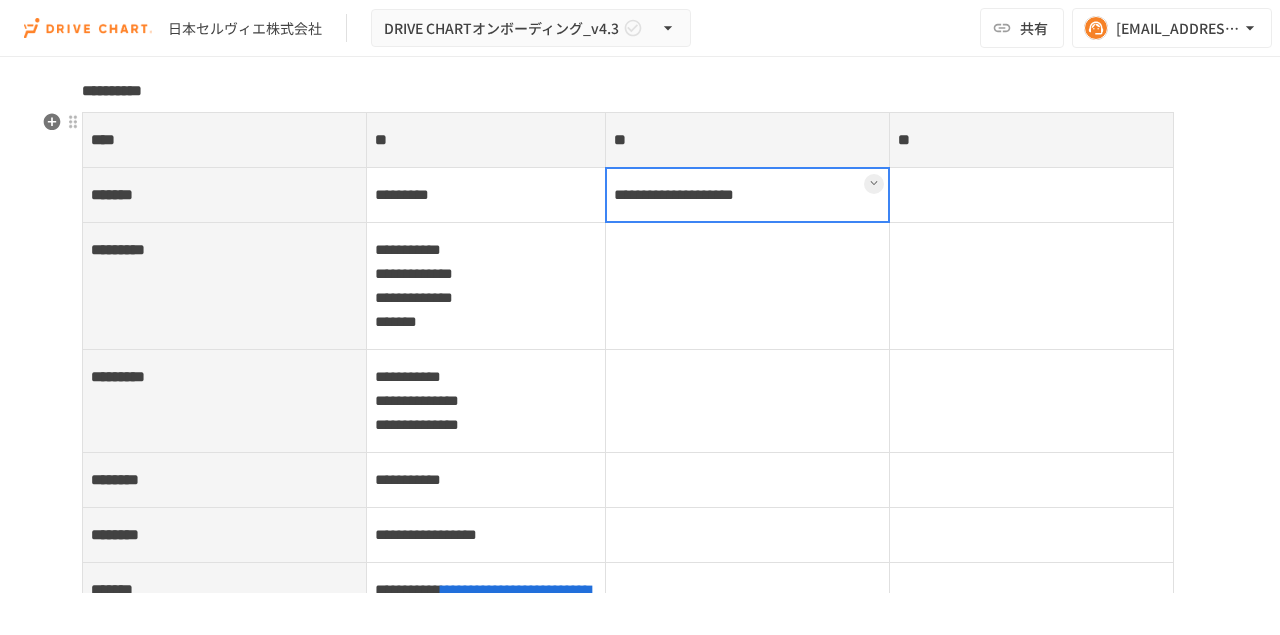 click on "**********" at bounding box center [747, 194] 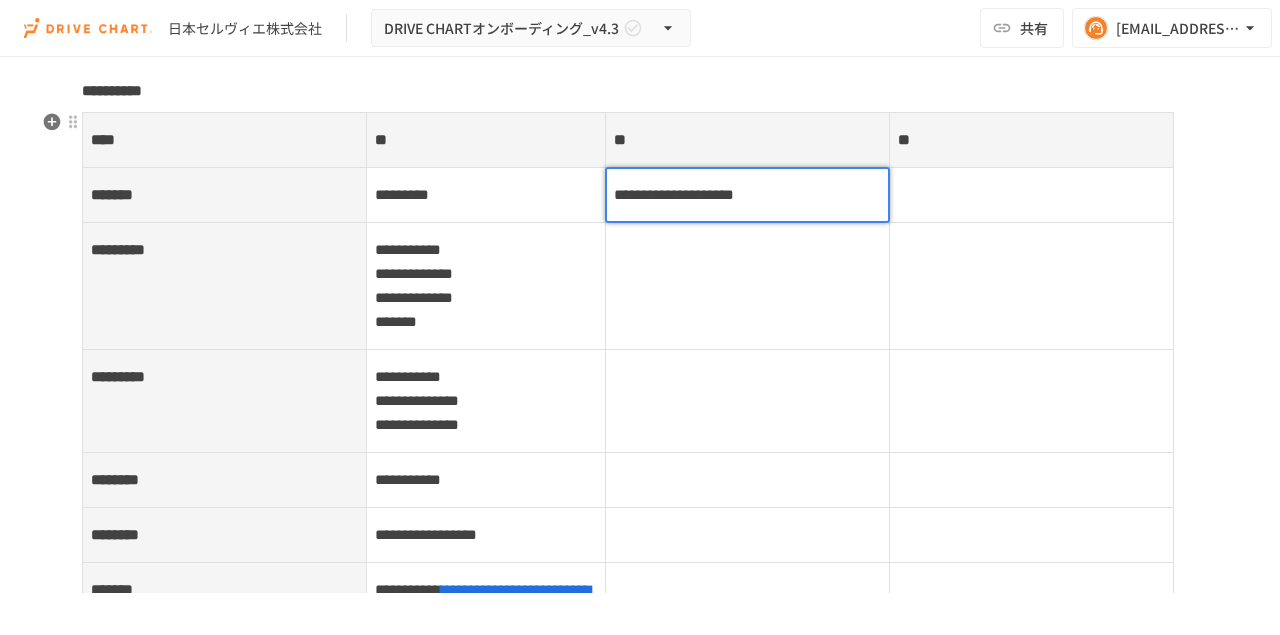 click on "**********" at bounding box center [674, 194] 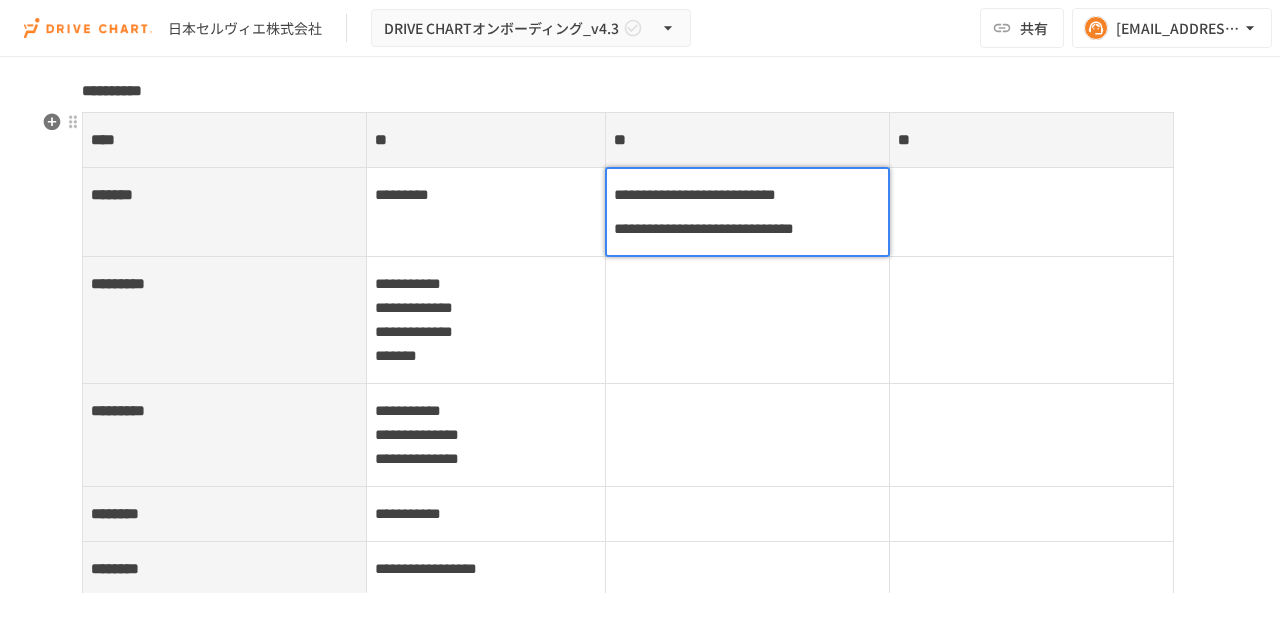 click on "**********" at bounding box center (747, 229) 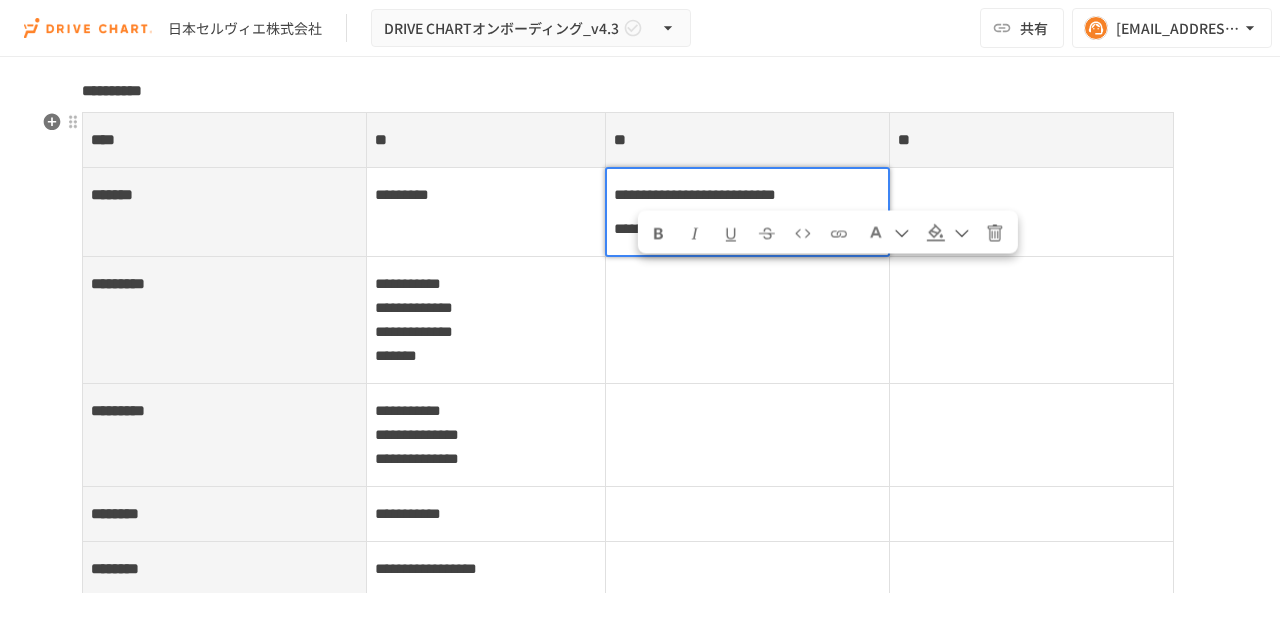 drag, startPoint x: 784, startPoint y: 278, endPoint x: 639, endPoint y: 280, distance: 145.0138 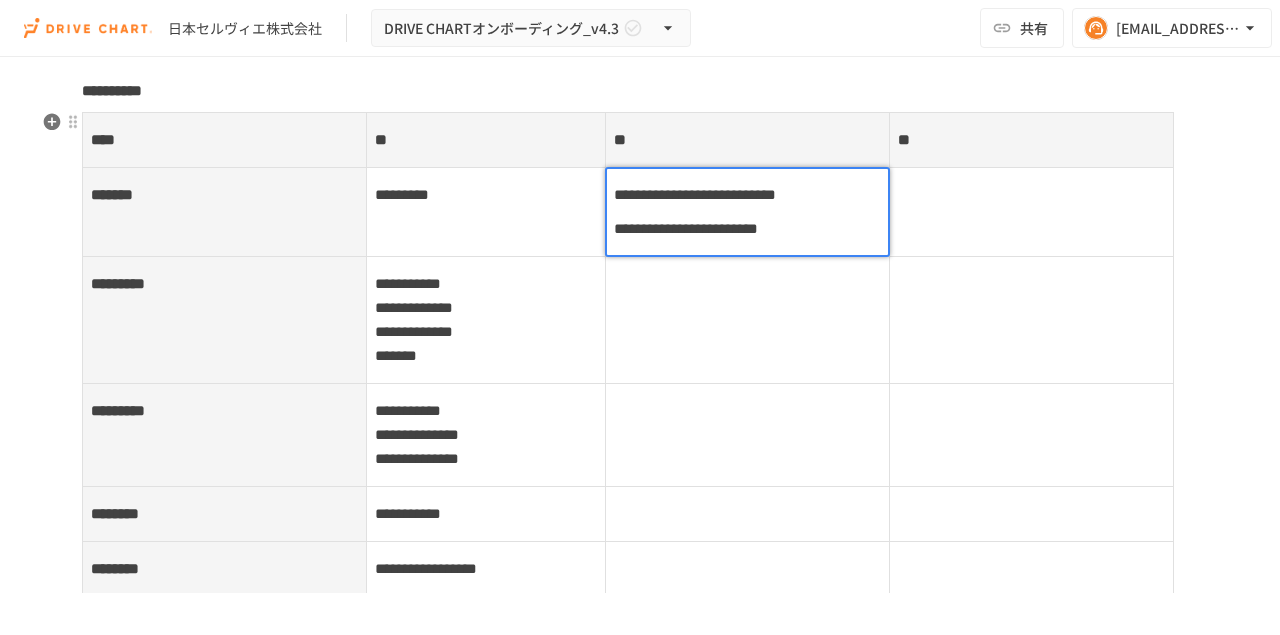 click on "**********" at bounding box center [686, 228] 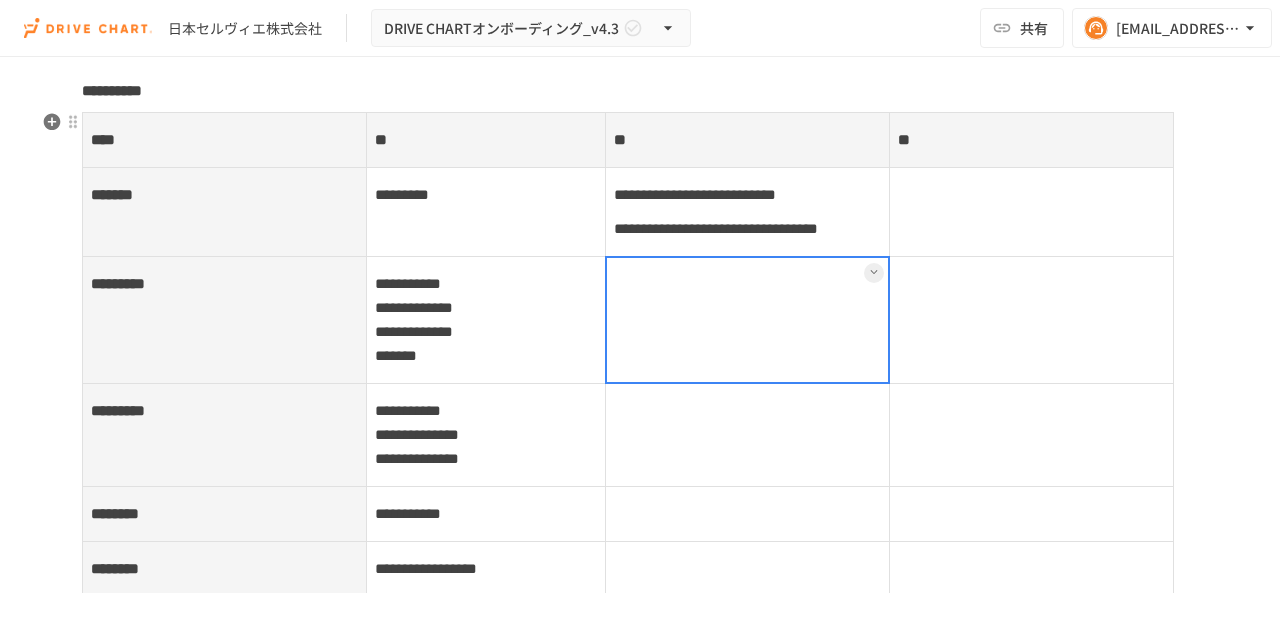 click at bounding box center [747, 319] 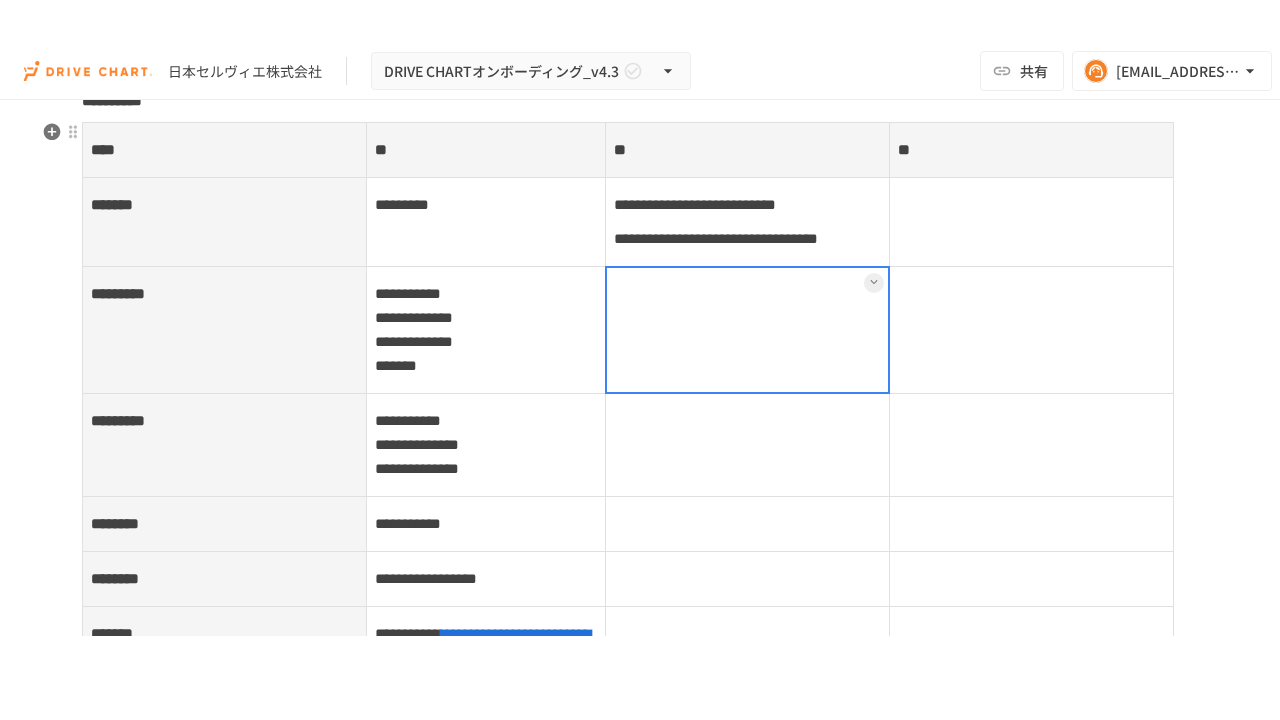 scroll, scrollTop: 7730, scrollLeft: 0, axis: vertical 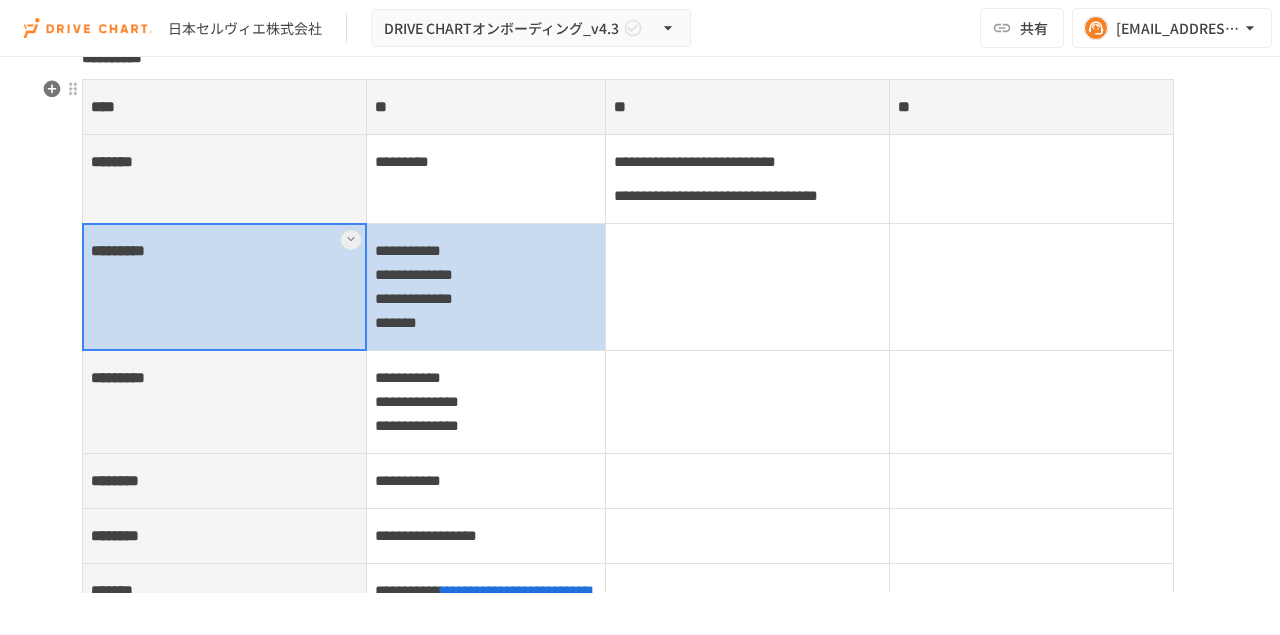 drag, startPoint x: 240, startPoint y: 312, endPoint x: 488, endPoint y: 300, distance: 248.29015 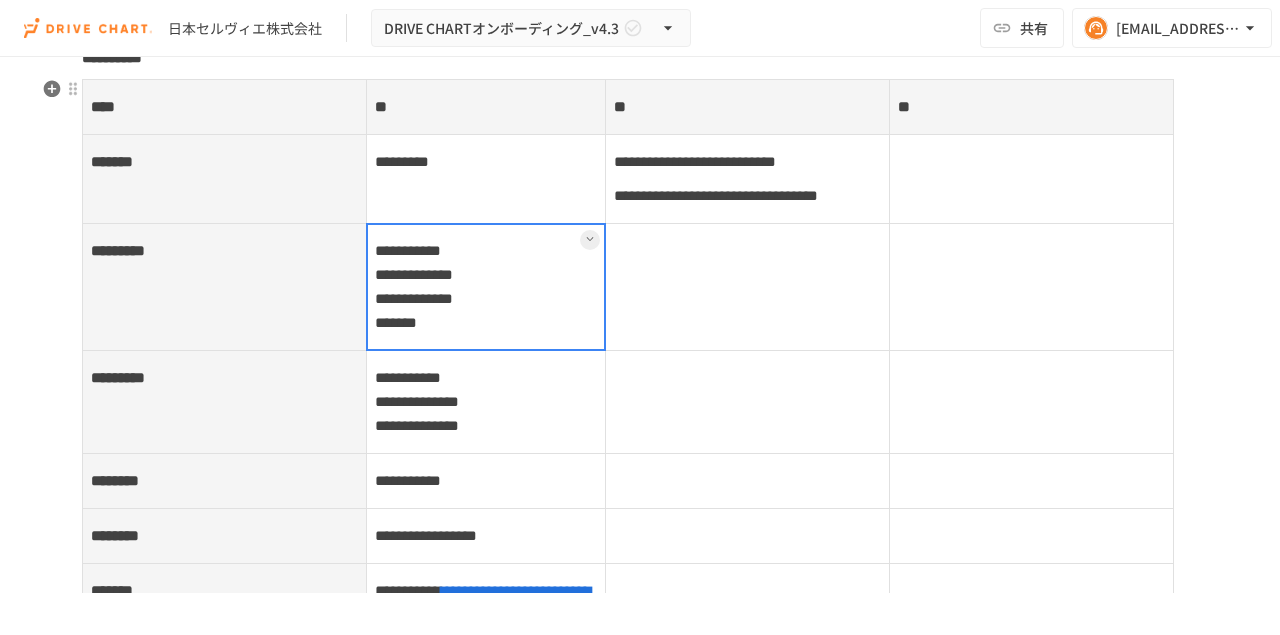 click on "**********" at bounding box center [486, 286] 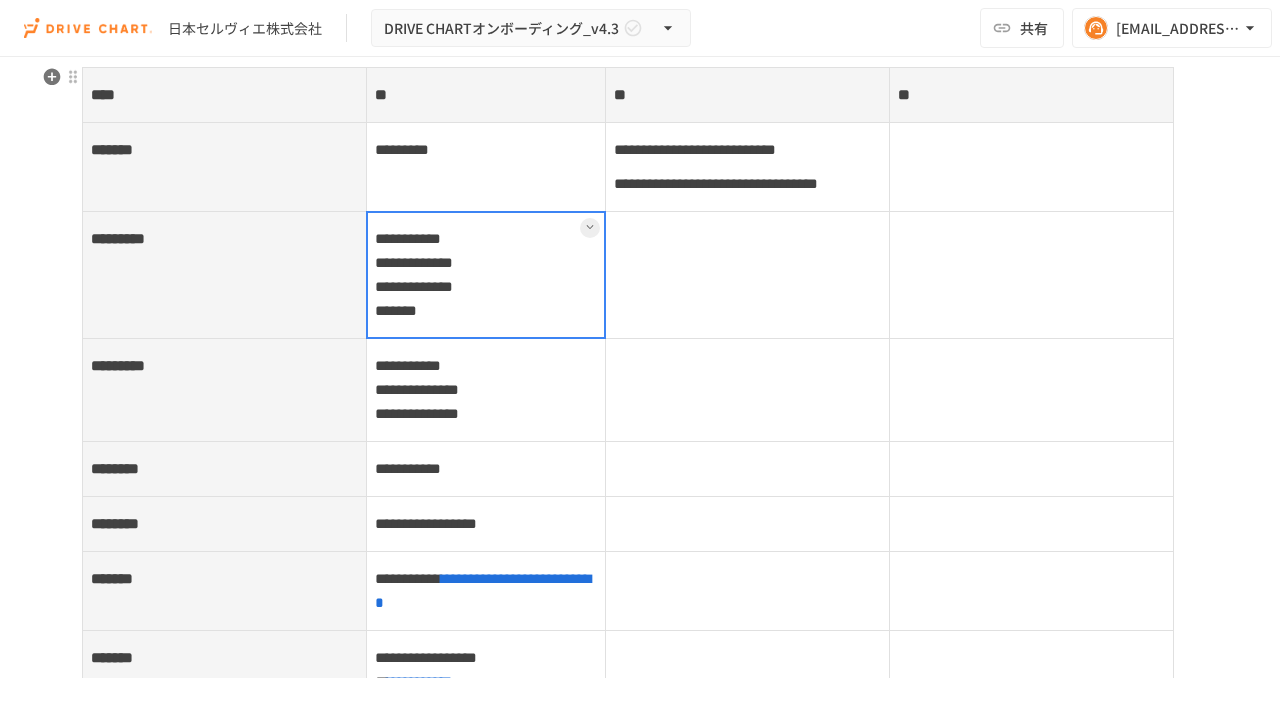 scroll, scrollTop: 7742, scrollLeft: 0, axis: vertical 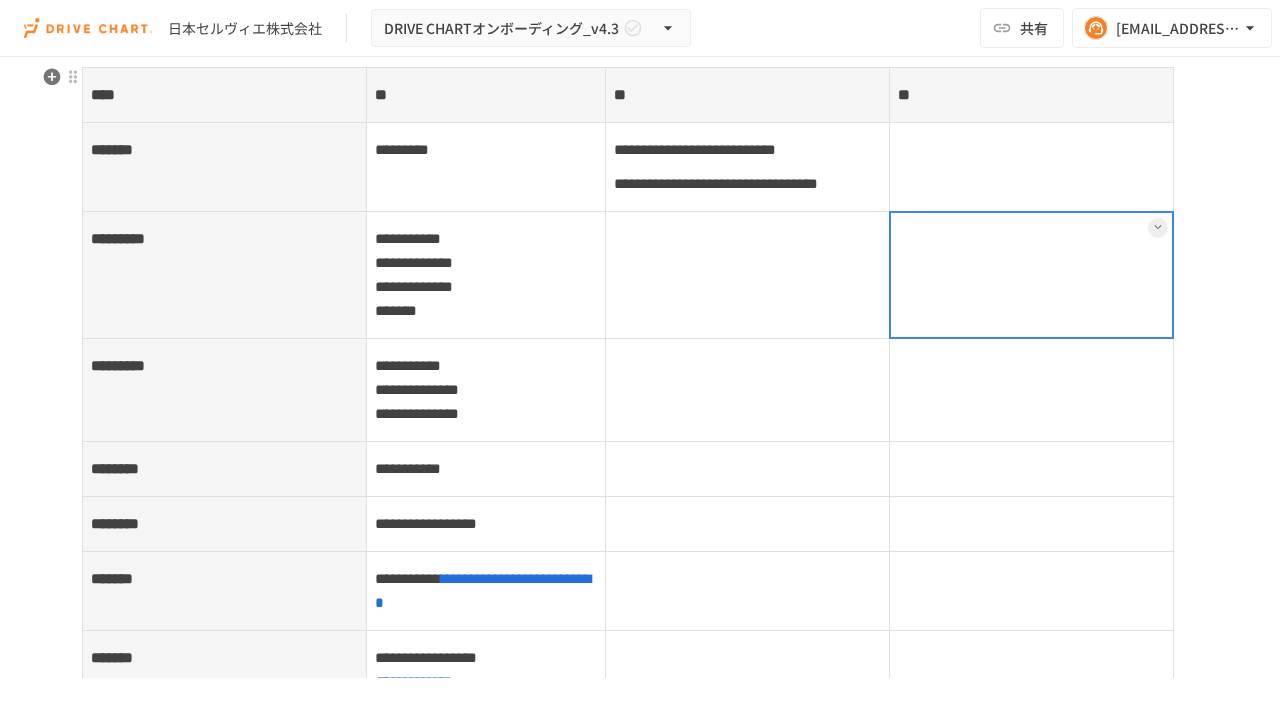 click at bounding box center (1031, 275) 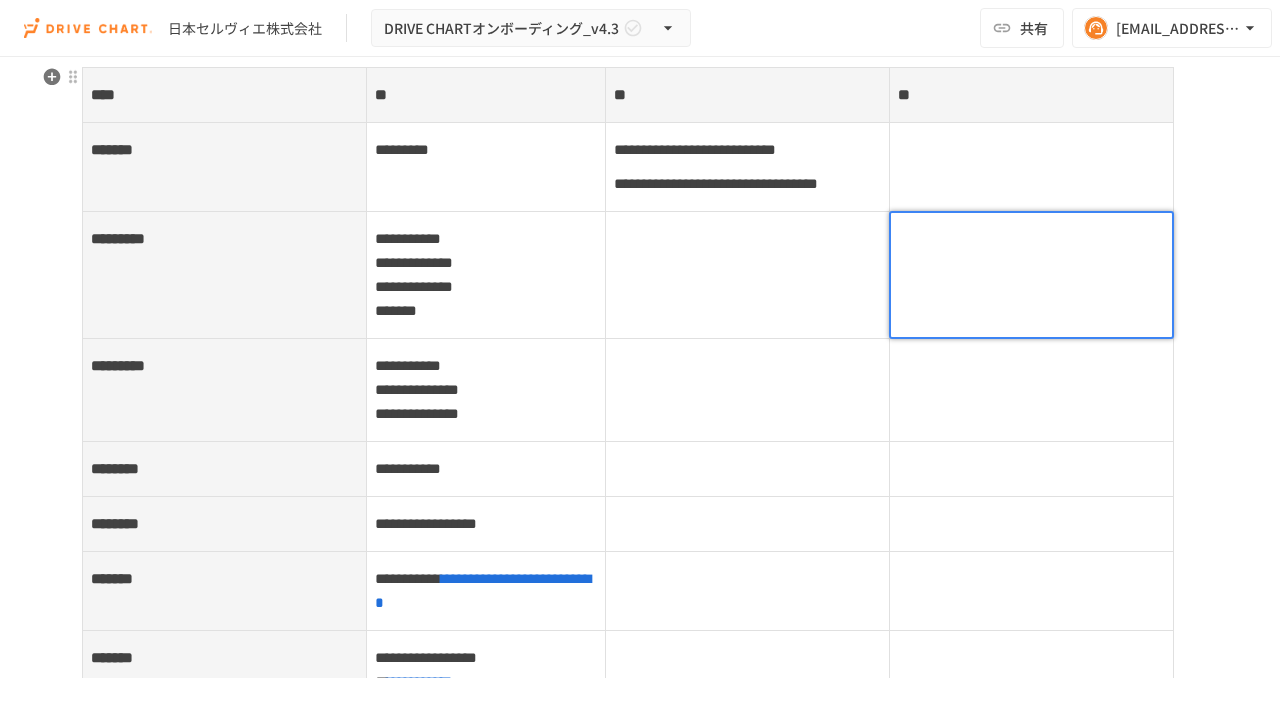 click at bounding box center [1031, 239] 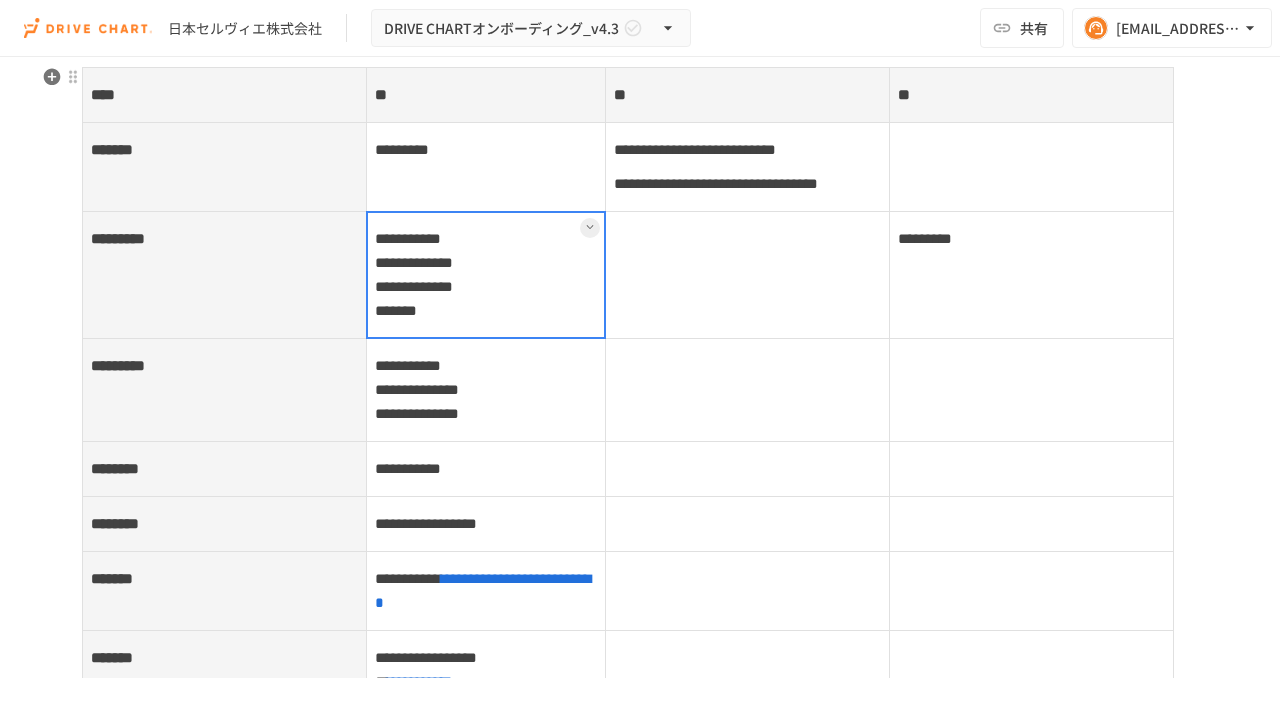 click on "**********" at bounding box center [486, 274] 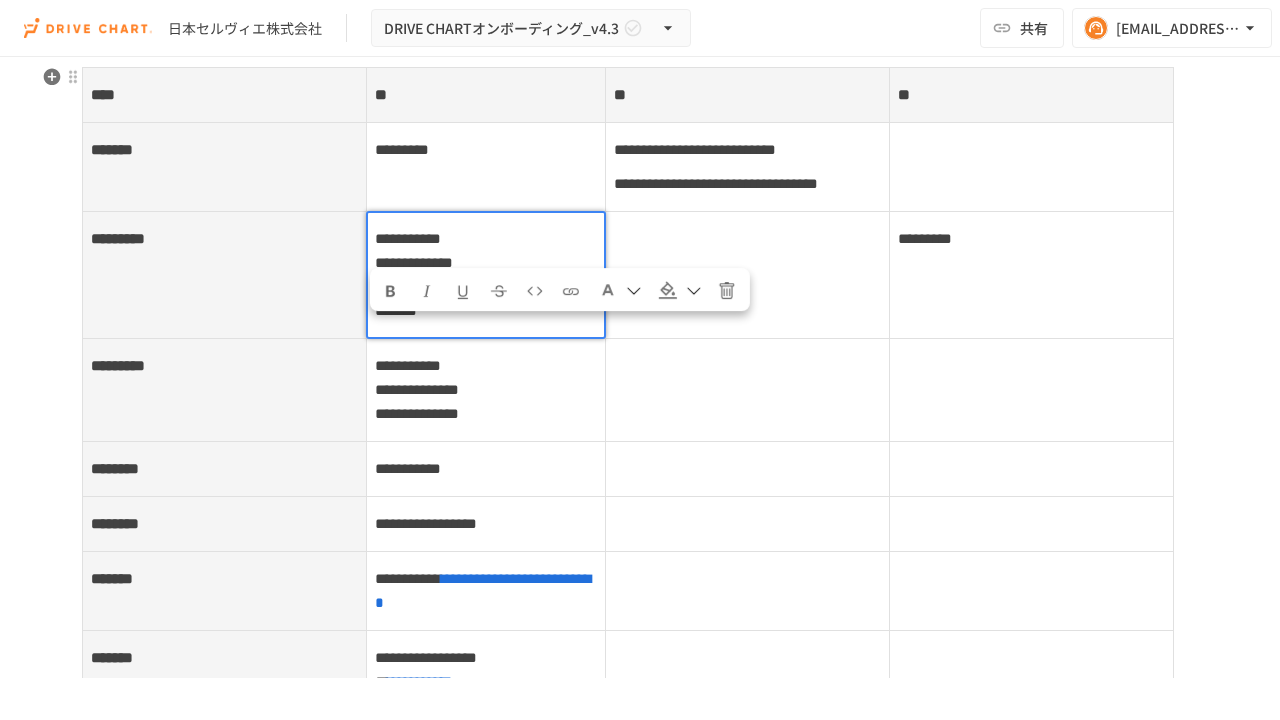 drag, startPoint x: 369, startPoint y: 331, endPoint x: 569, endPoint y: 332, distance: 200.0025 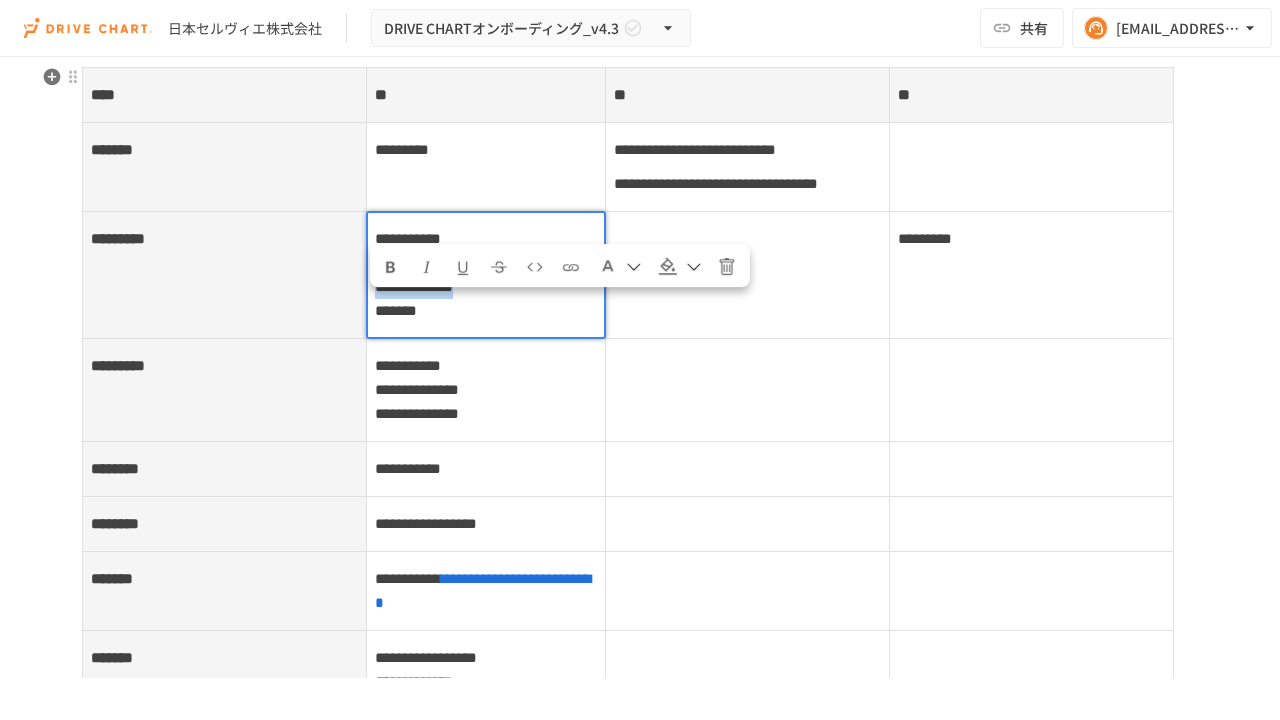 drag, startPoint x: 569, startPoint y: 332, endPoint x: 370, endPoint y: 304, distance: 200.96019 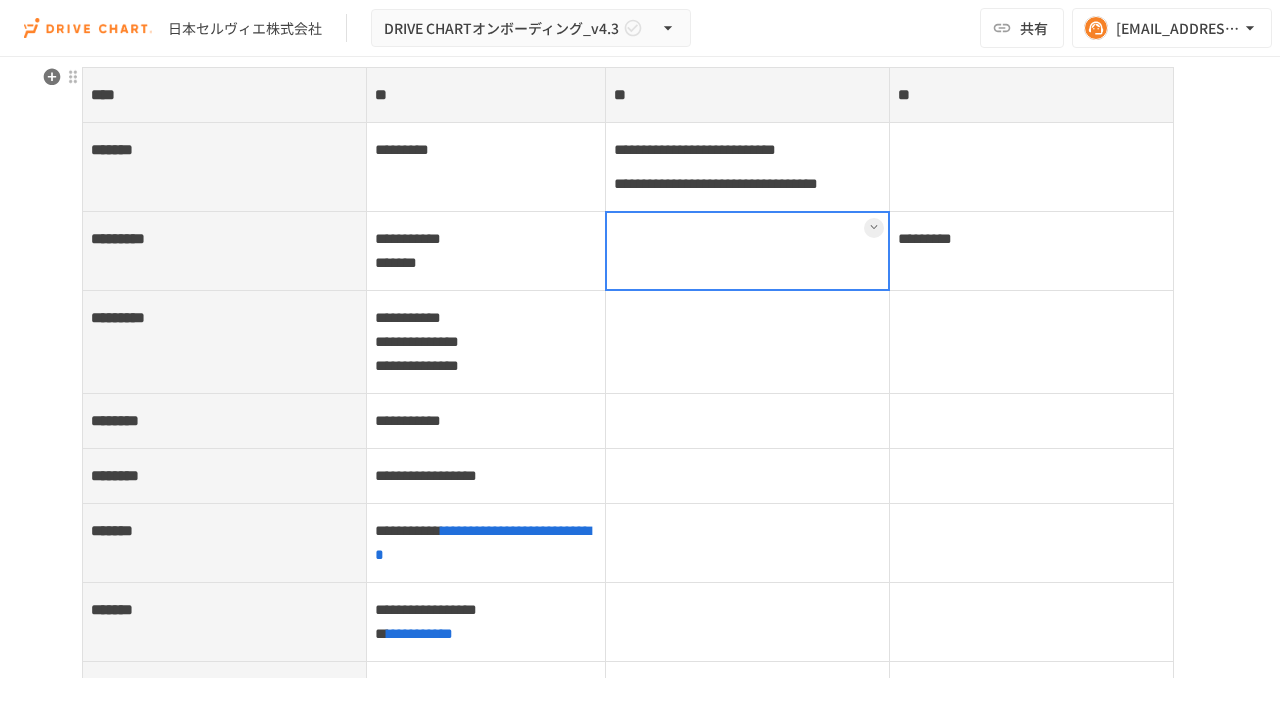 click at bounding box center [747, 250] 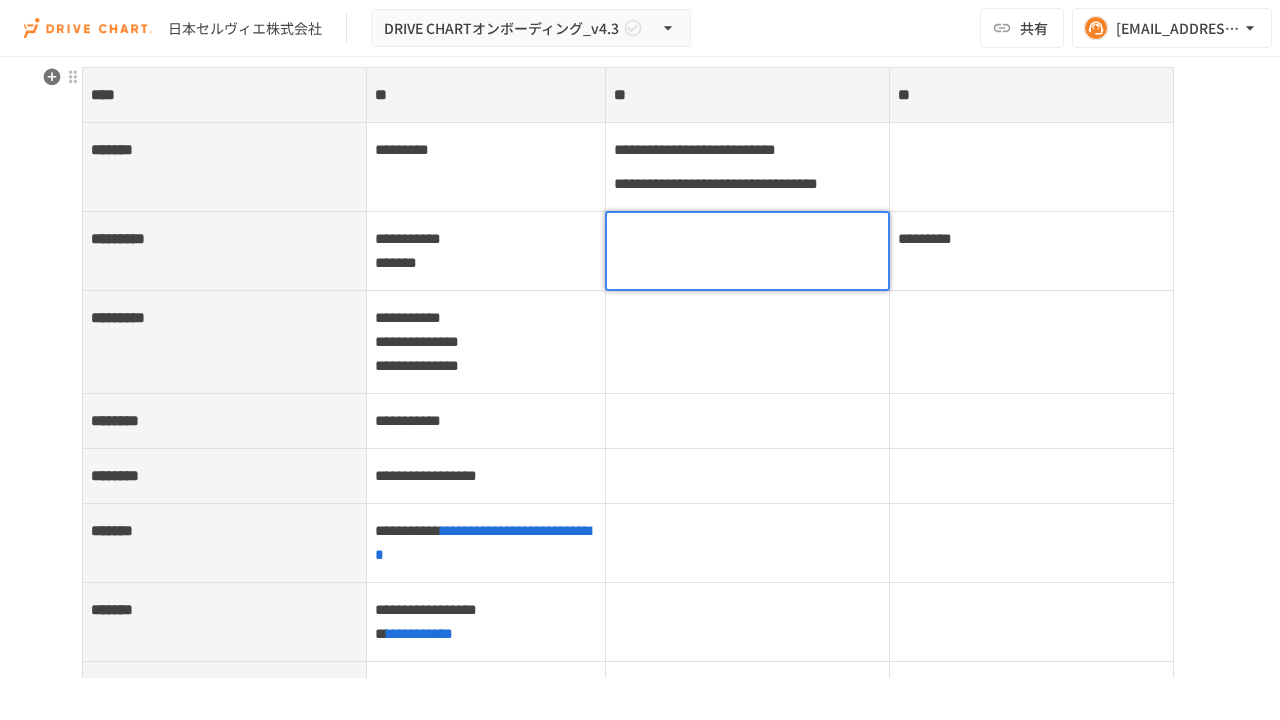 click at bounding box center (747, 239) 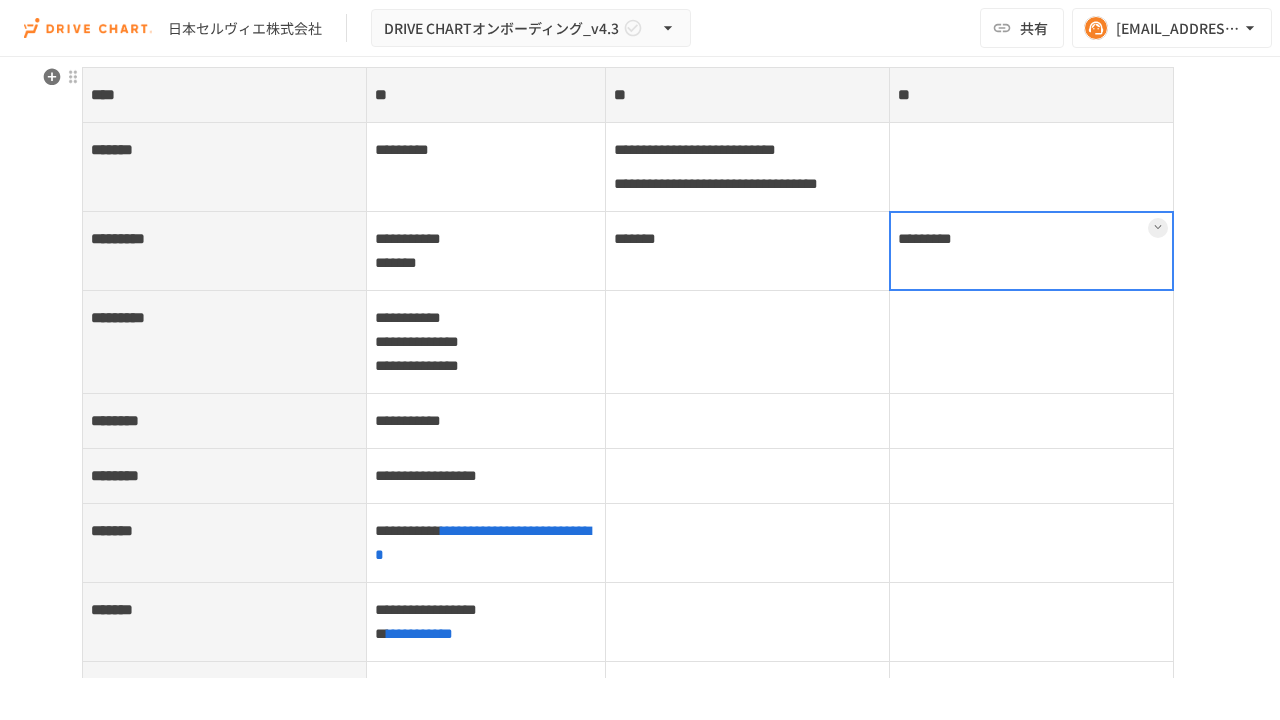 click on "*********" at bounding box center [1031, 250] 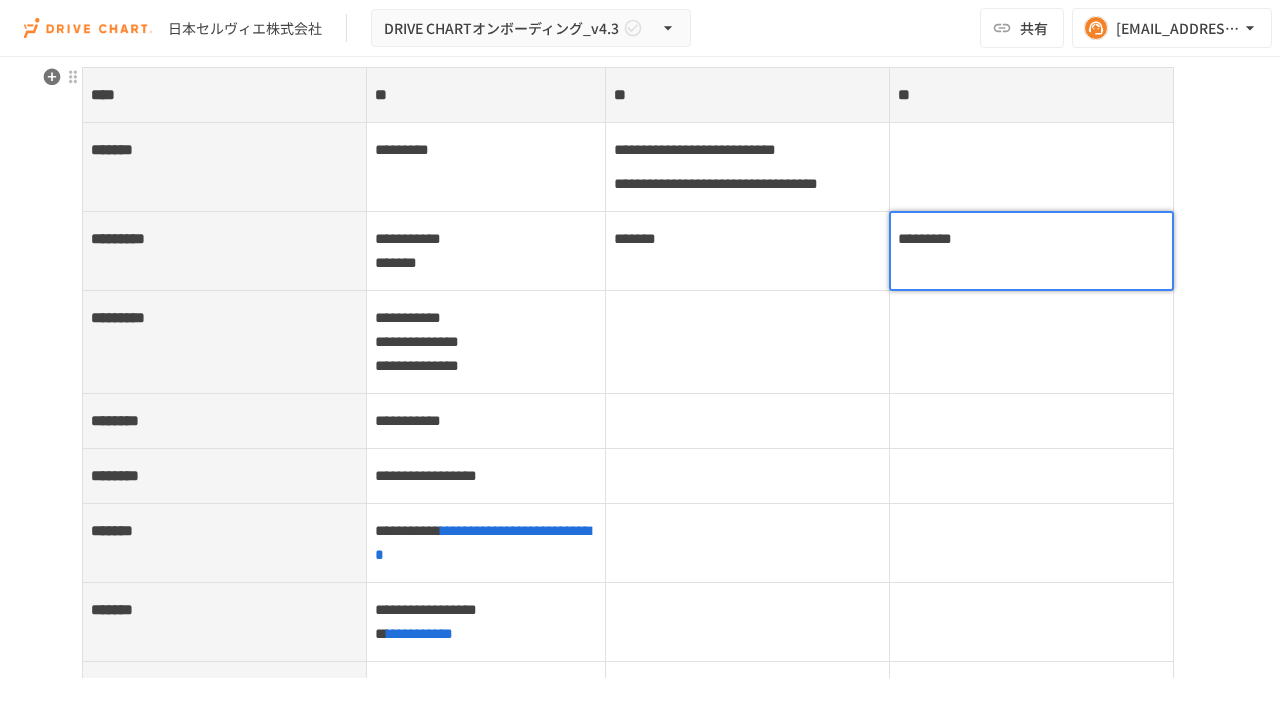 click on "*********" at bounding box center [1031, 239] 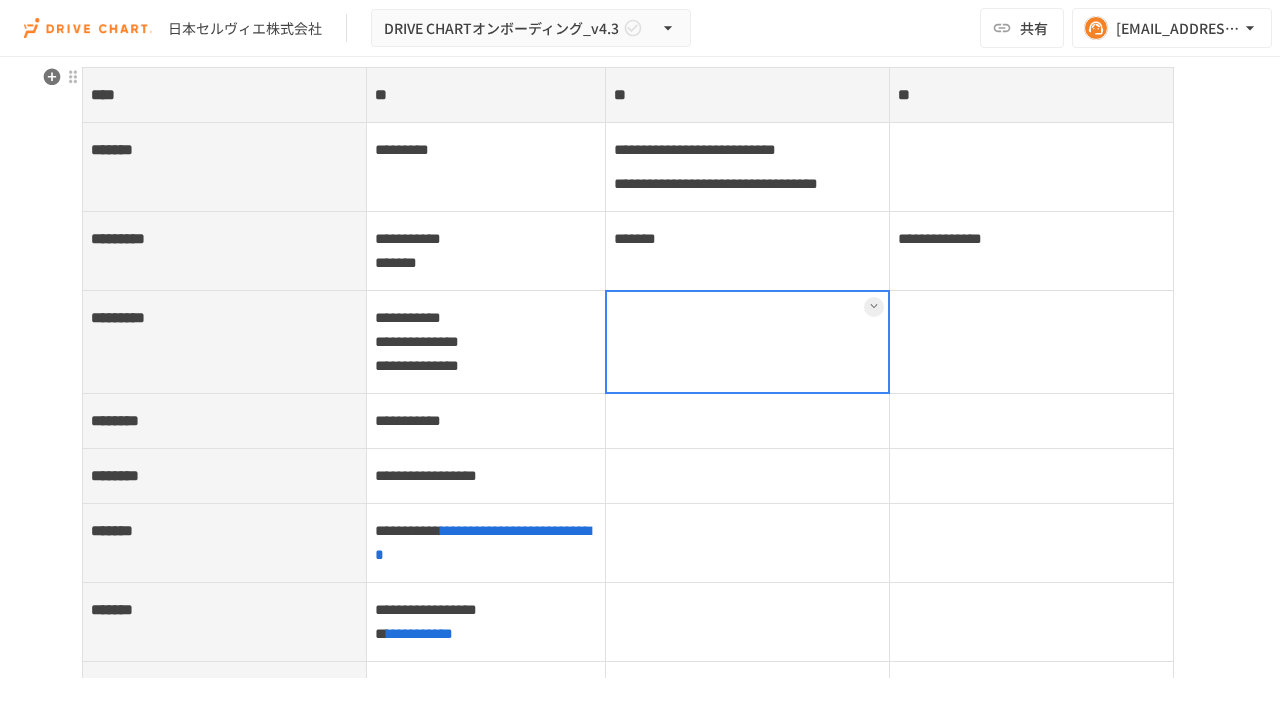 click at bounding box center [747, 341] 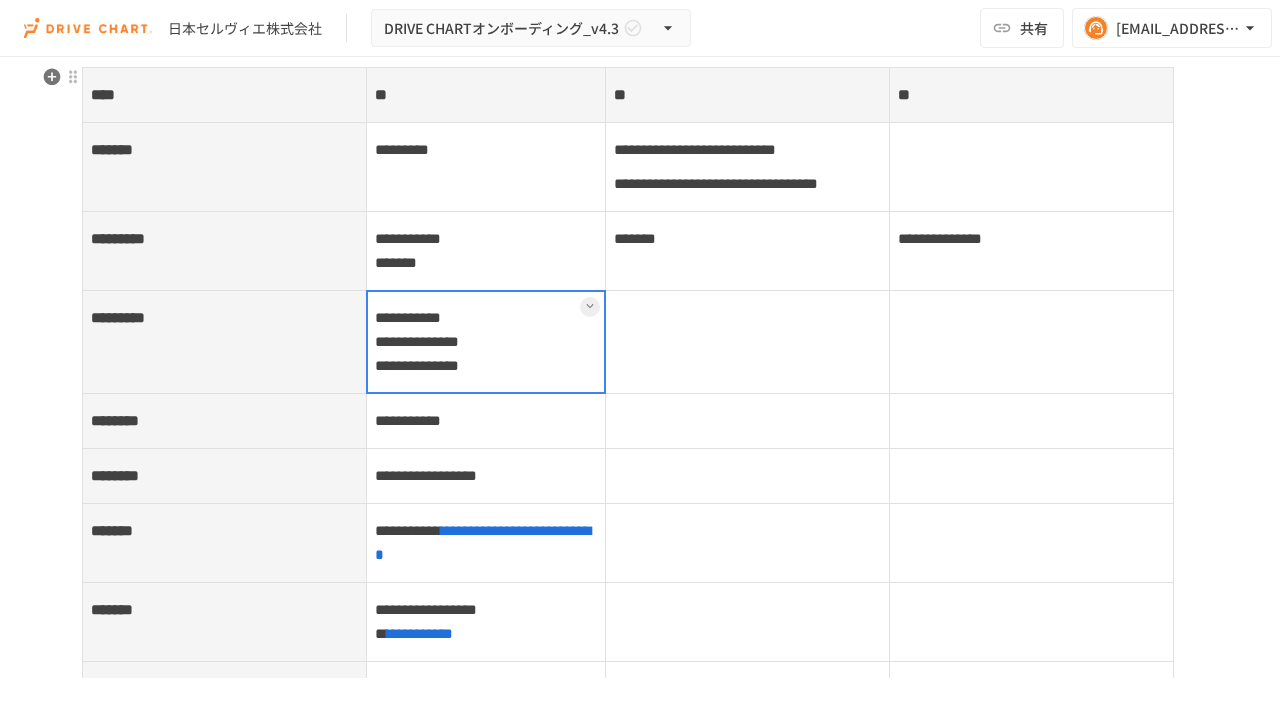 click on "**********" at bounding box center [486, 341] 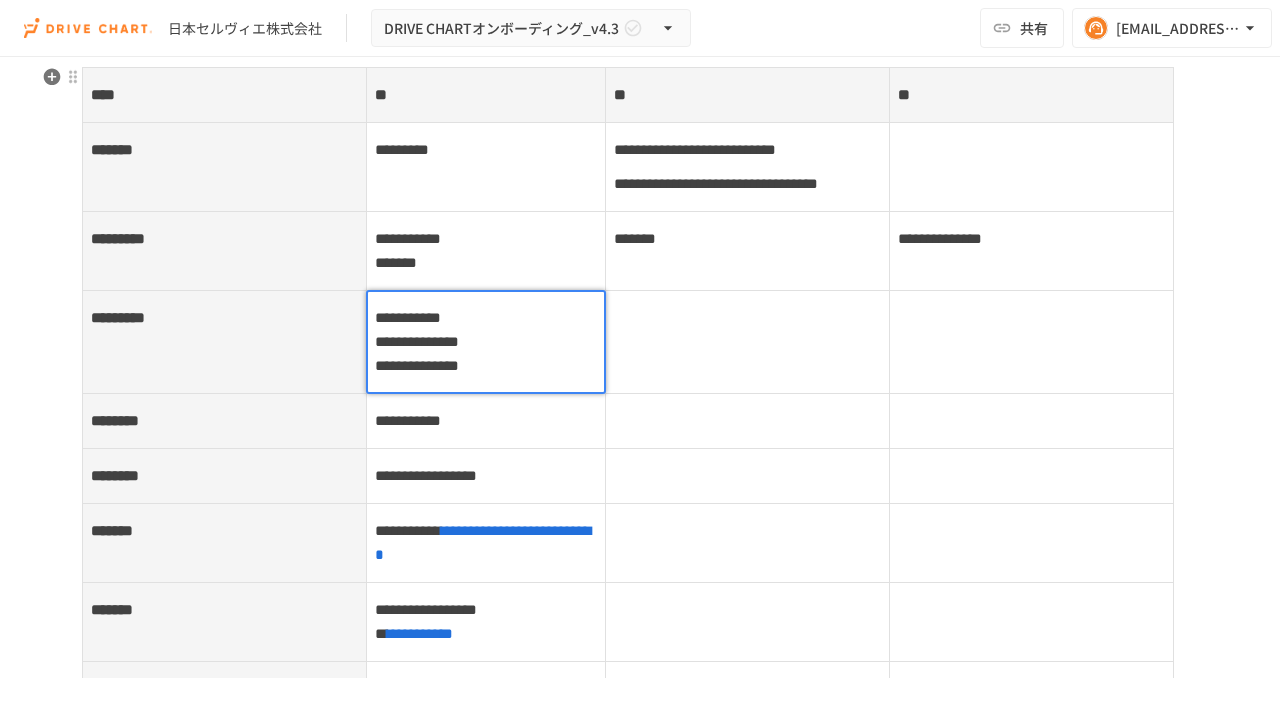 click on "**********" at bounding box center (417, 341) 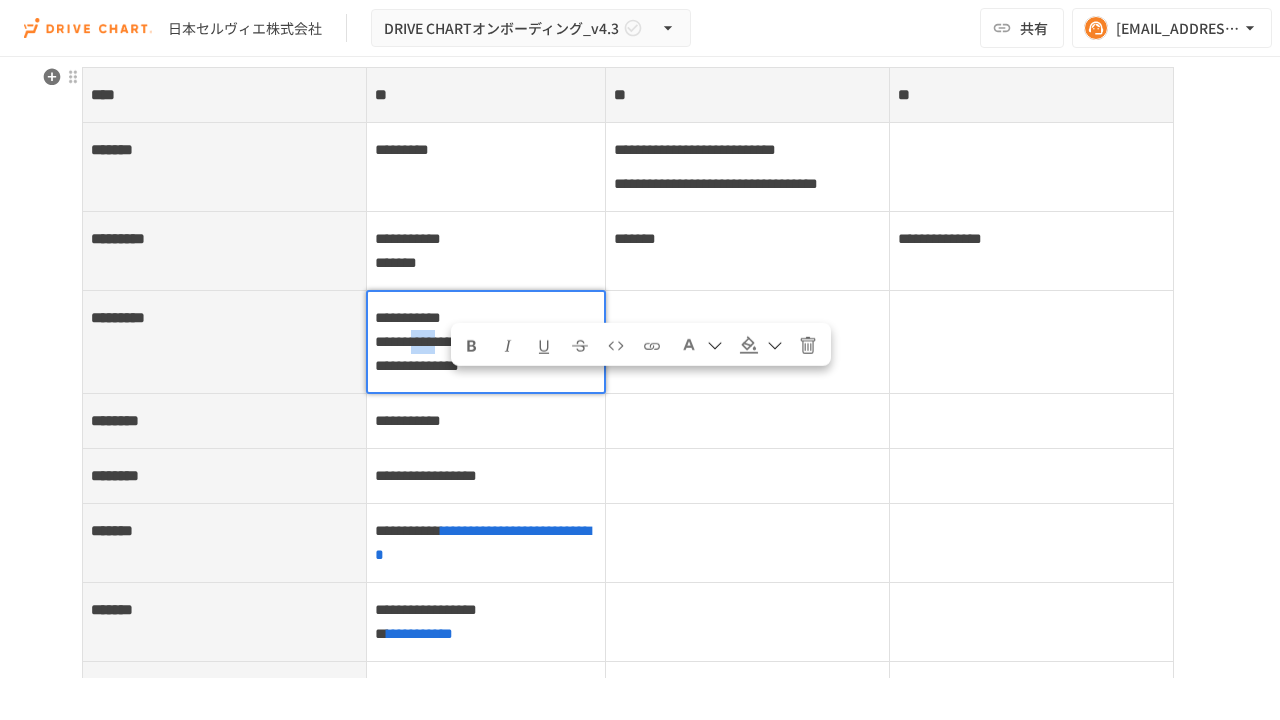 click on "**********" at bounding box center [417, 341] 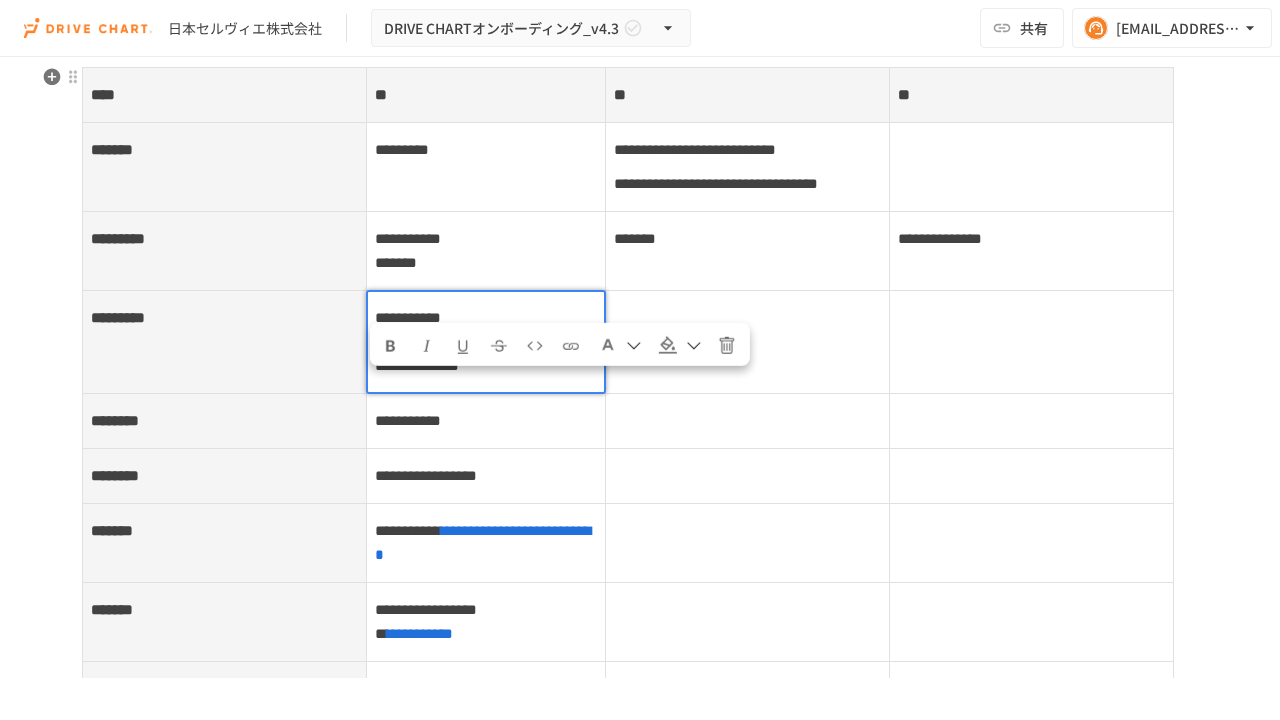 click on "**********" at bounding box center (417, 341) 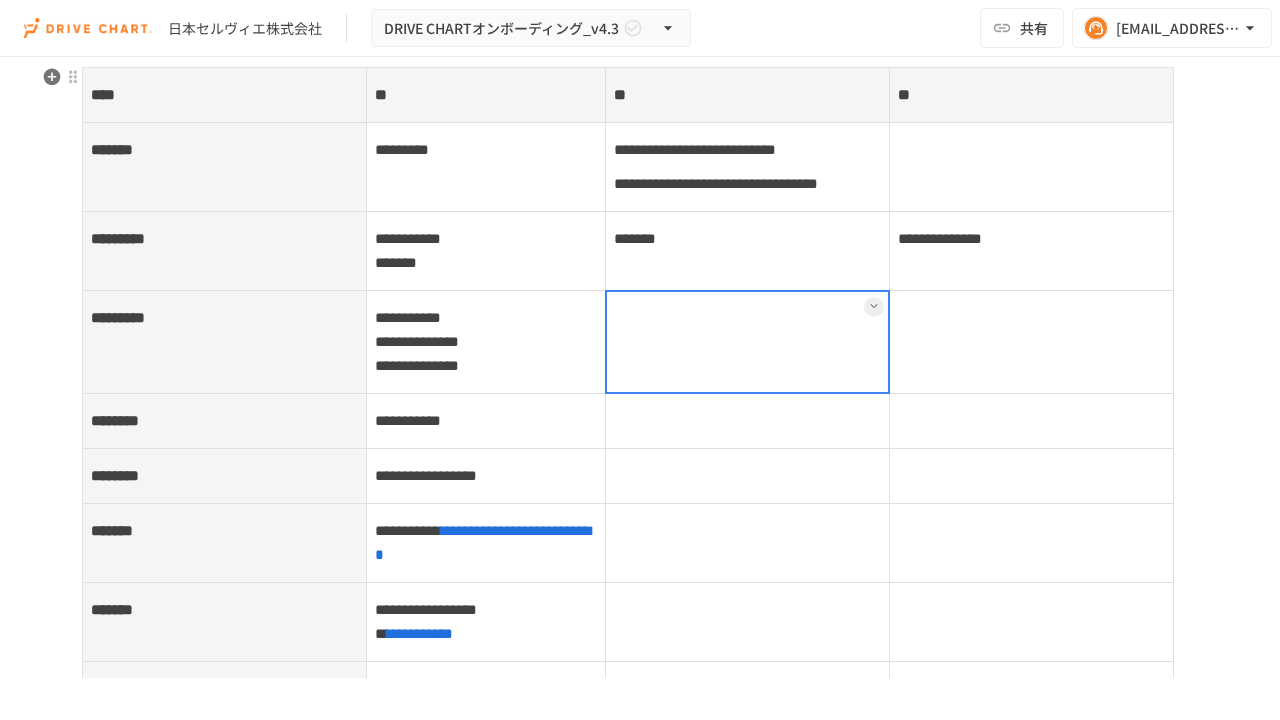 click at bounding box center (747, 341) 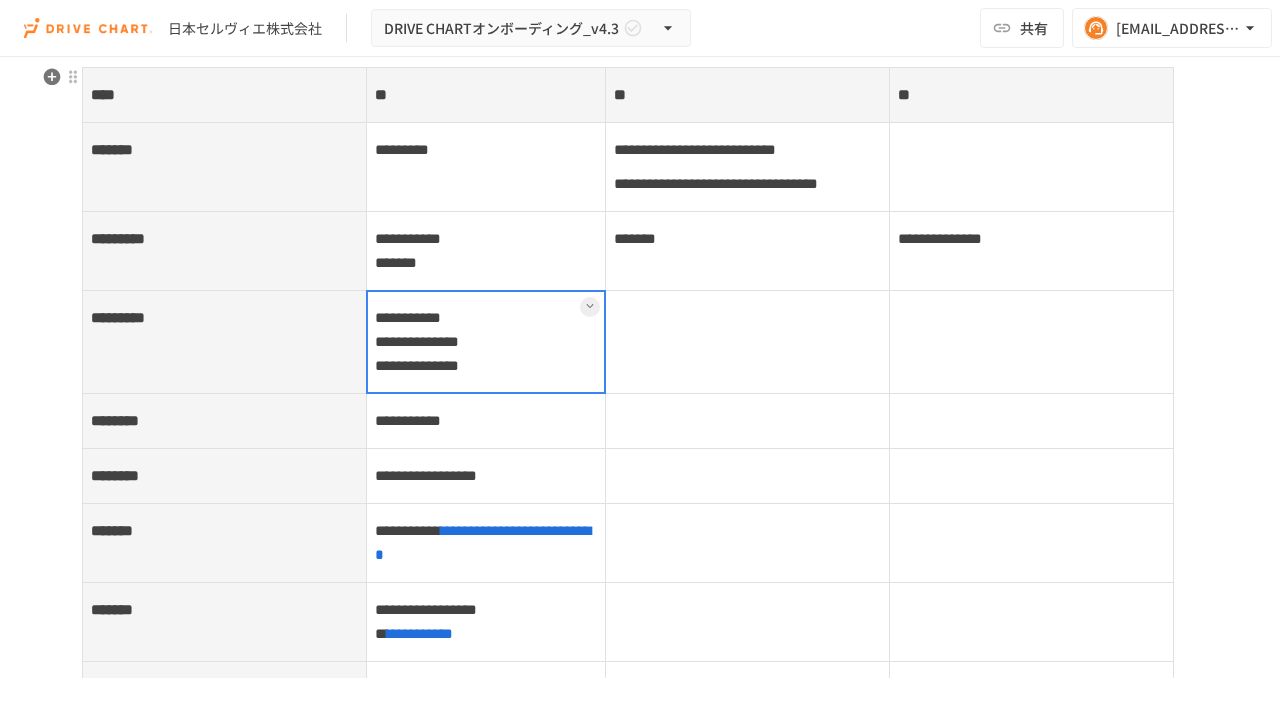 click on "**********" at bounding box center [486, 341] 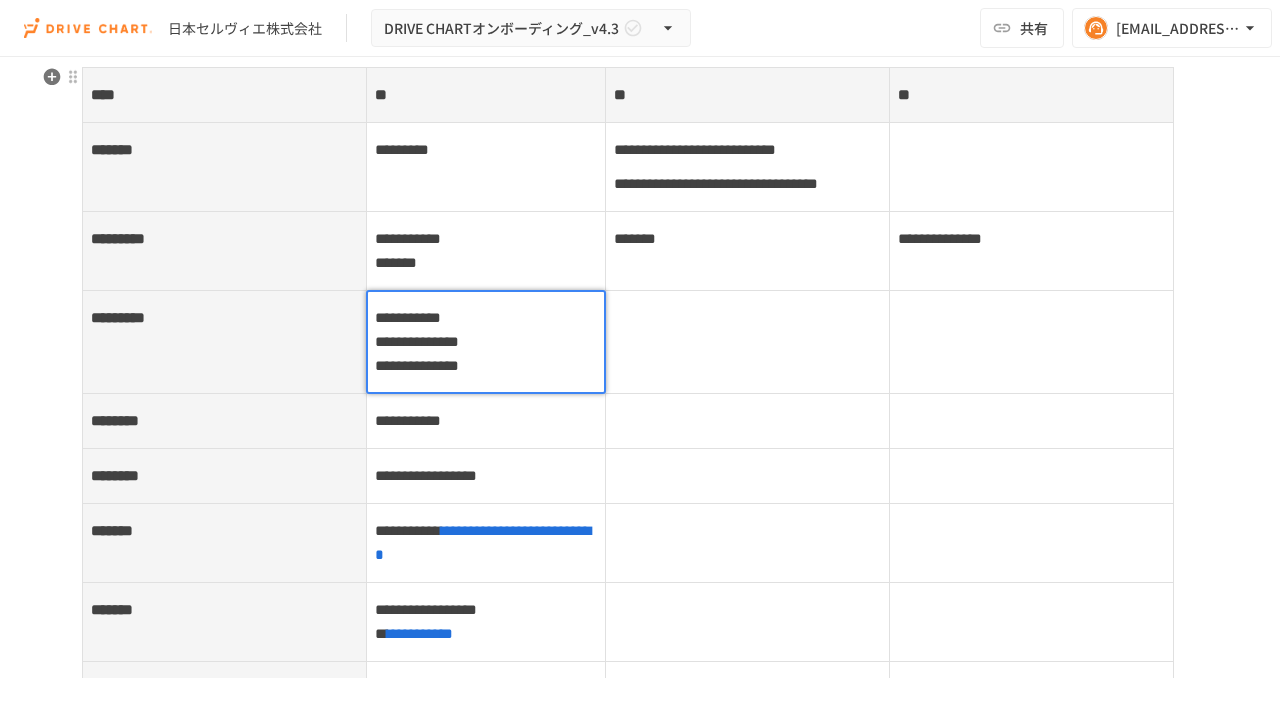 click on "**********" at bounding box center (417, 365) 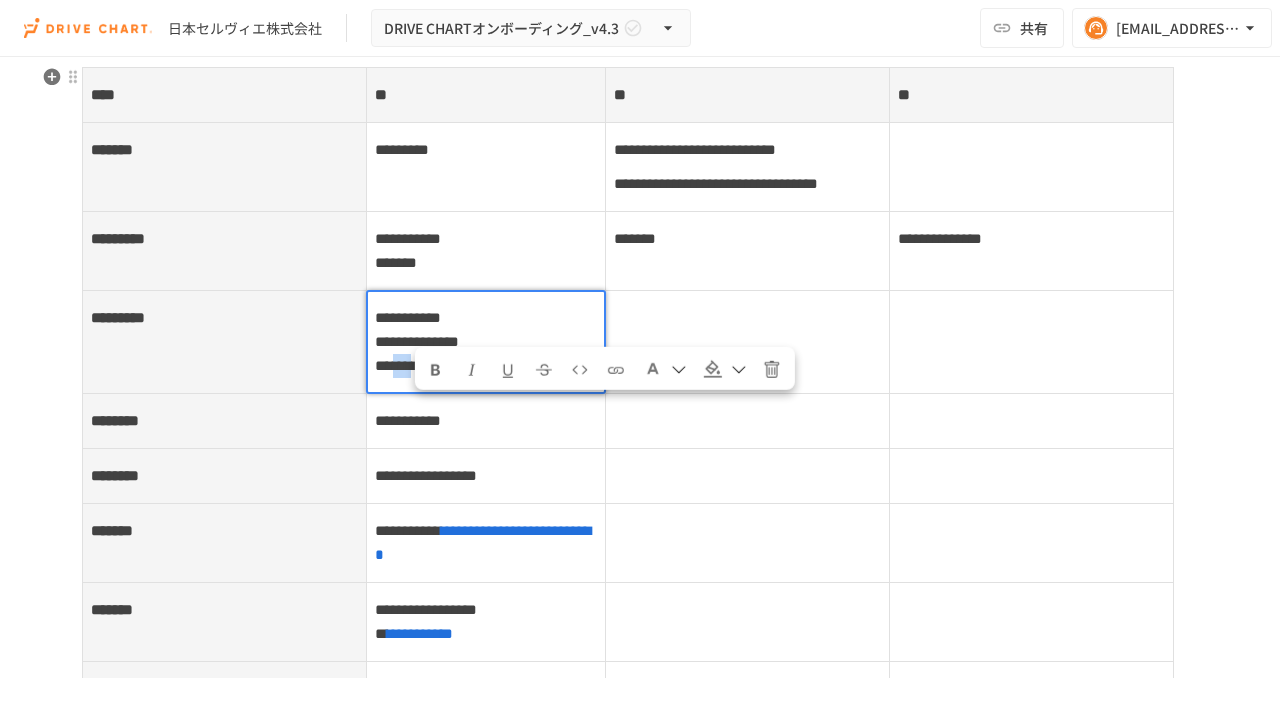 click on "**********" at bounding box center (417, 365) 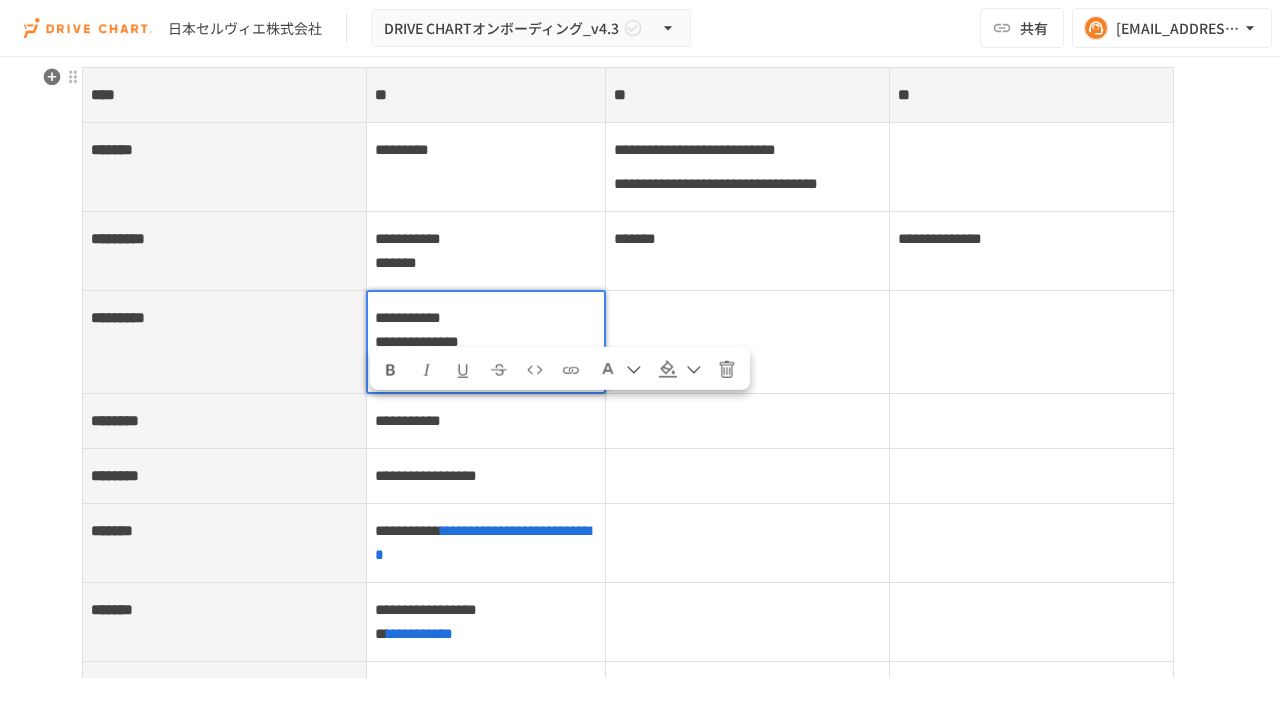 drag, startPoint x: 423, startPoint y: 409, endPoint x: 463, endPoint y: 410, distance: 40.012497 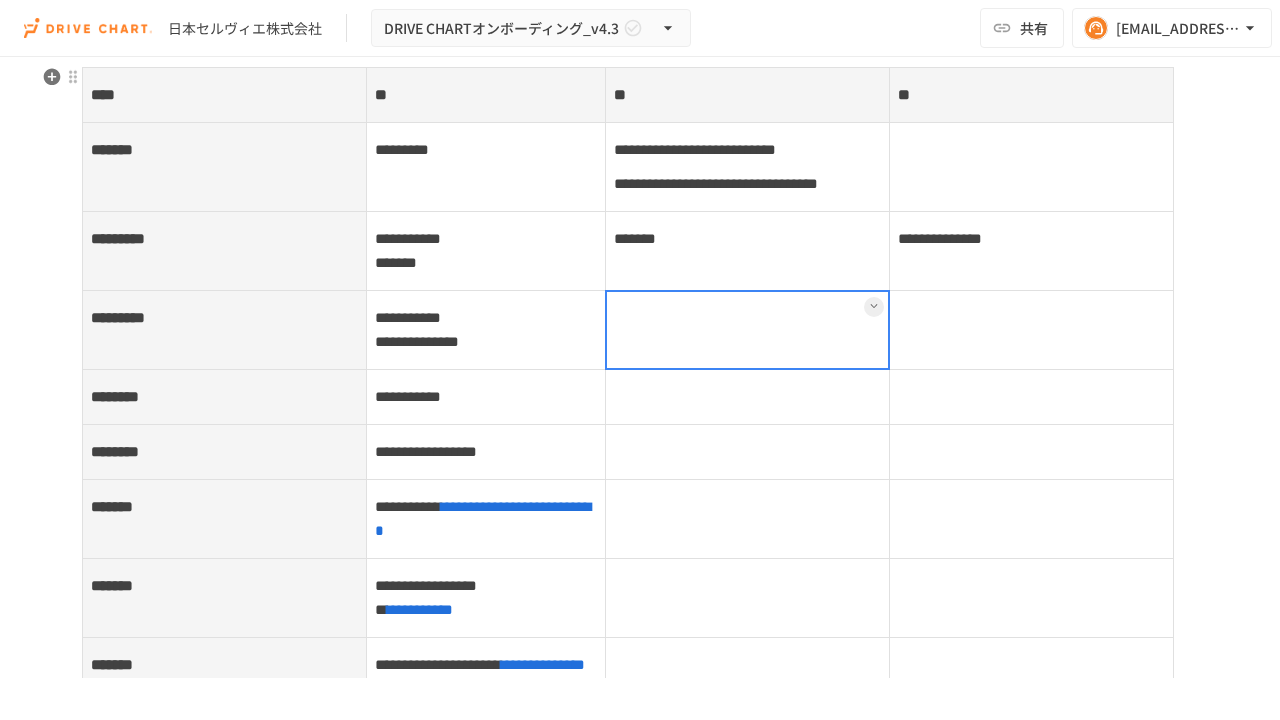 click at bounding box center (747, 329) 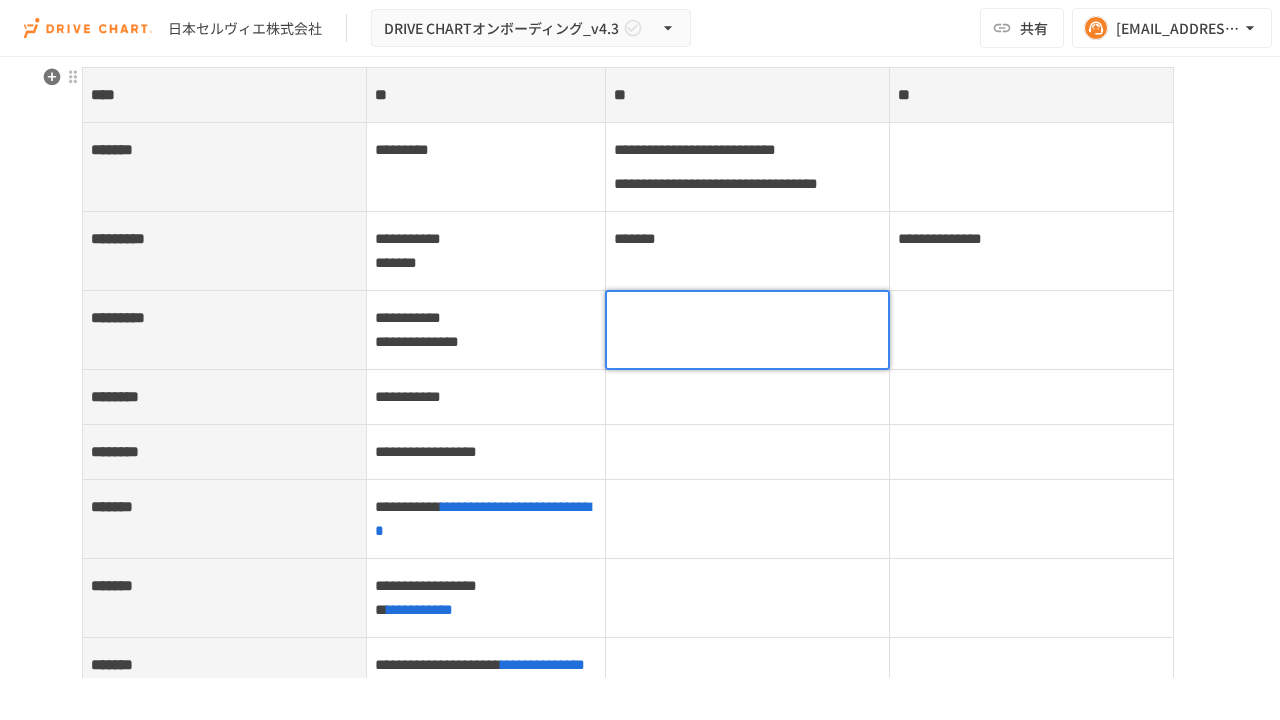 click at bounding box center (747, 318) 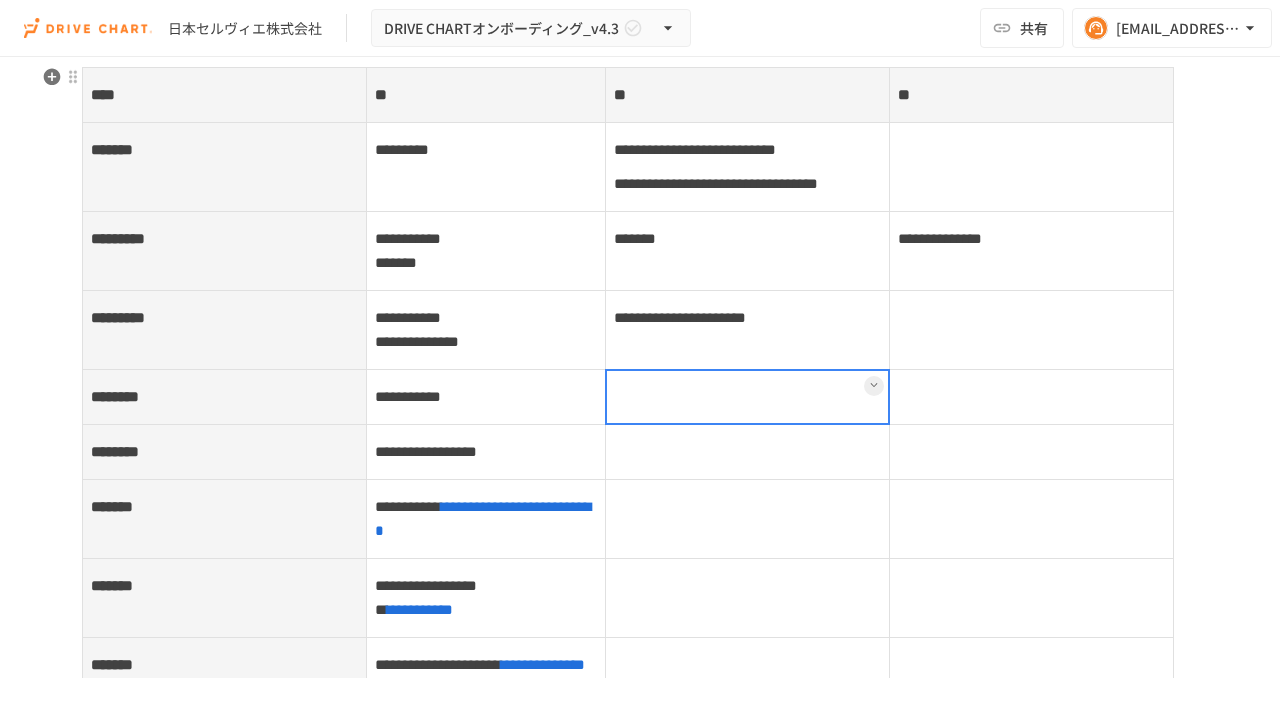 click at bounding box center (747, 396) 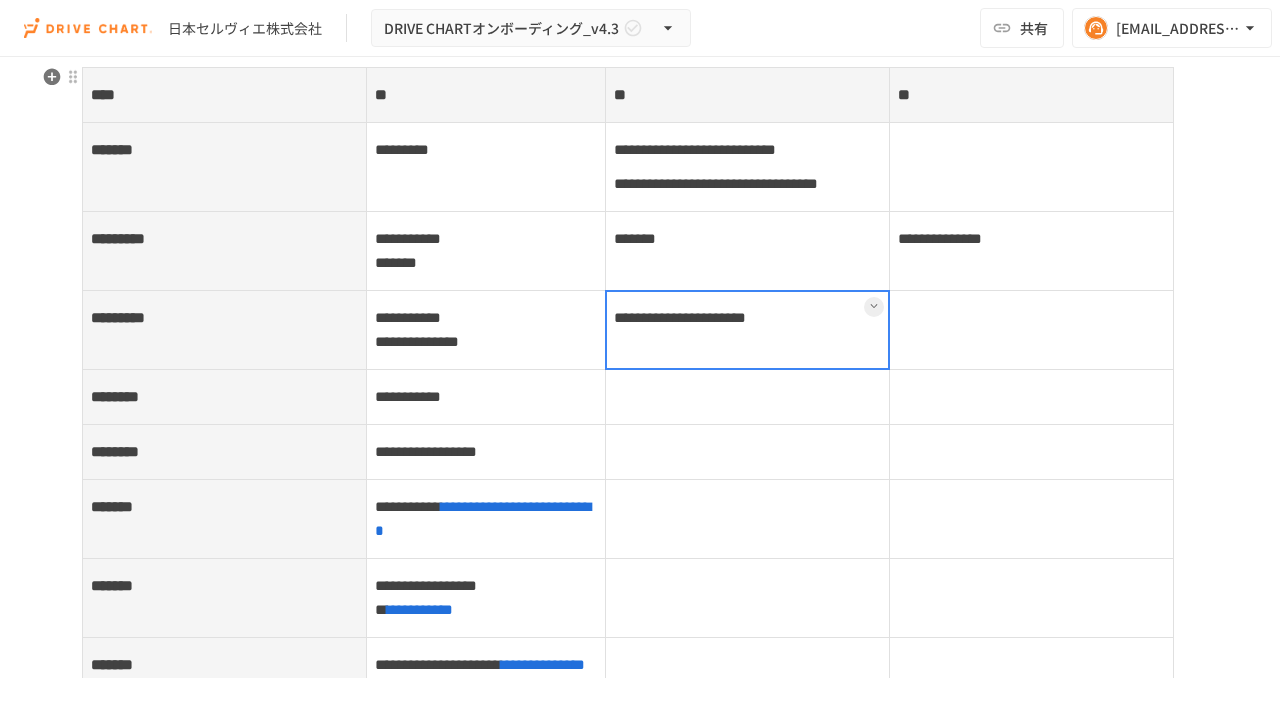 click on "**********" at bounding box center (747, 329) 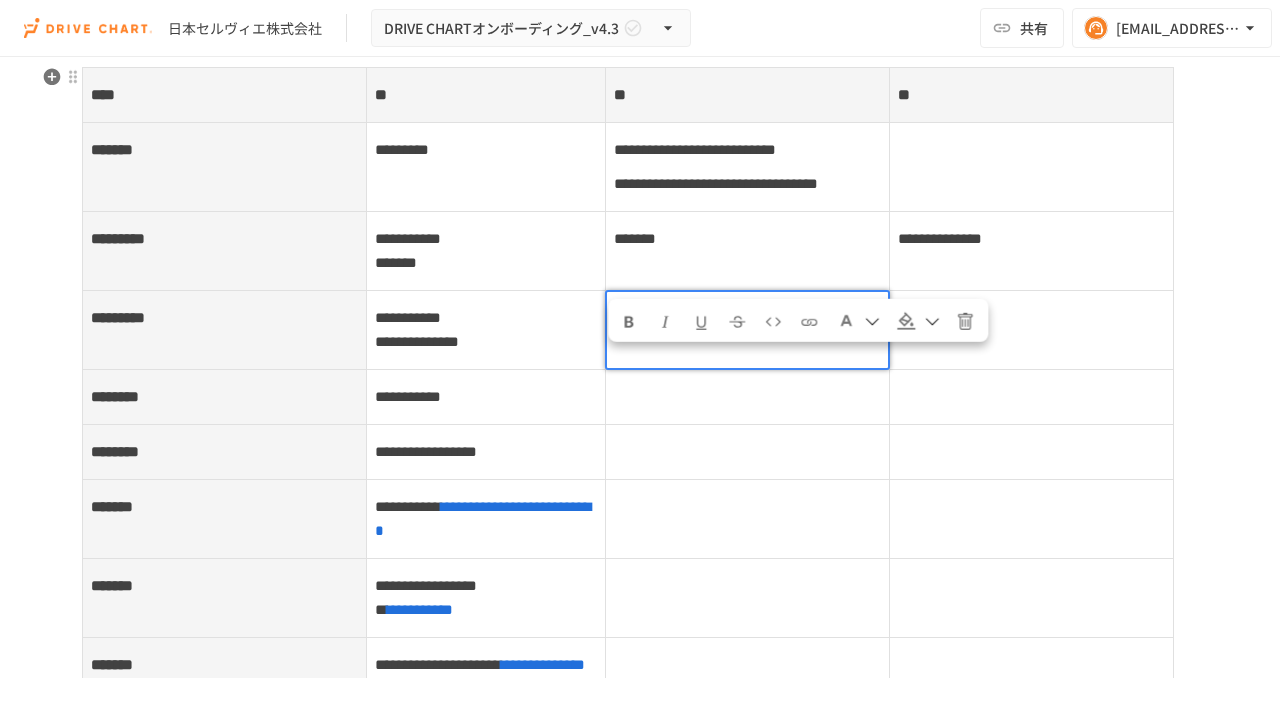 drag, startPoint x: 760, startPoint y: 363, endPoint x: 772, endPoint y: 392, distance: 31.38471 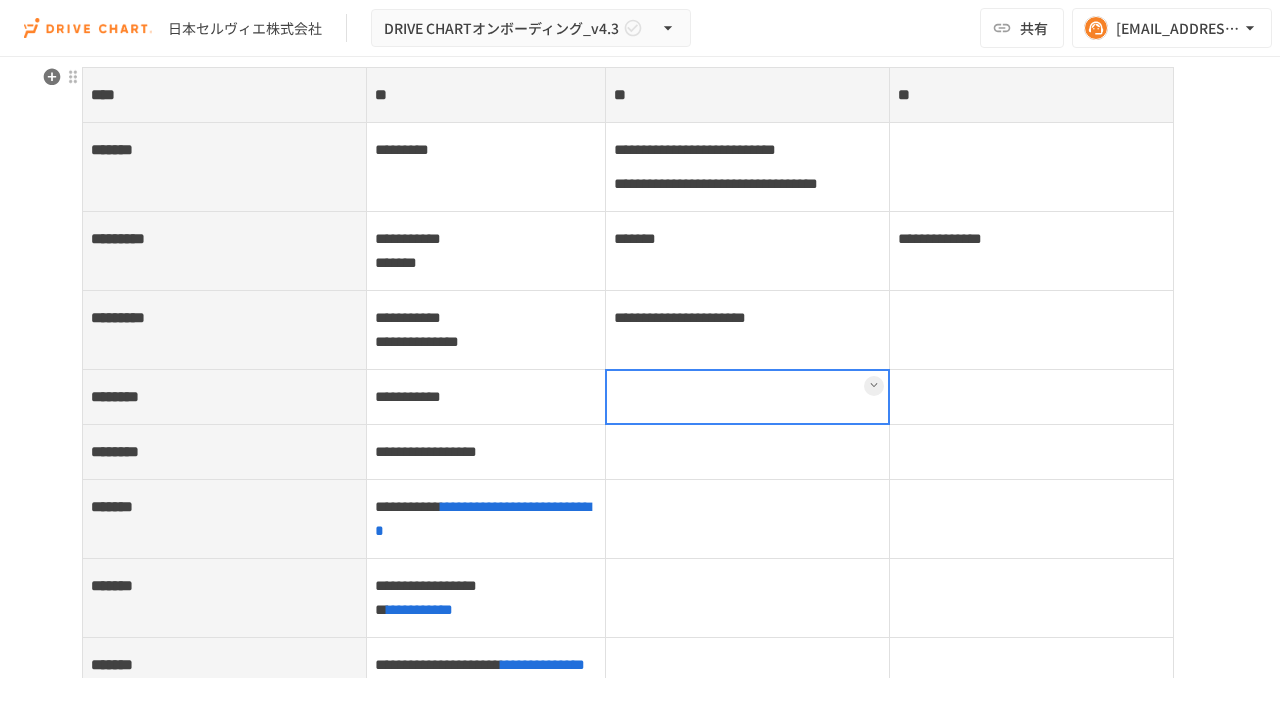click at bounding box center (747, 396) 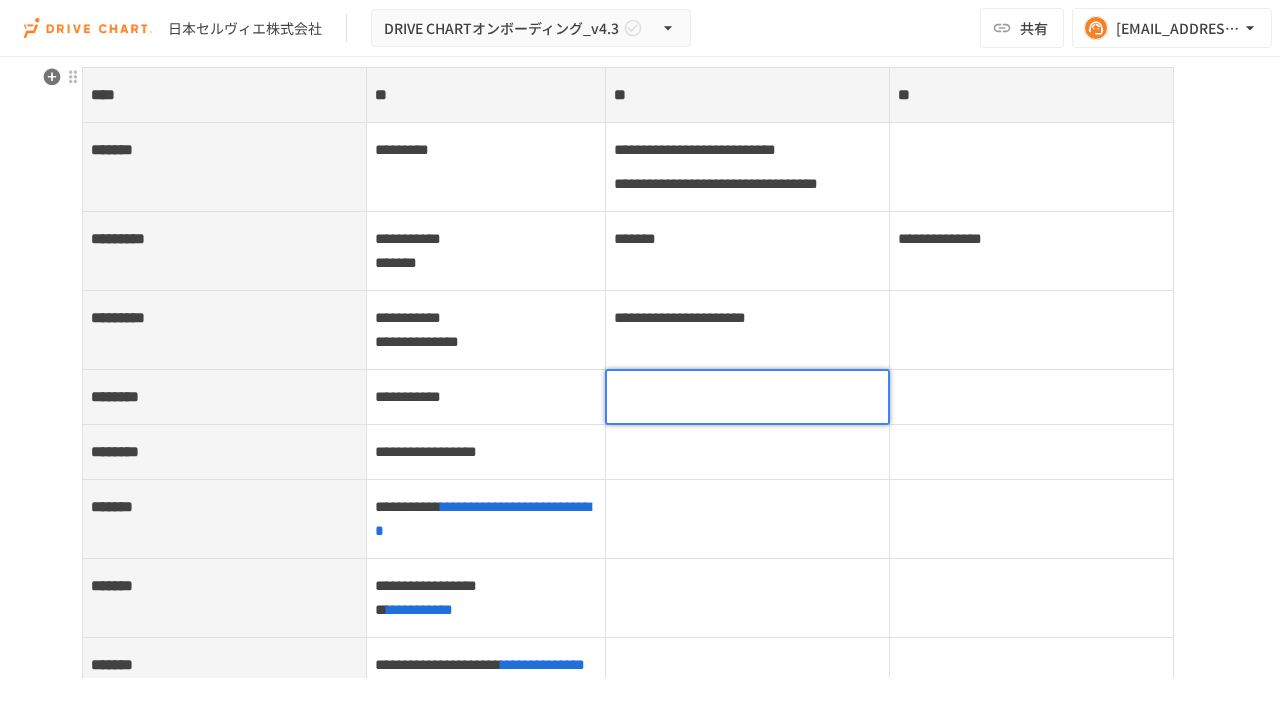 paste 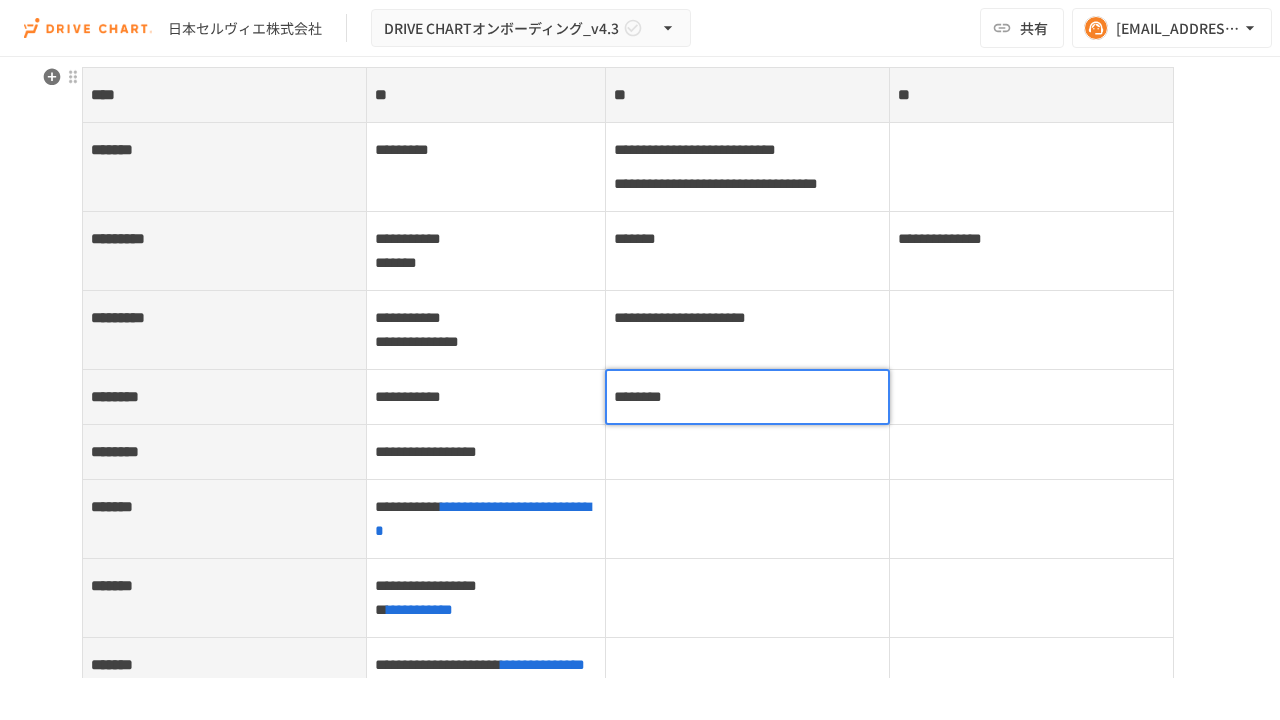 type 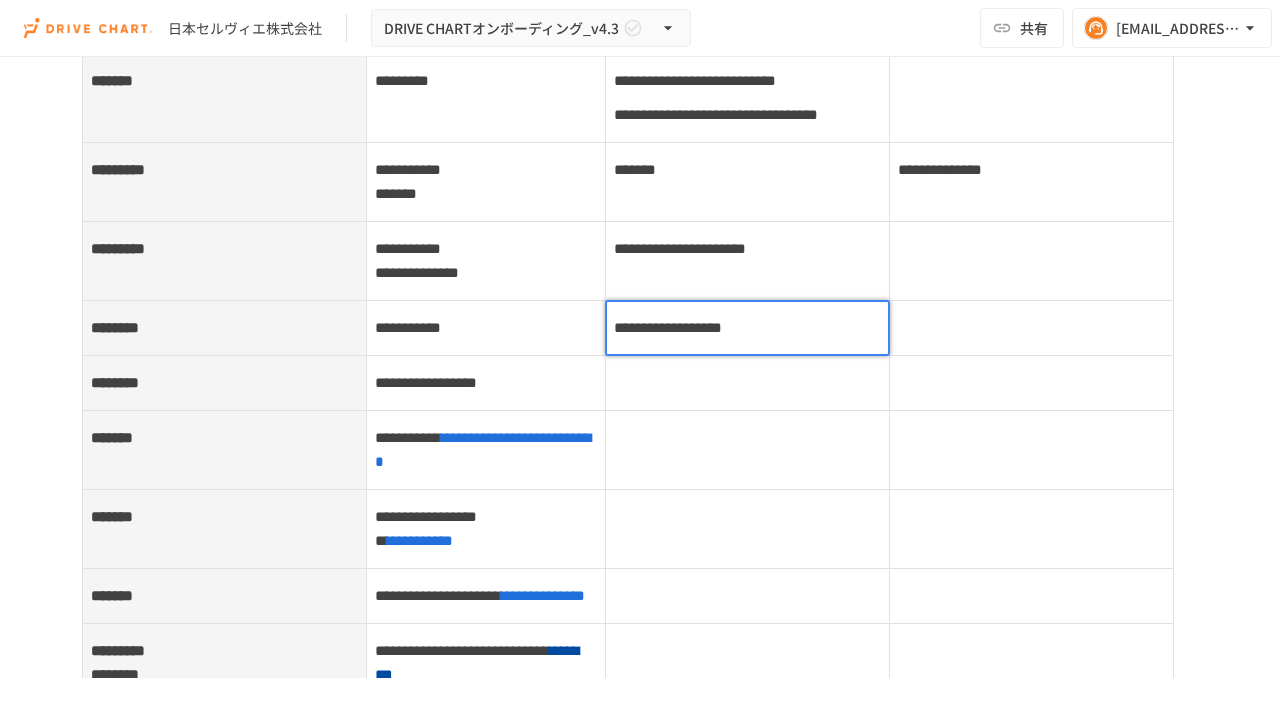 scroll, scrollTop: 7818, scrollLeft: 0, axis: vertical 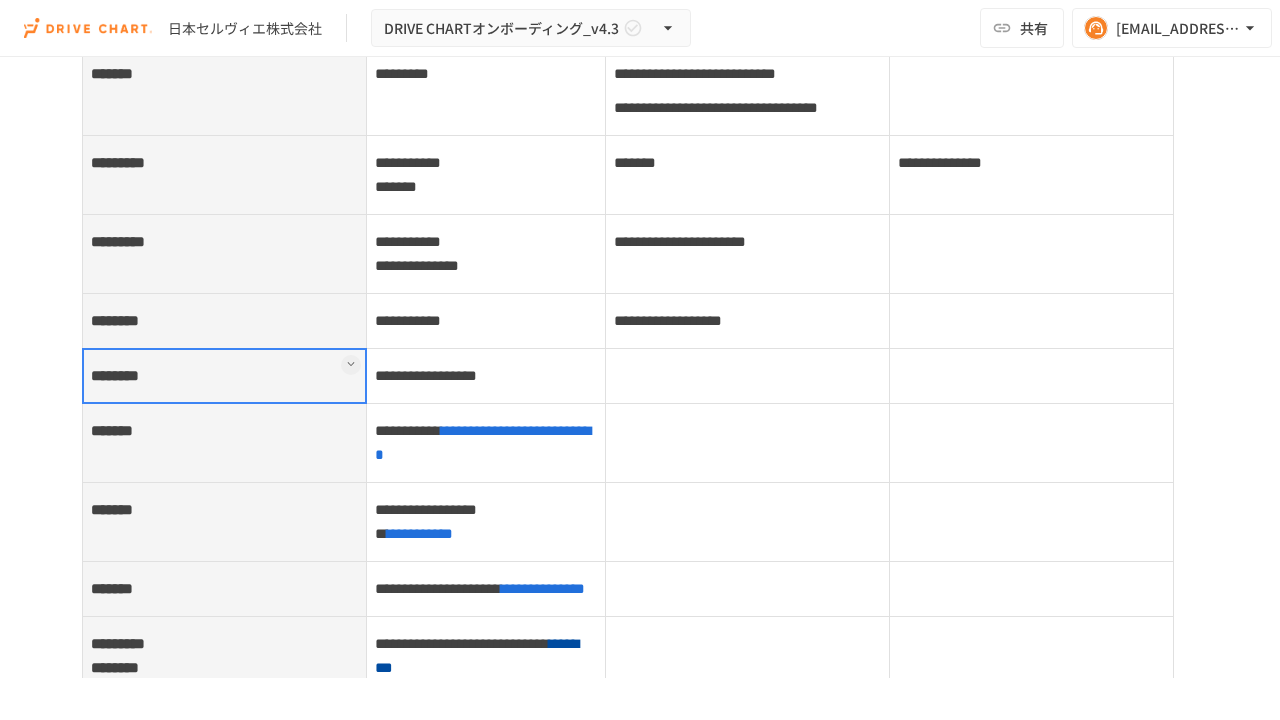 click on "********" at bounding box center (225, 375) 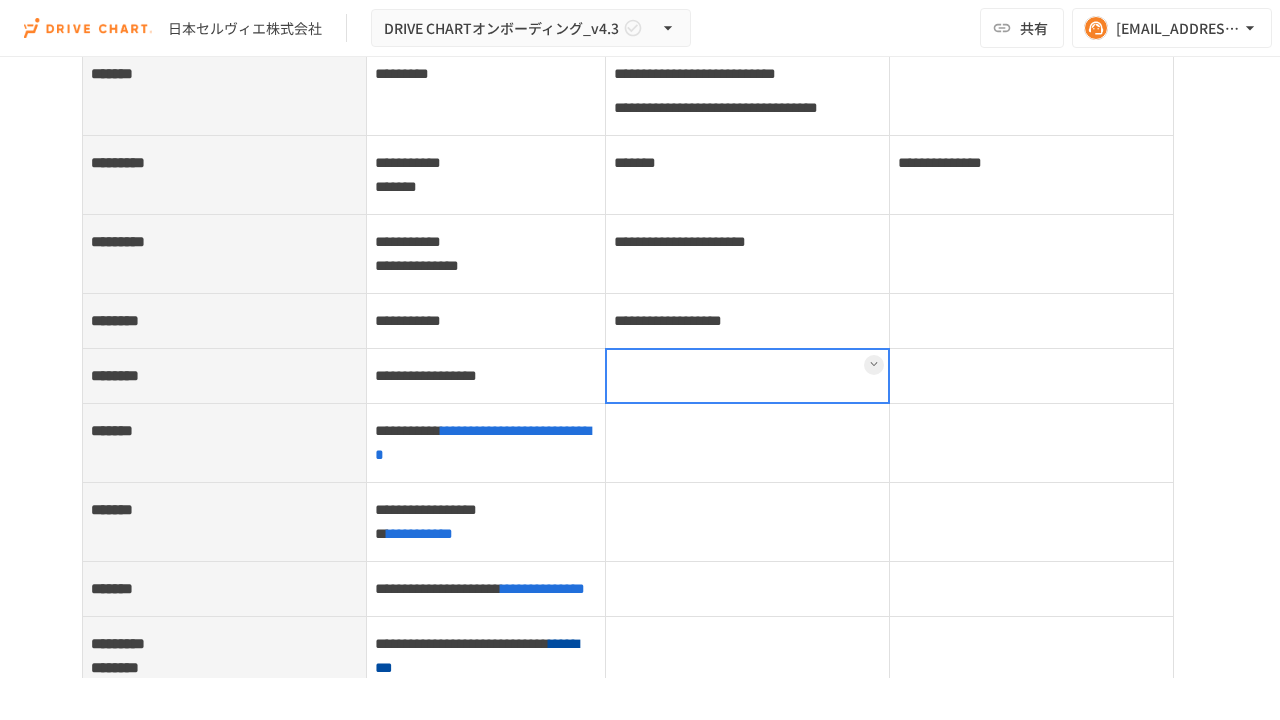 click at bounding box center [747, 376] 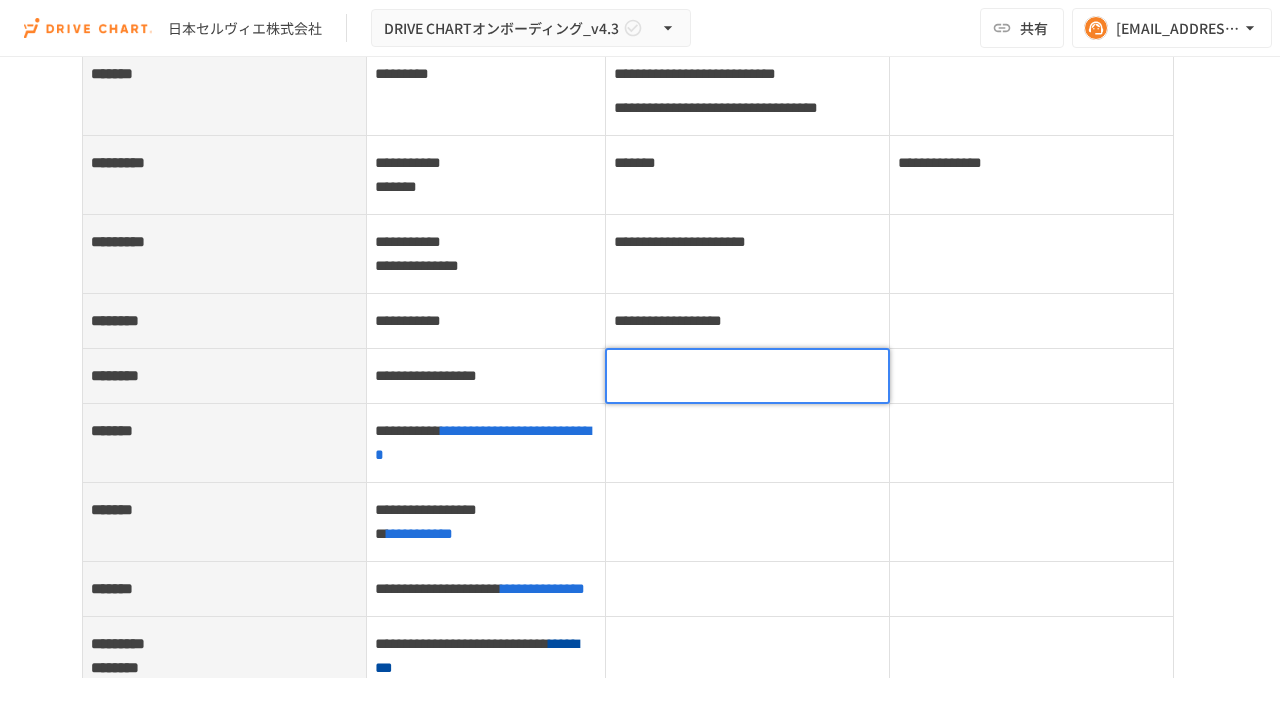 click at bounding box center [747, 376] 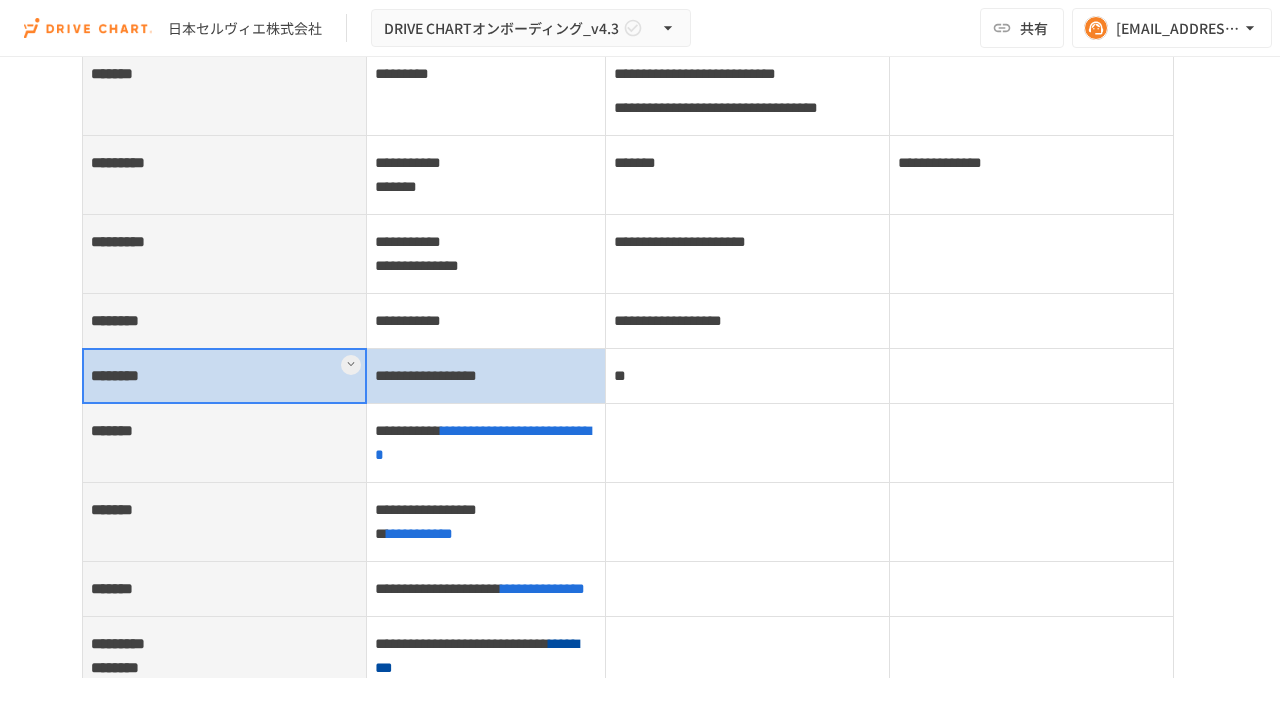 drag, startPoint x: 300, startPoint y: 472, endPoint x: 553, endPoint y: 466, distance: 253.07114 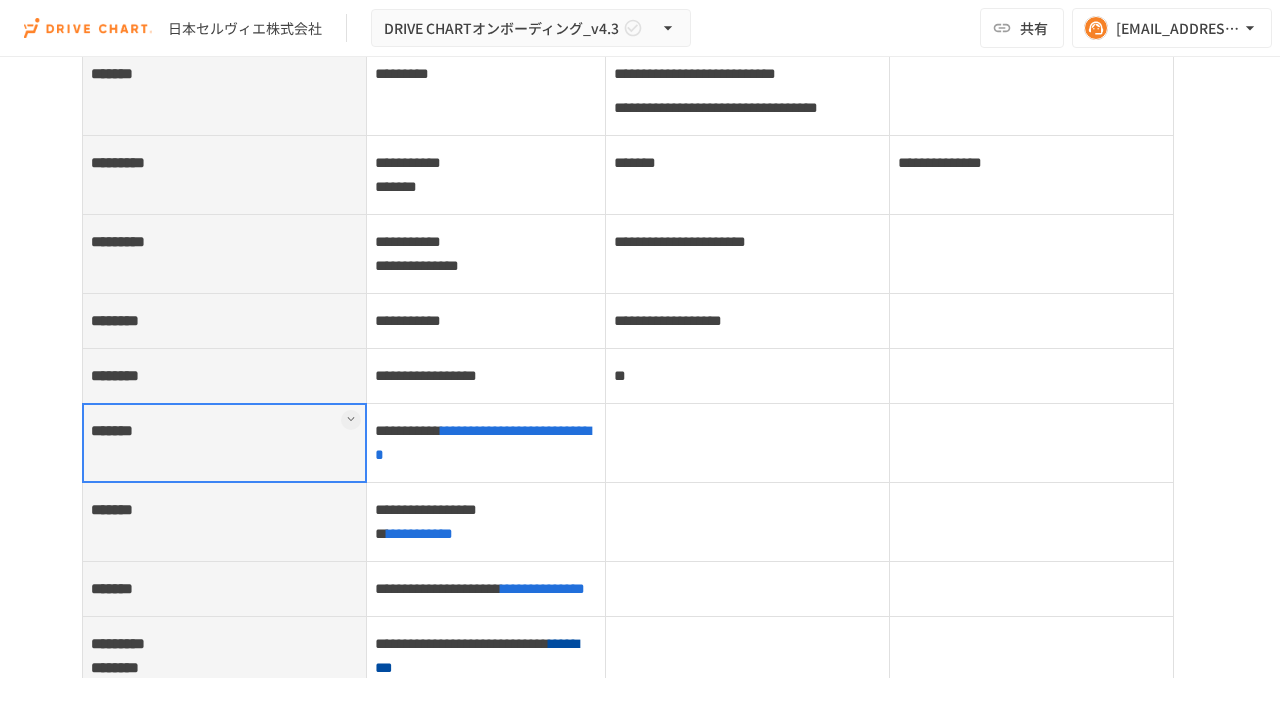 click on "*******" at bounding box center (225, 442) 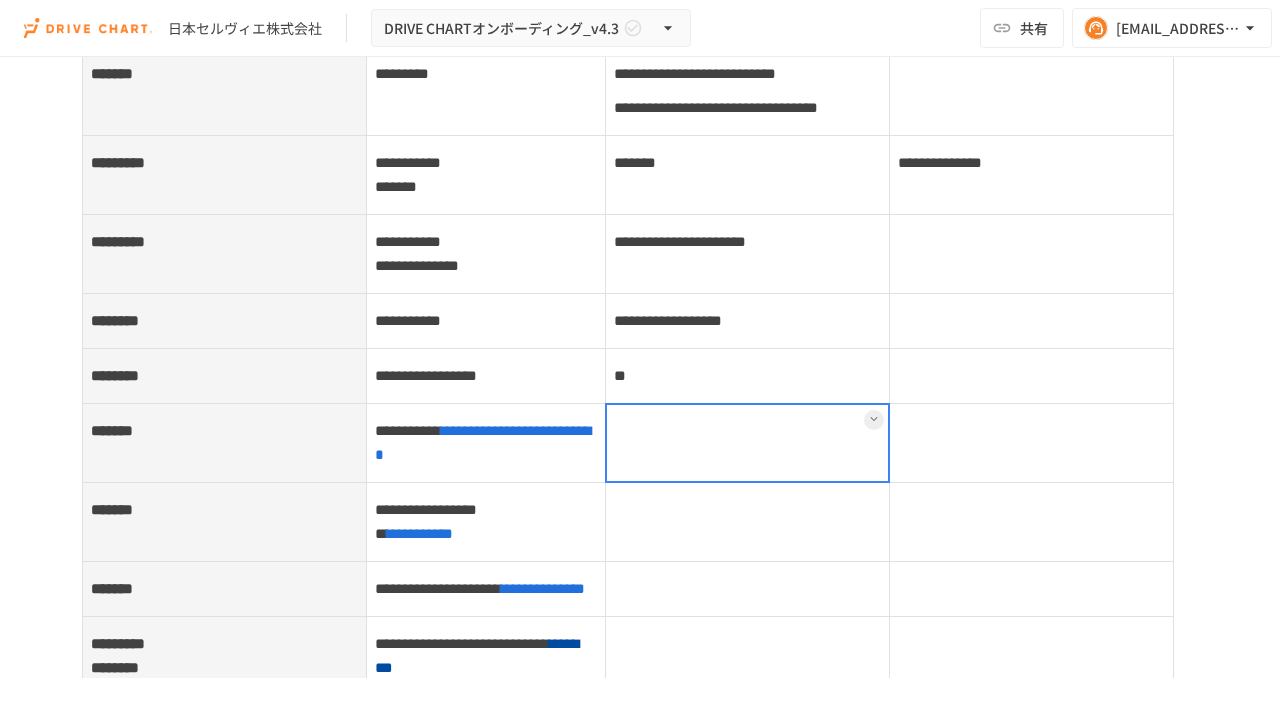click at bounding box center [747, 442] 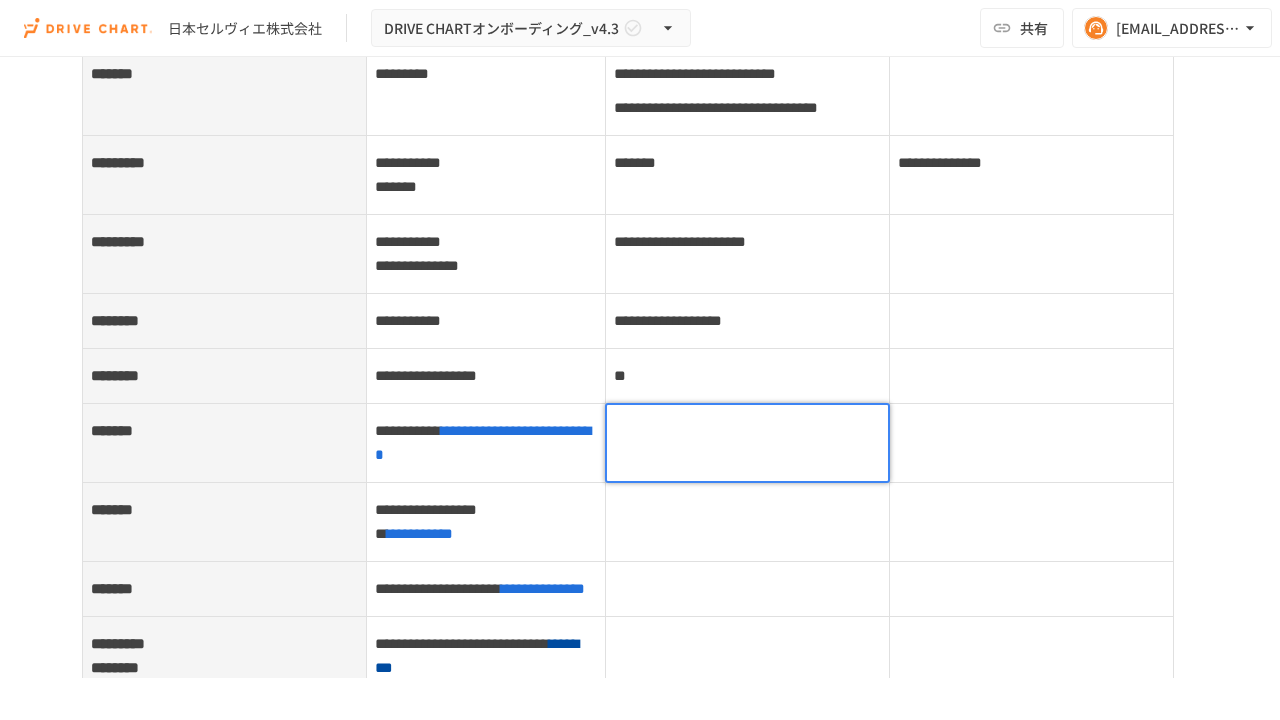 click at bounding box center (747, 431) 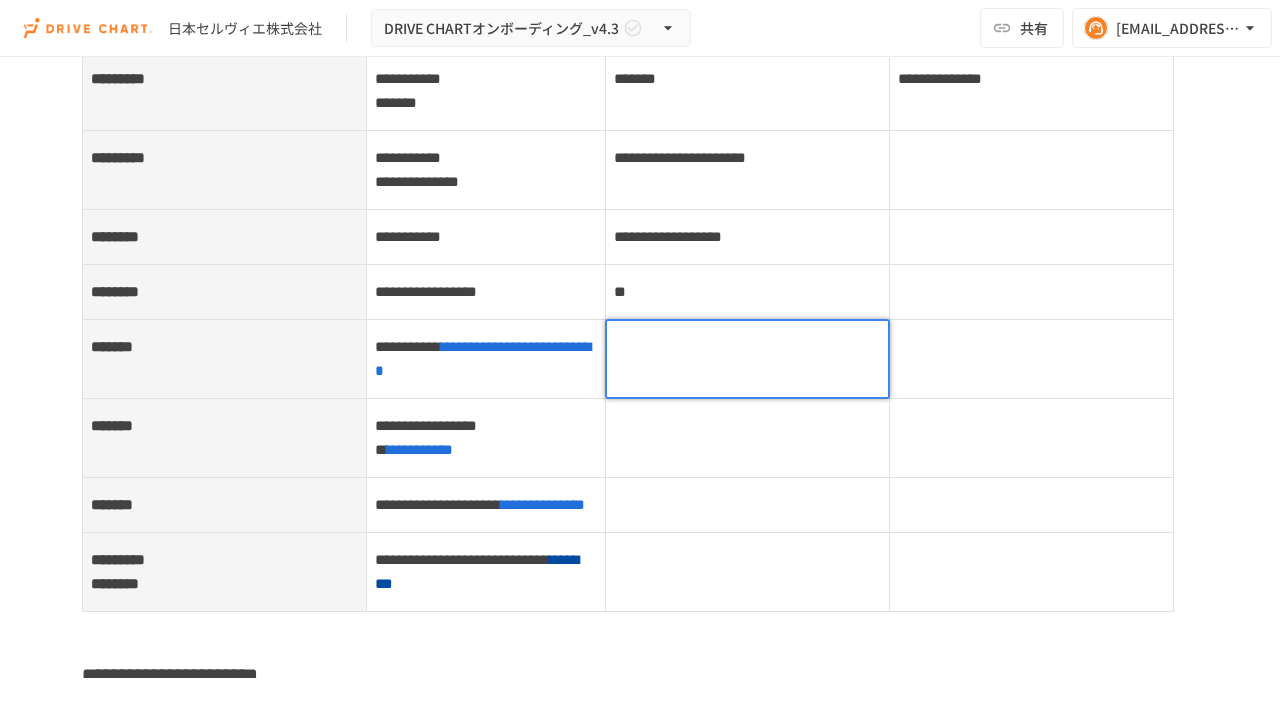 scroll, scrollTop: 7902, scrollLeft: 0, axis: vertical 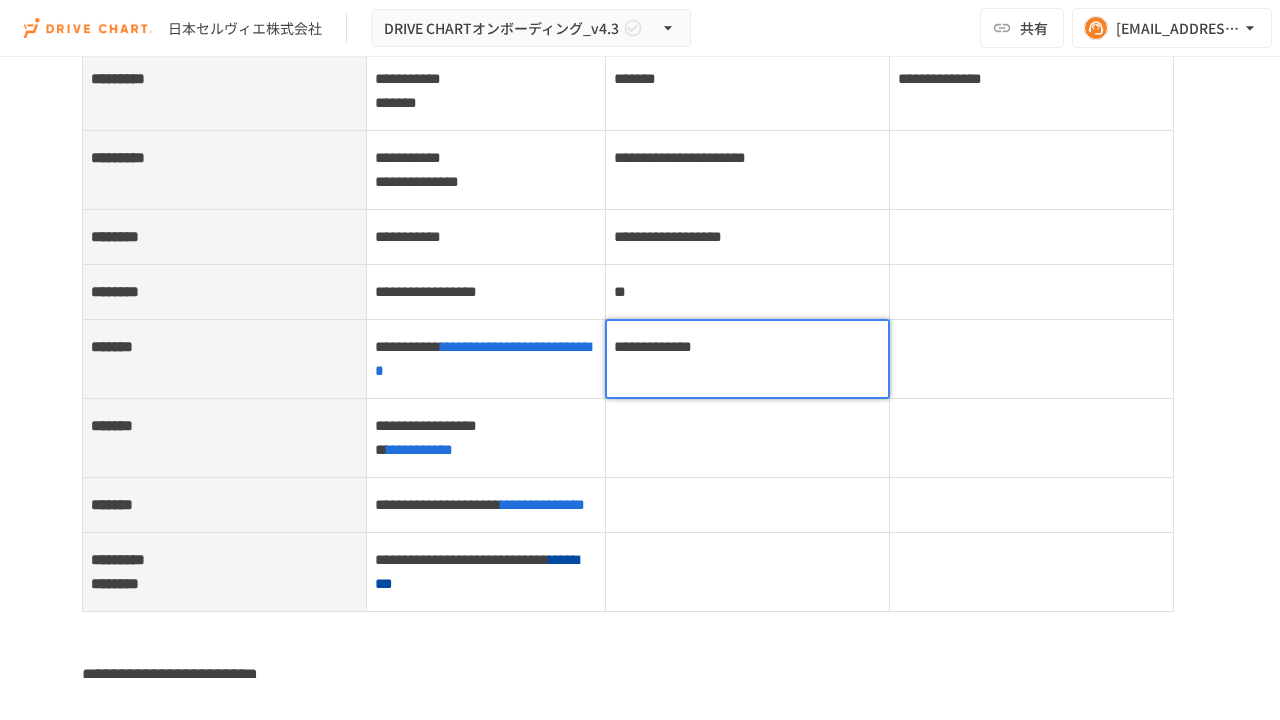 click on "**********" at bounding box center (653, 346) 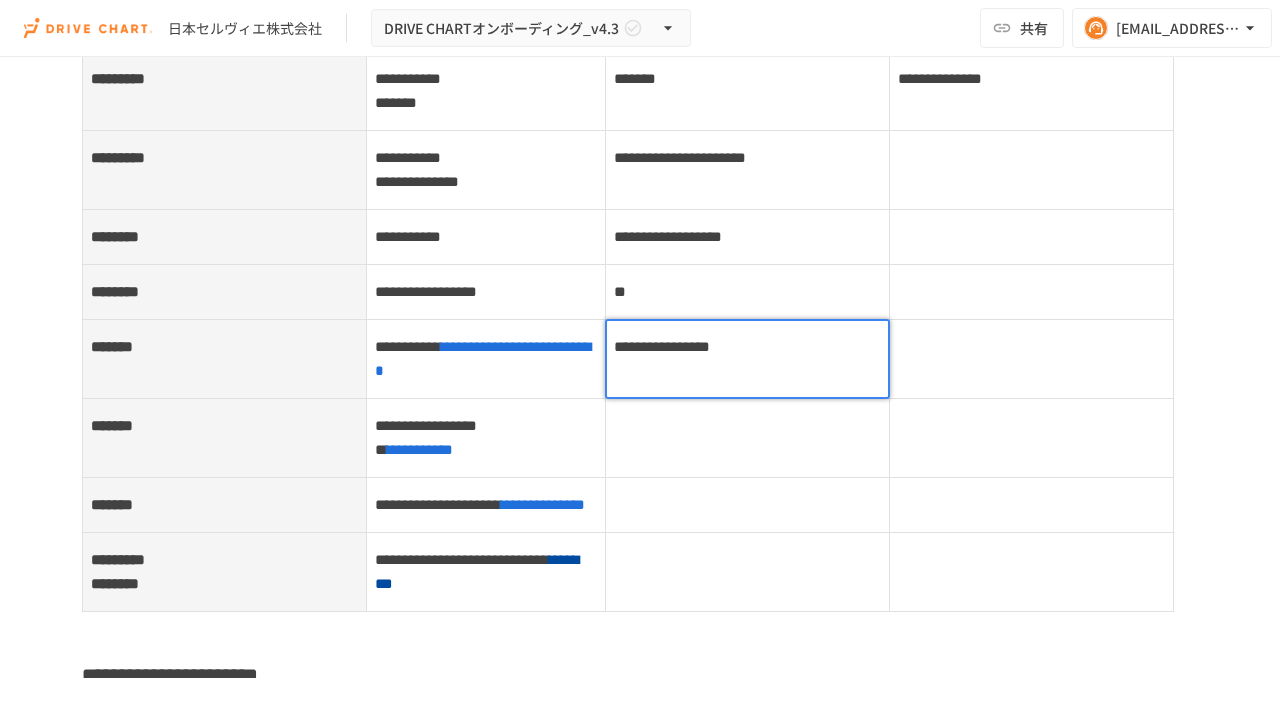 click on "**********" at bounding box center [747, 347] 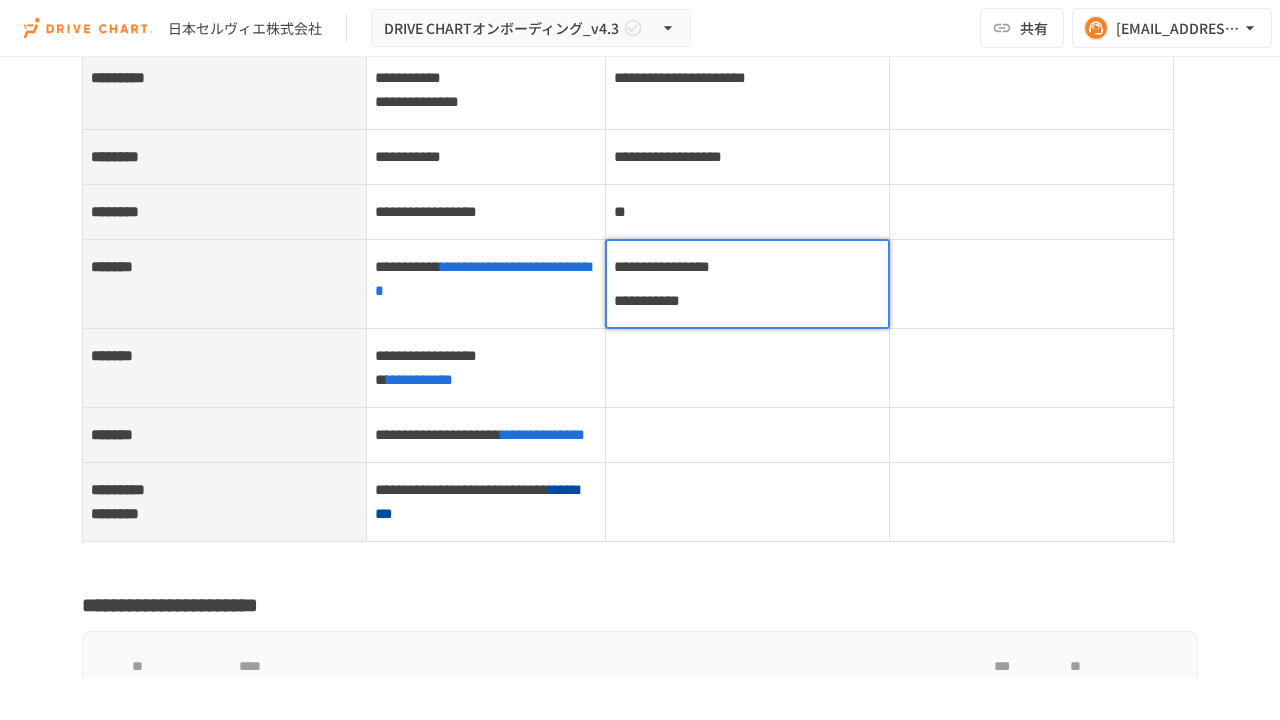 scroll, scrollTop: 8000, scrollLeft: 0, axis: vertical 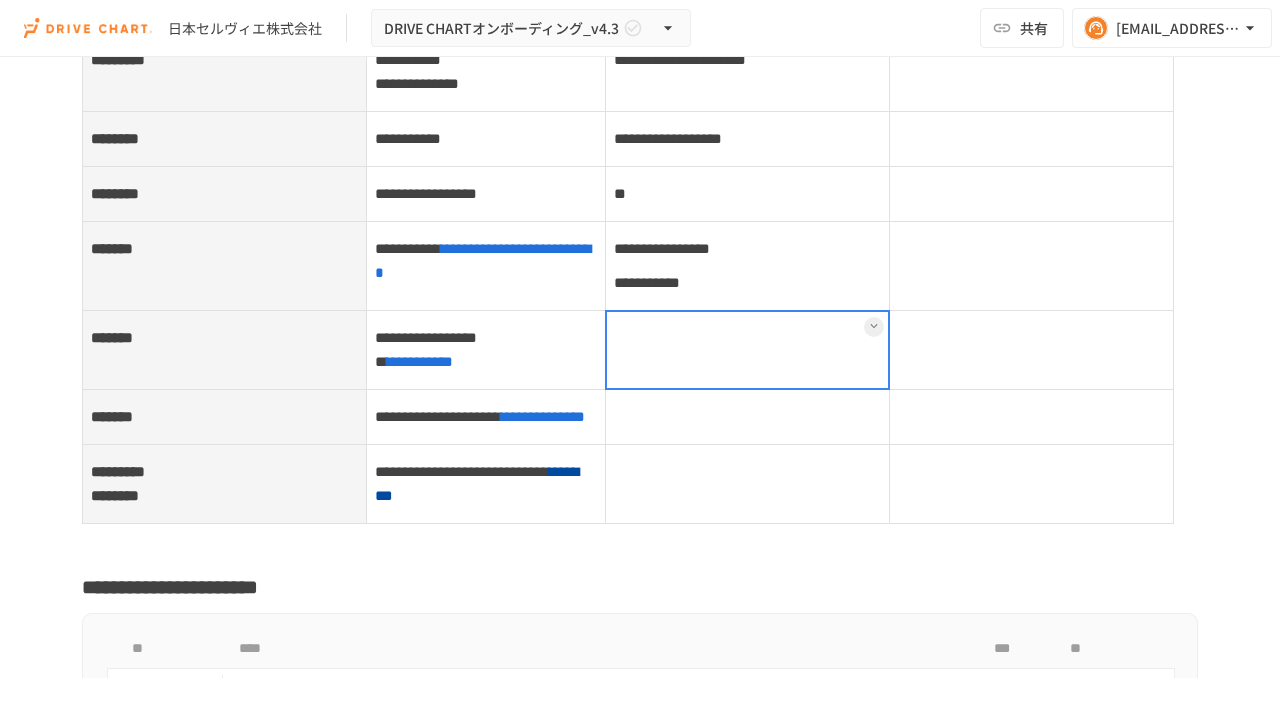 click at bounding box center (747, 349) 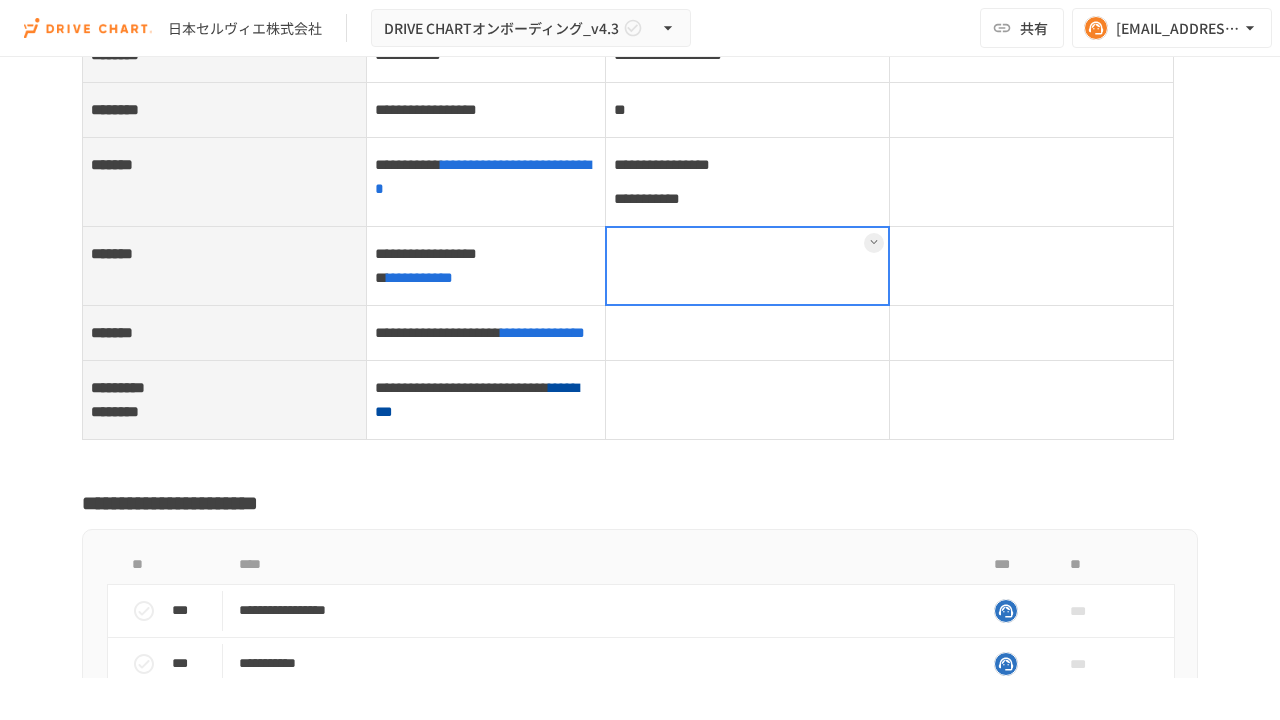 scroll, scrollTop: 8101, scrollLeft: 0, axis: vertical 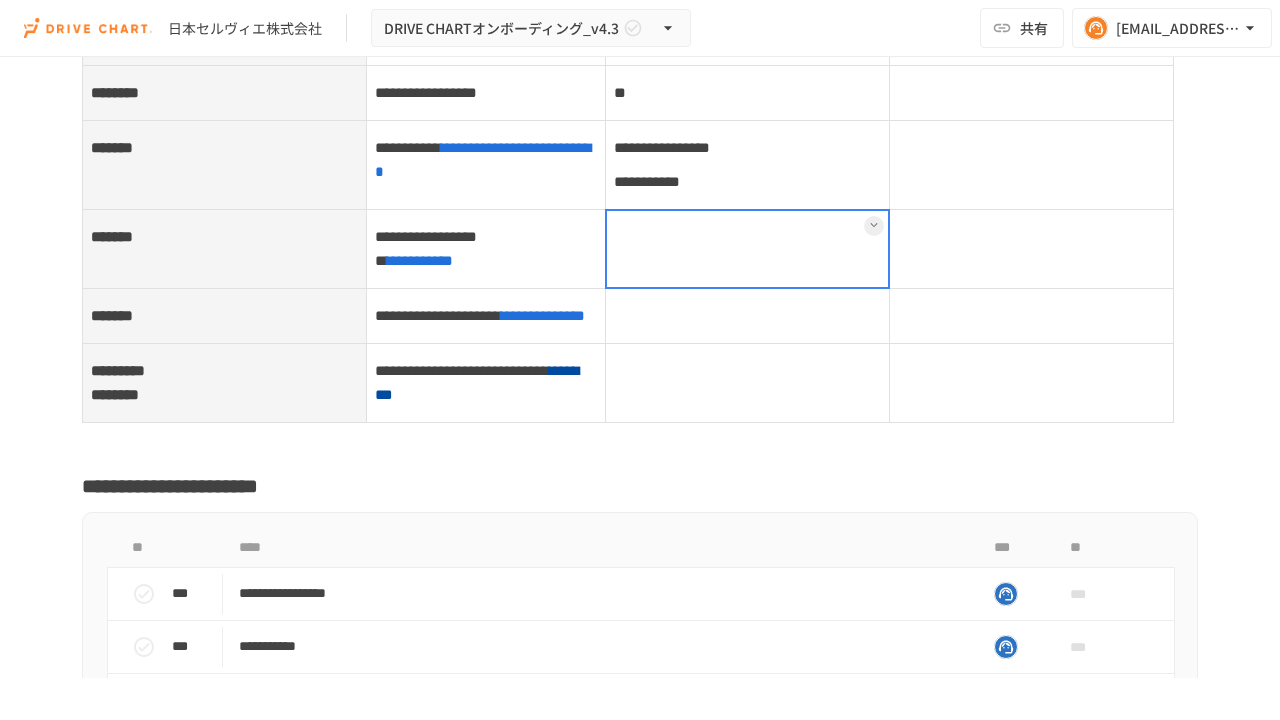 click at bounding box center (747, 249) 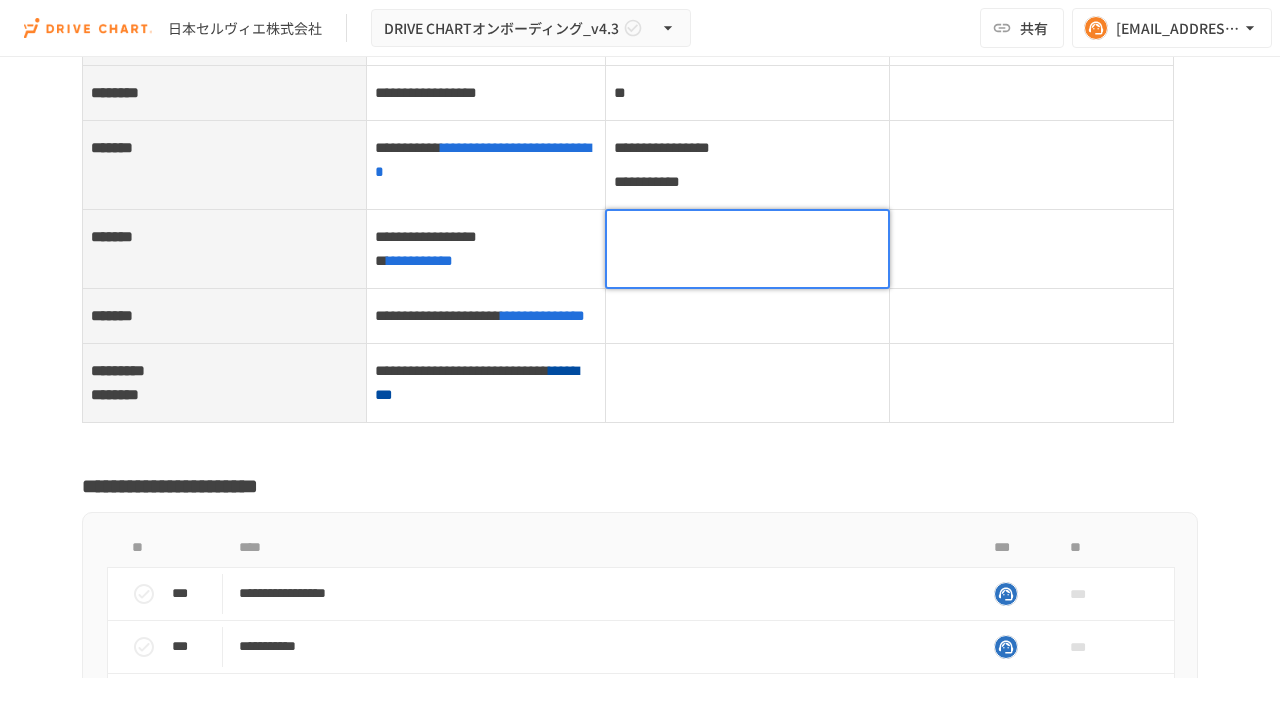 click at bounding box center (747, 237) 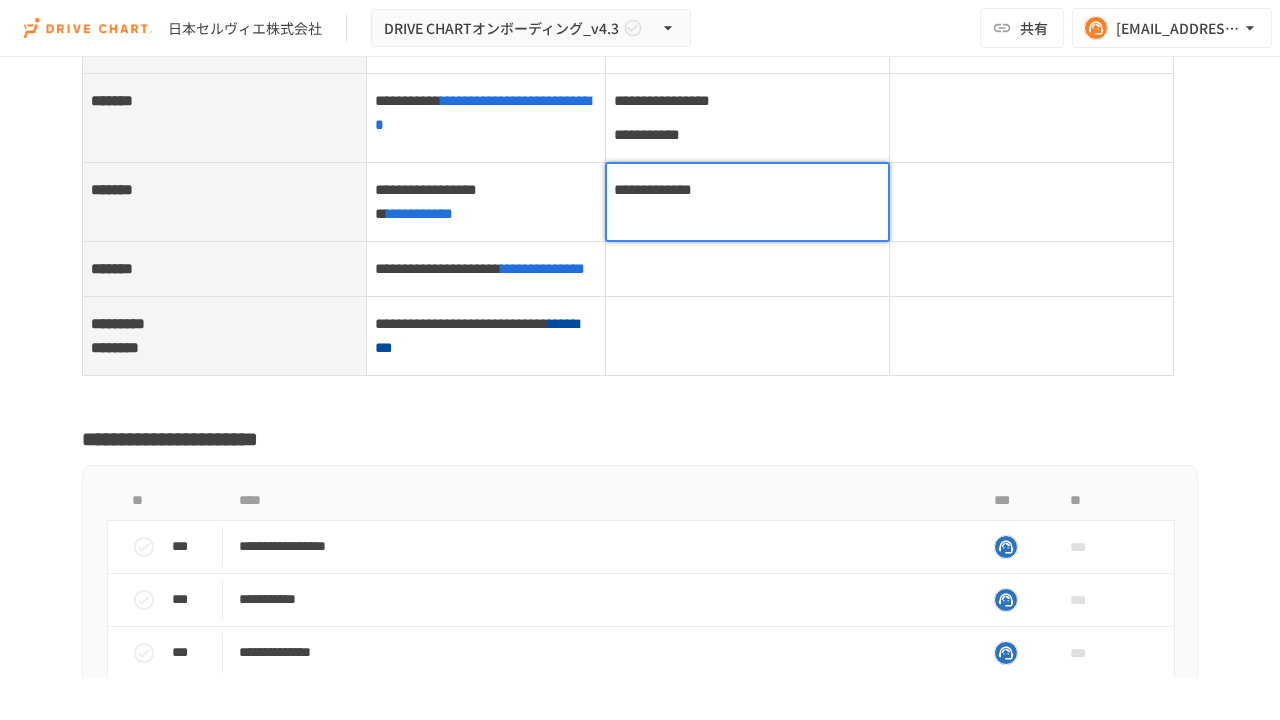scroll, scrollTop: 8148, scrollLeft: 0, axis: vertical 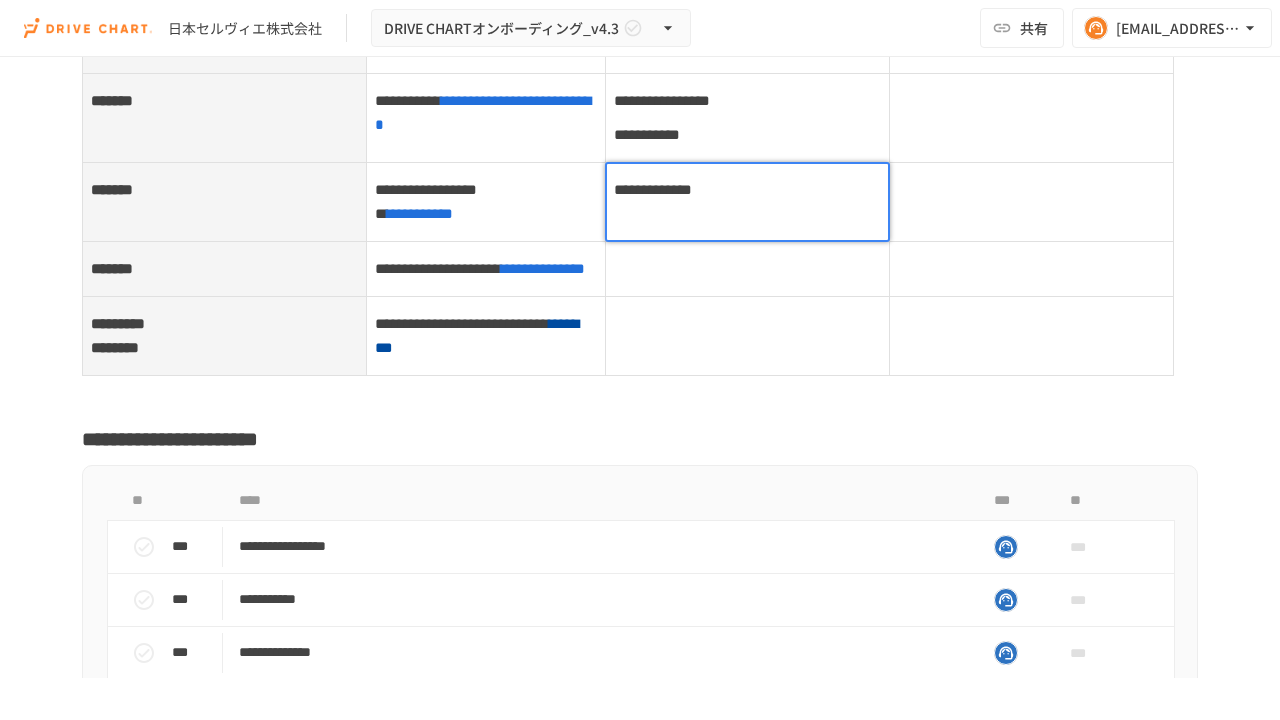 click at bounding box center [747, 268] 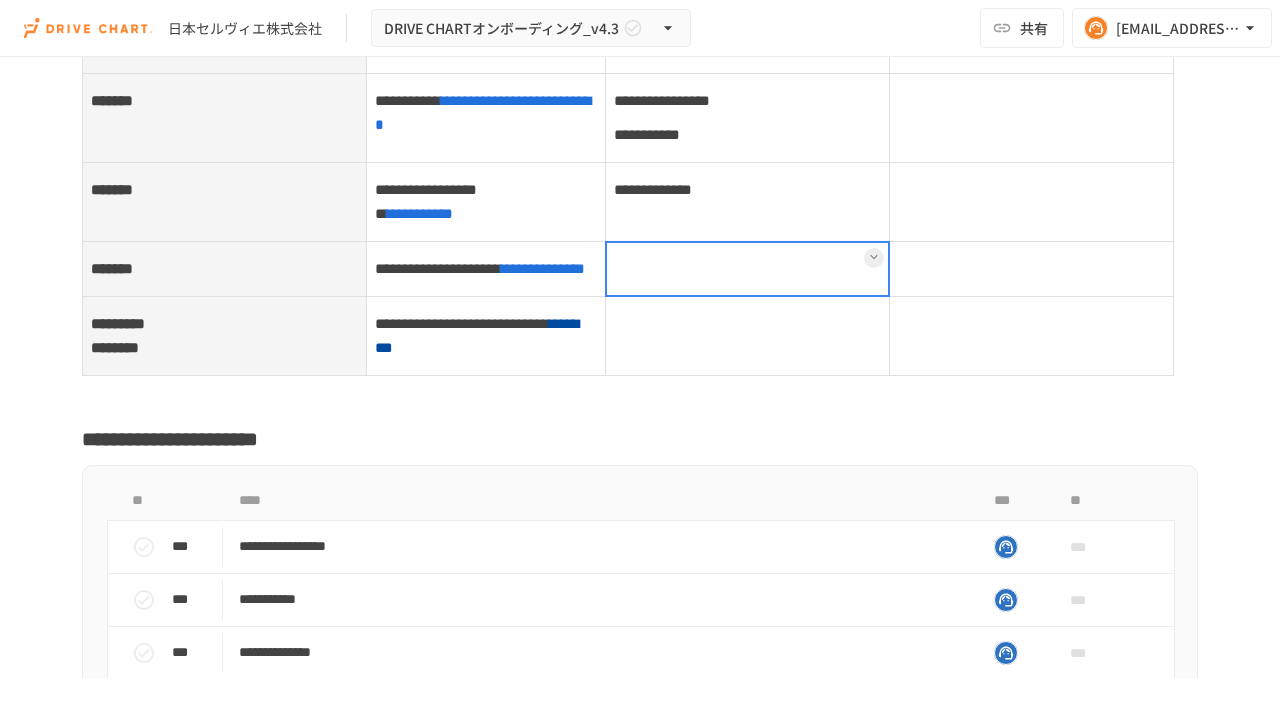 click at bounding box center (747, 269) 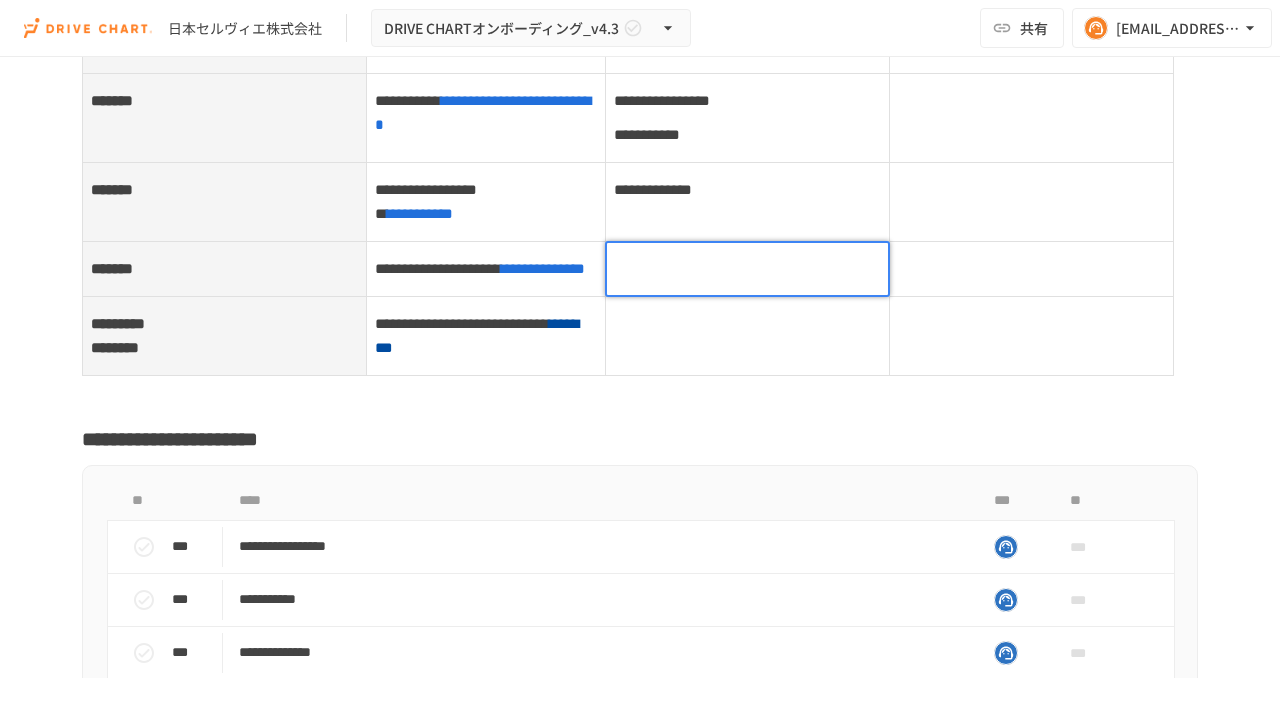 click at bounding box center (747, 269) 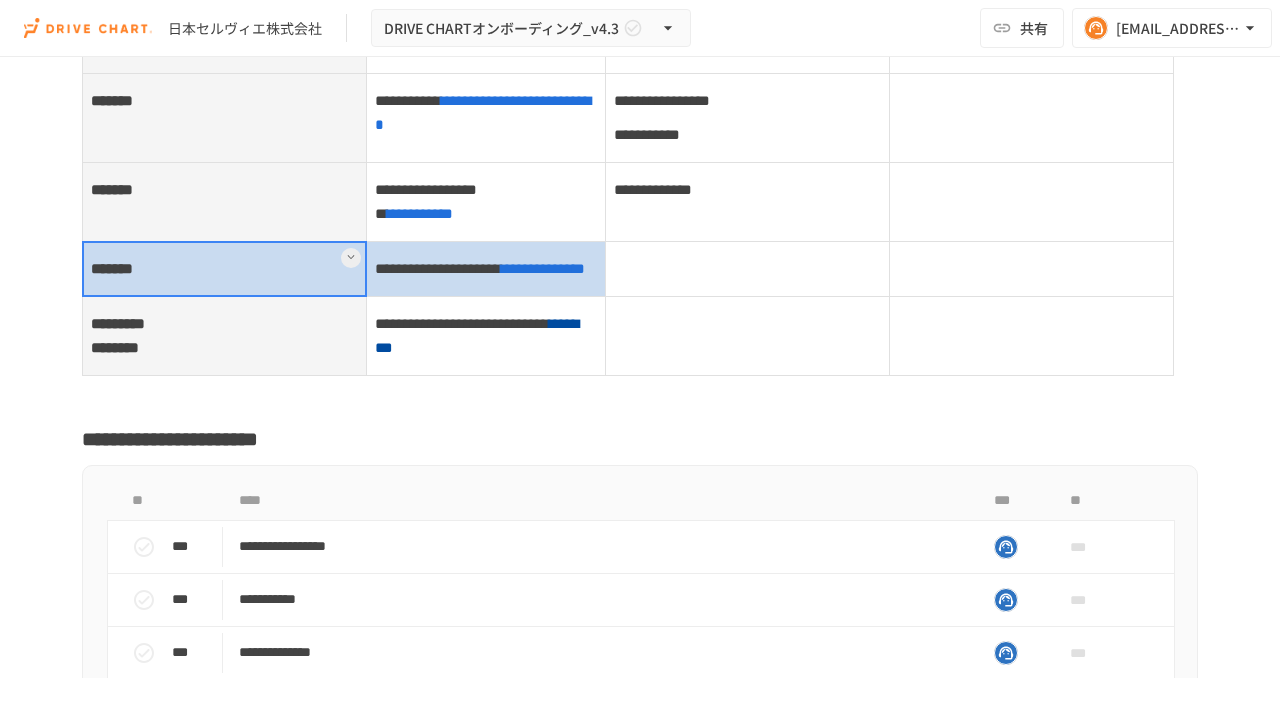 drag, startPoint x: 172, startPoint y: 394, endPoint x: 636, endPoint y: 406, distance: 464.15515 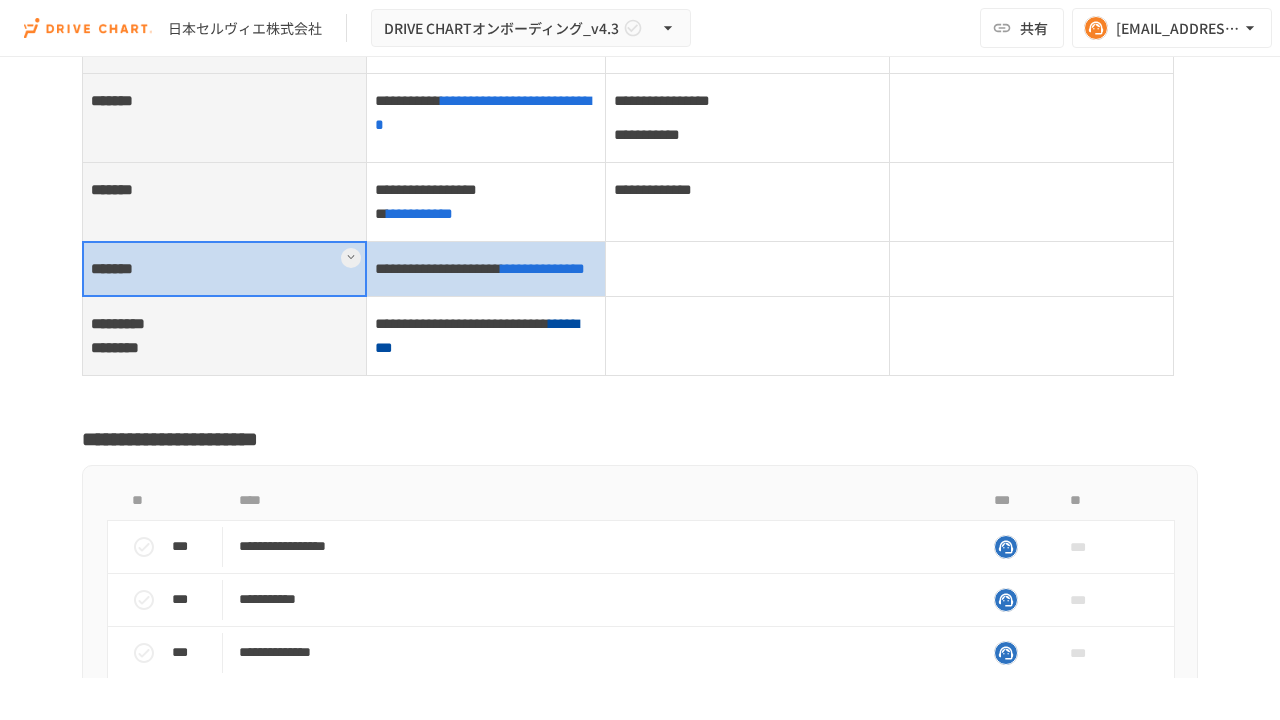 click on "**********" at bounding box center [628, 268] 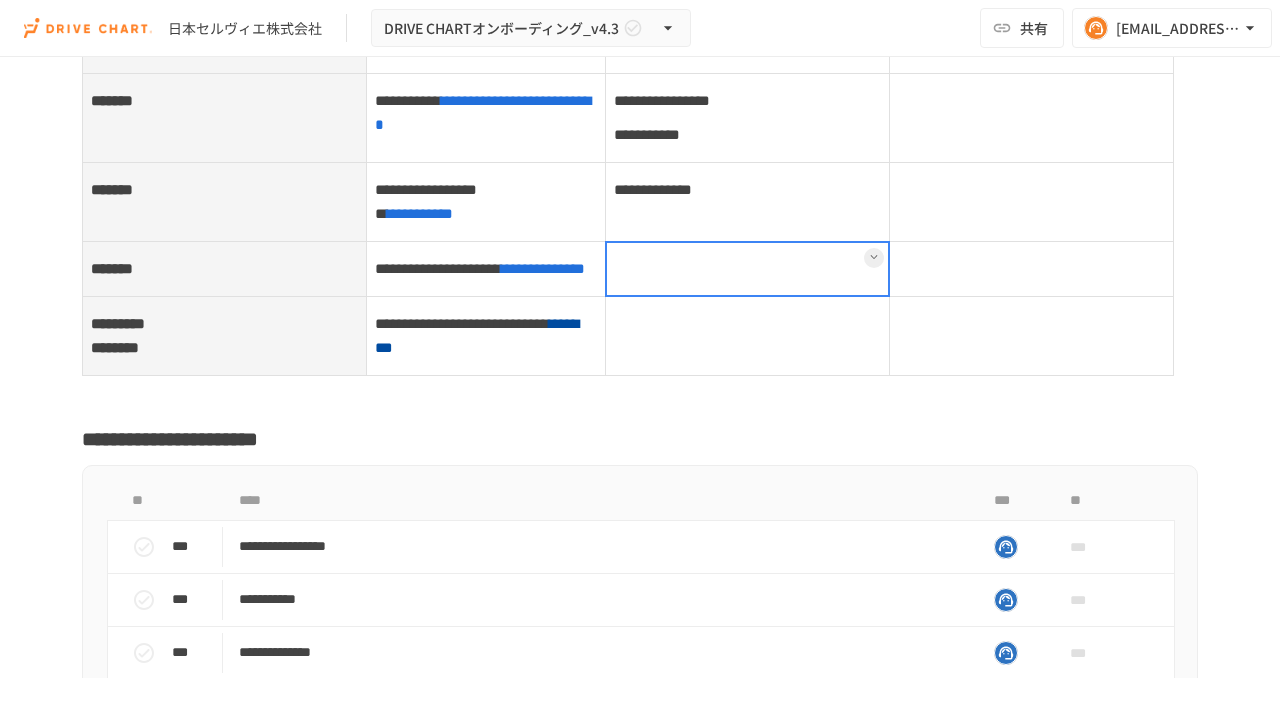 click at bounding box center (747, 268) 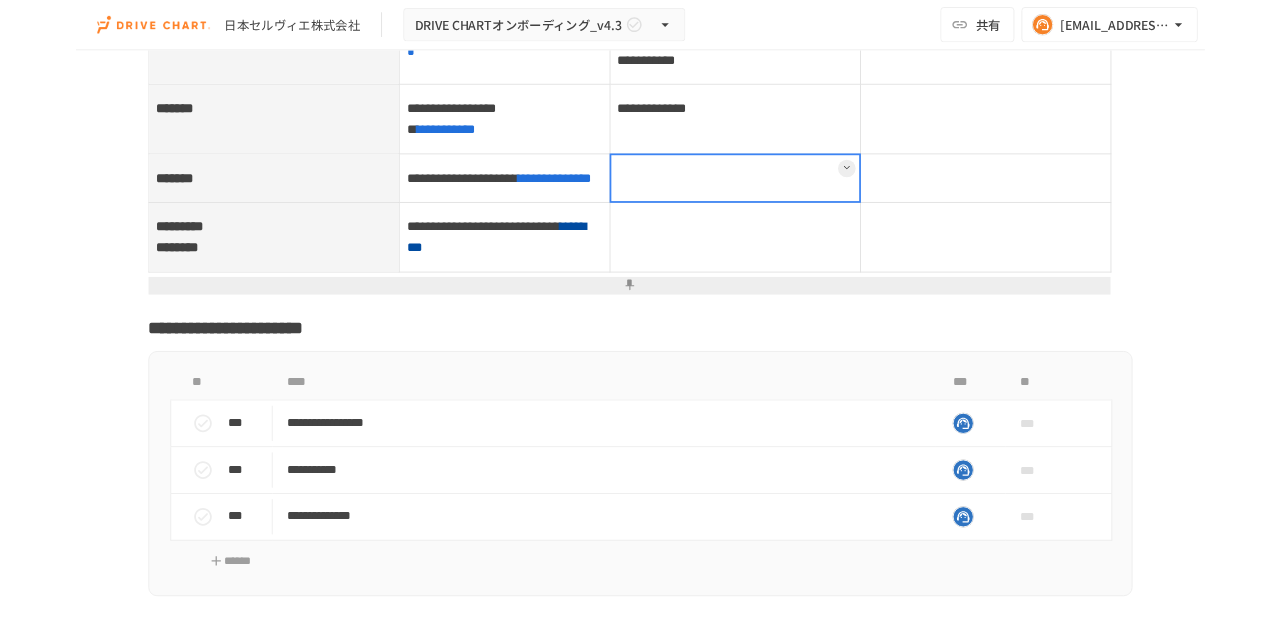 scroll, scrollTop: 8216, scrollLeft: 0, axis: vertical 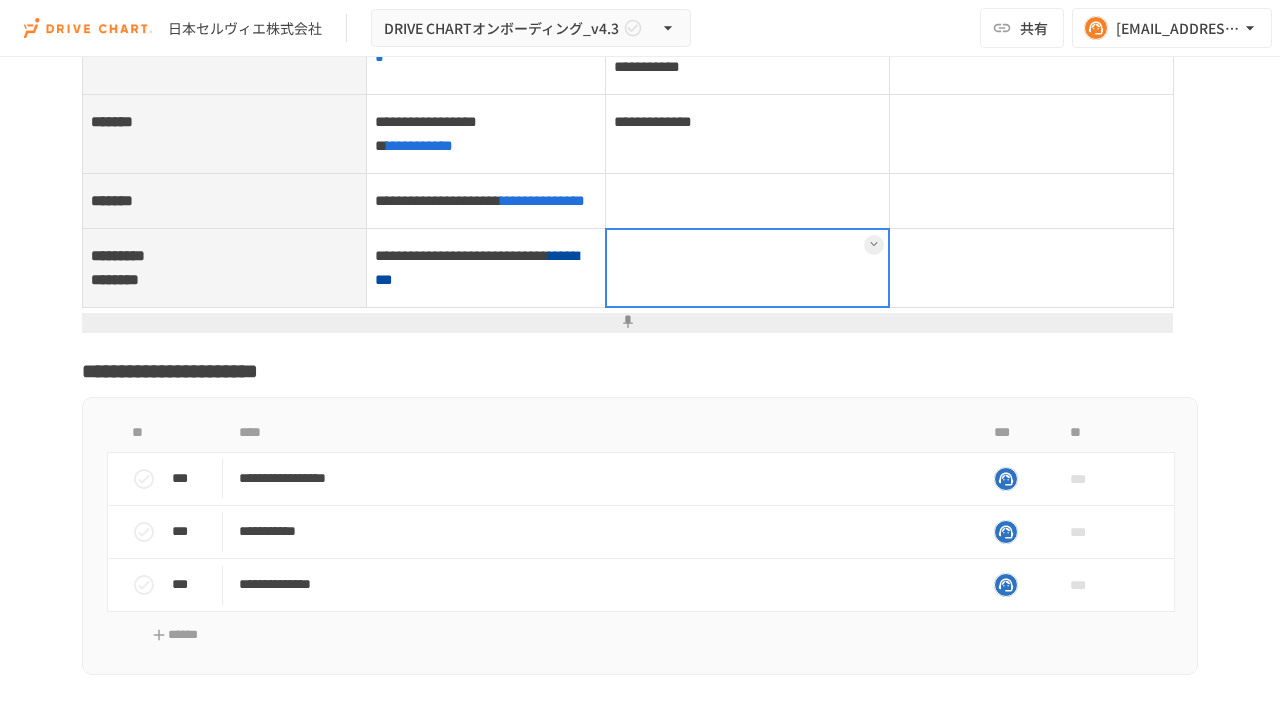click at bounding box center [747, 267] 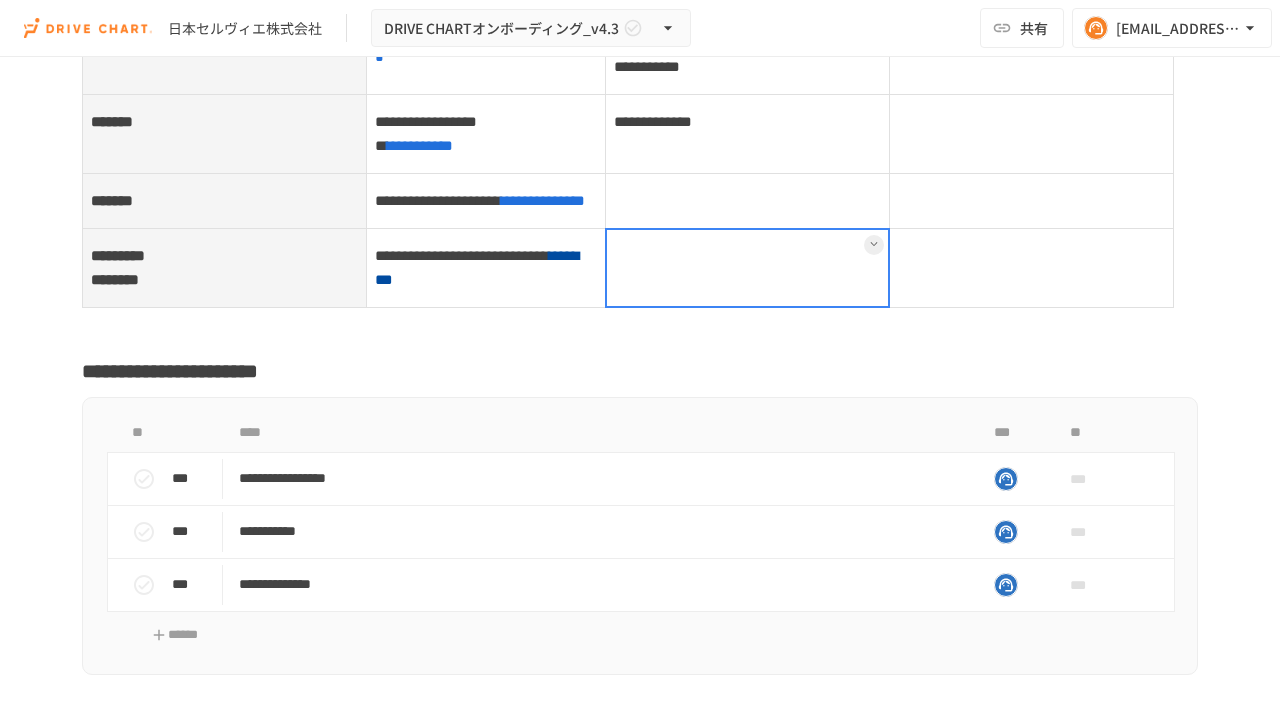 click at bounding box center (747, 268) 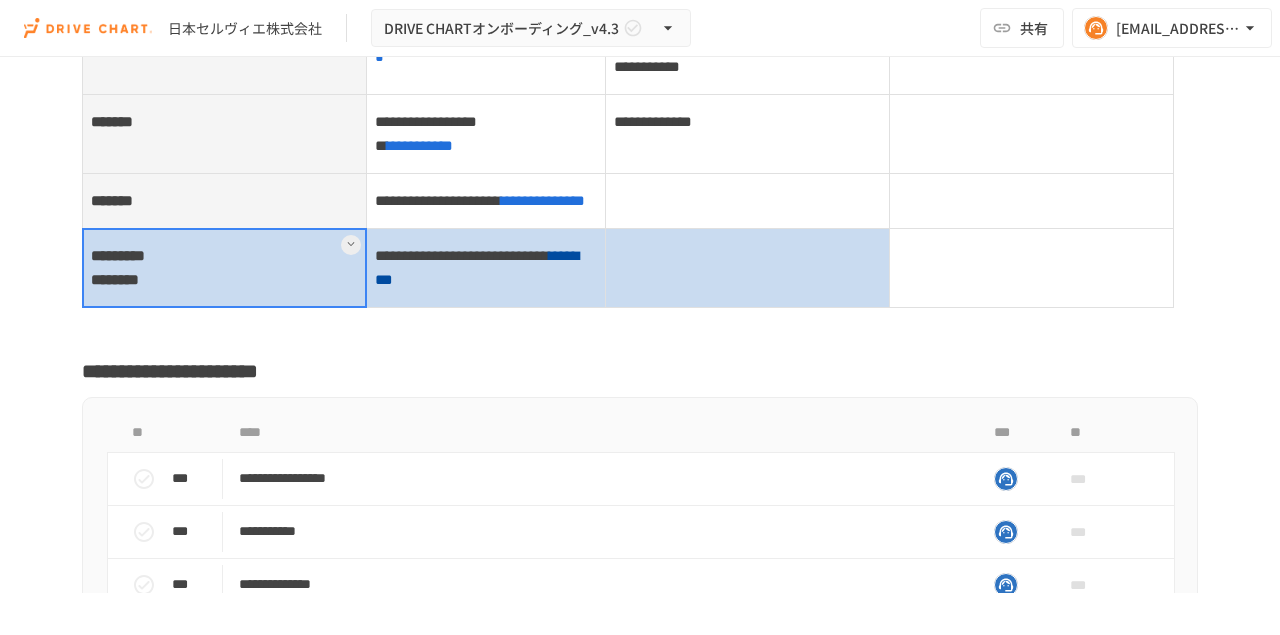 drag, startPoint x: 214, startPoint y: 463, endPoint x: 768, endPoint y: 427, distance: 555.16846 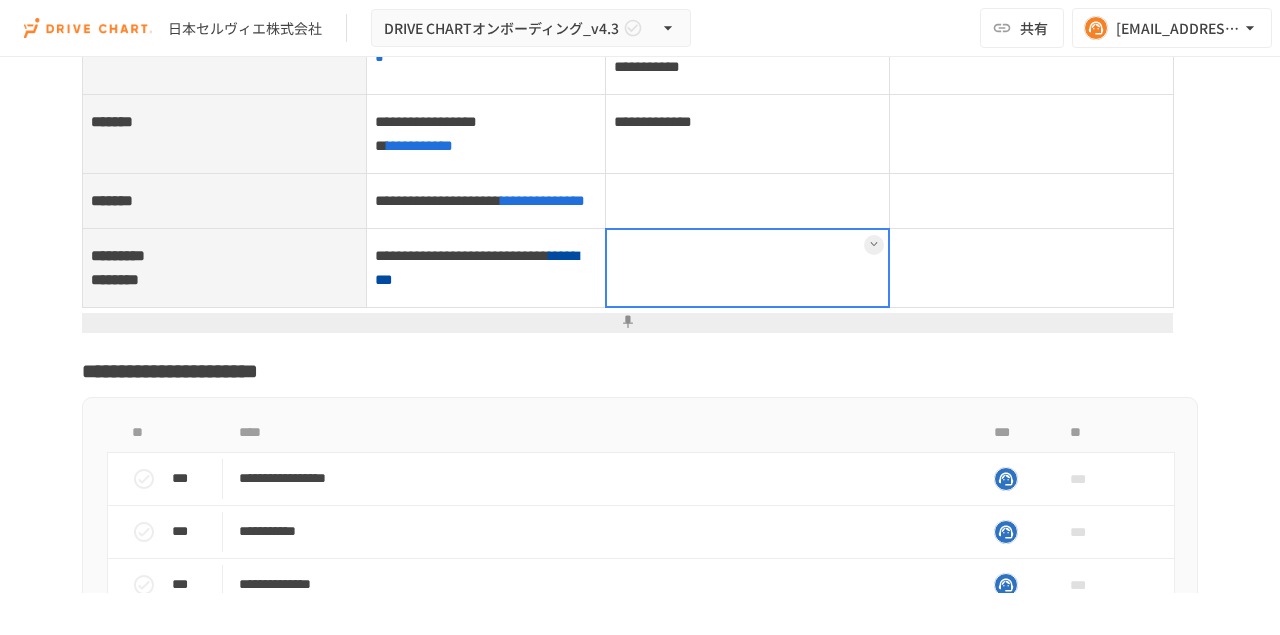 click at bounding box center (747, 267) 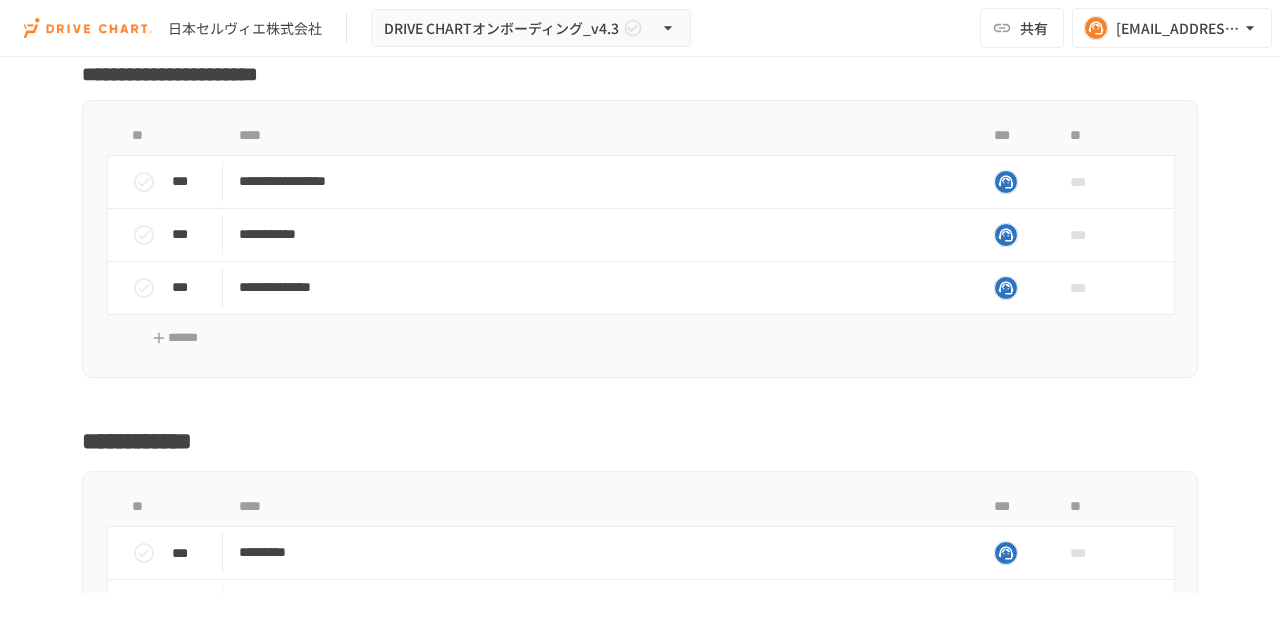 scroll, scrollTop: 8516, scrollLeft: 0, axis: vertical 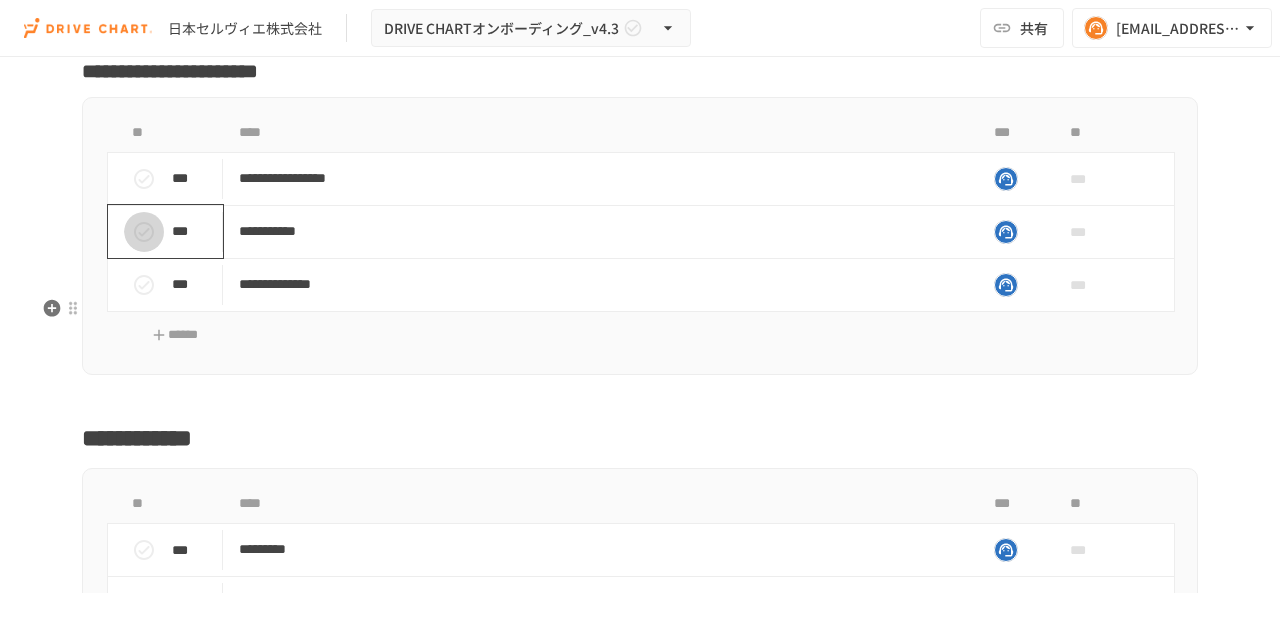 click 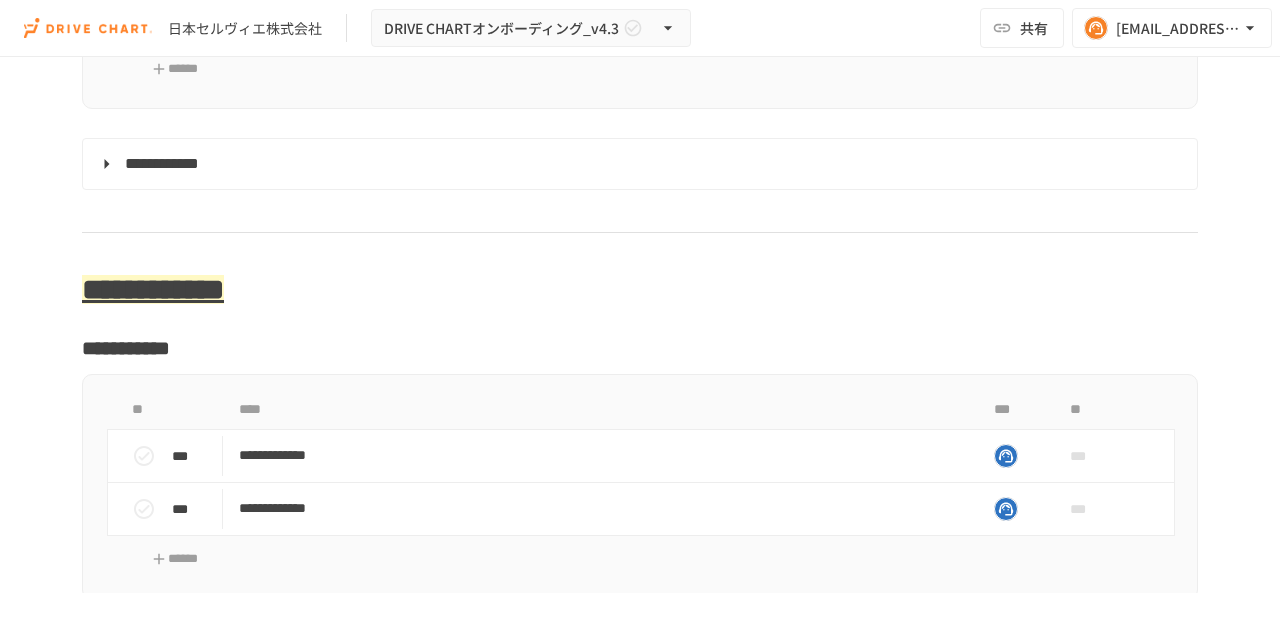 scroll, scrollTop: 7134, scrollLeft: 0, axis: vertical 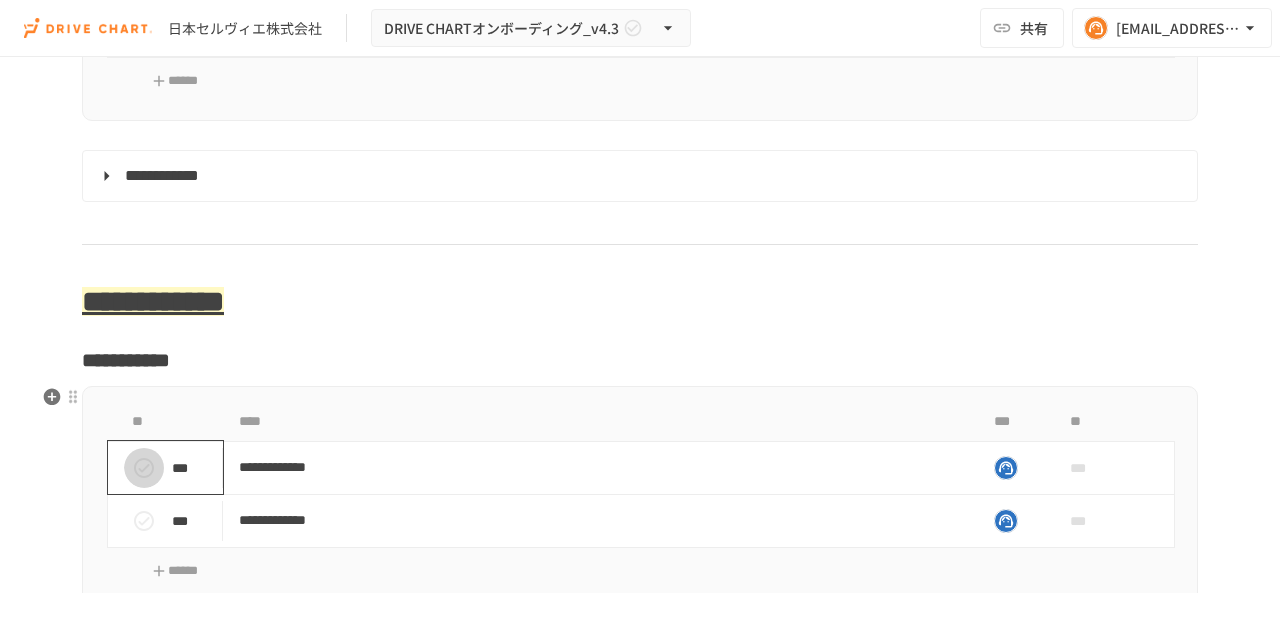 click 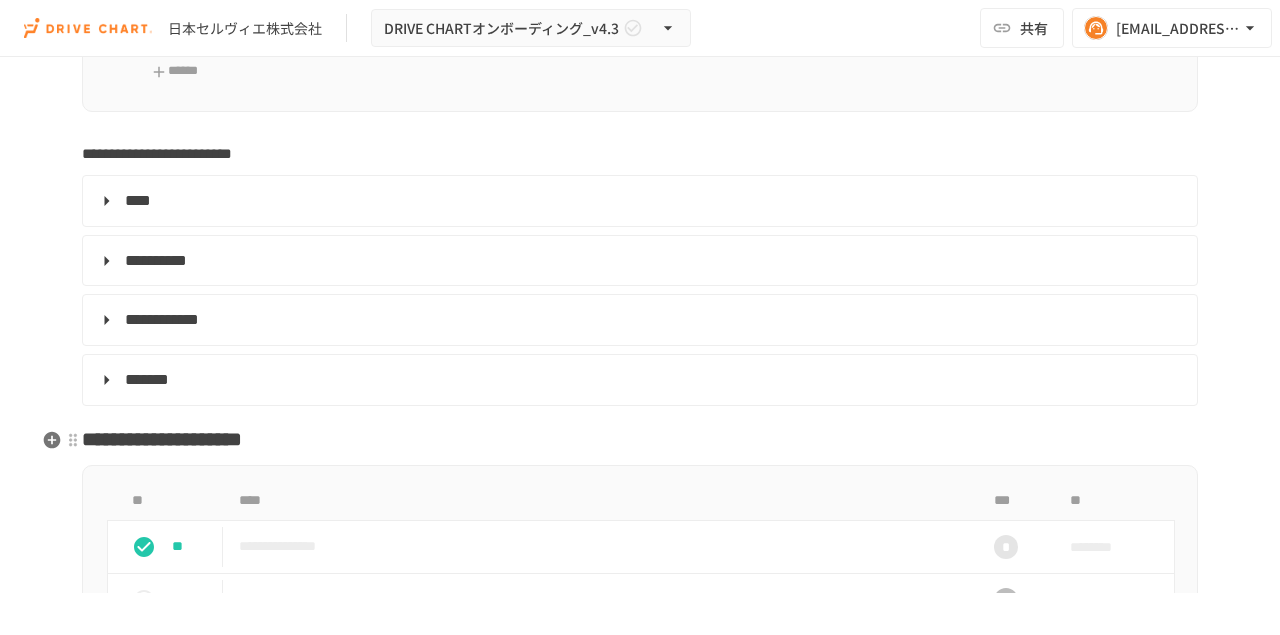 scroll, scrollTop: 6561, scrollLeft: 0, axis: vertical 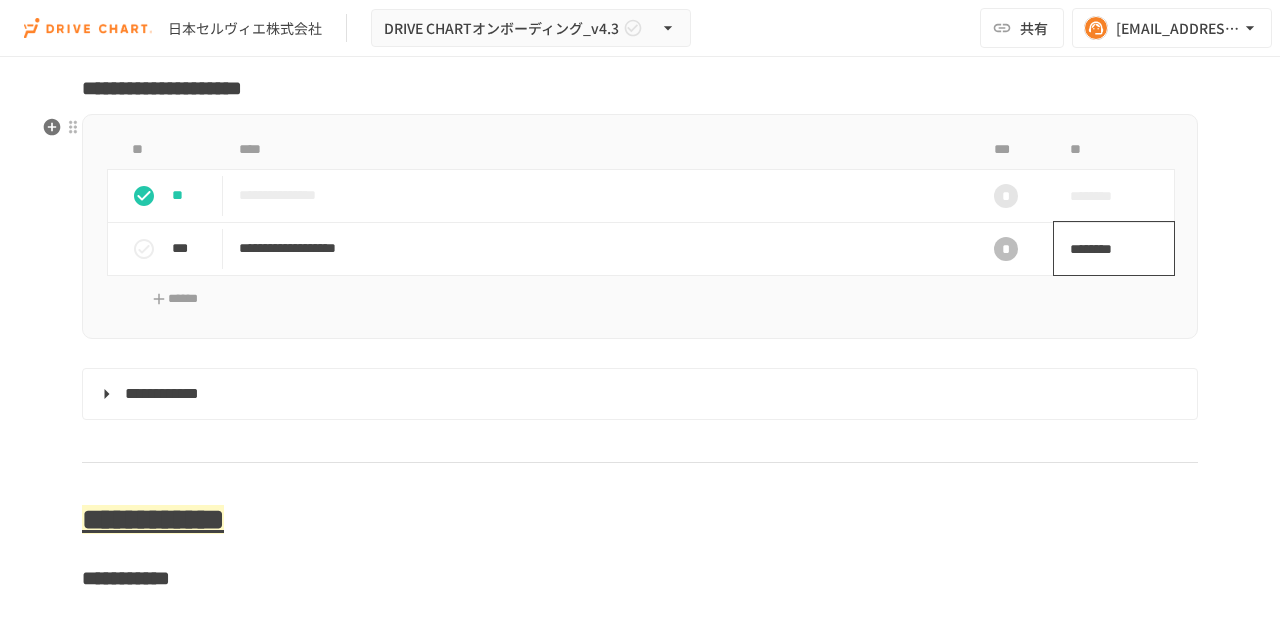 click on "********" at bounding box center [1107, 249] 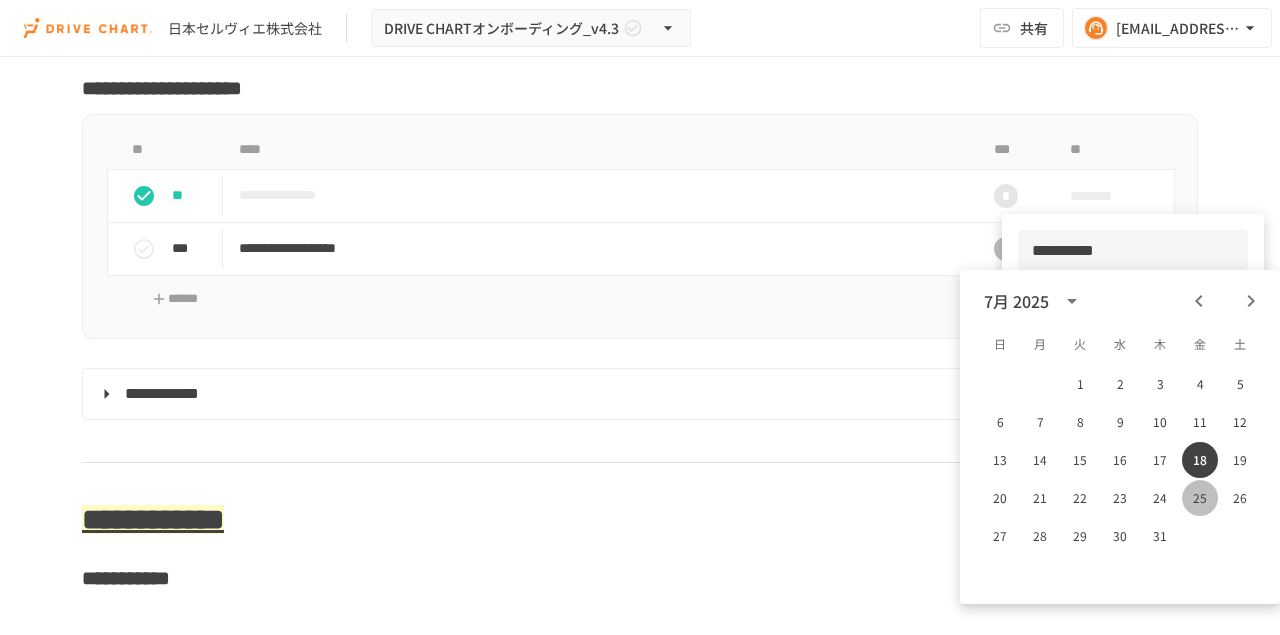 click on "25" at bounding box center [1200, 498] 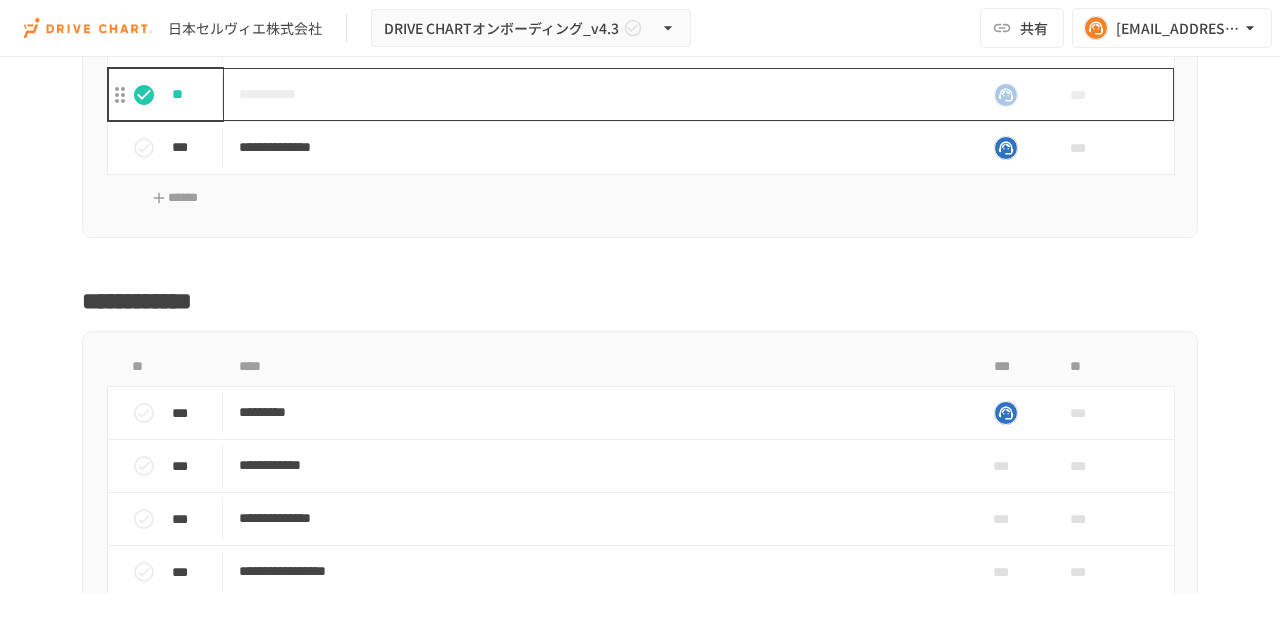 scroll, scrollTop: 8654, scrollLeft: 0, axis: vertical 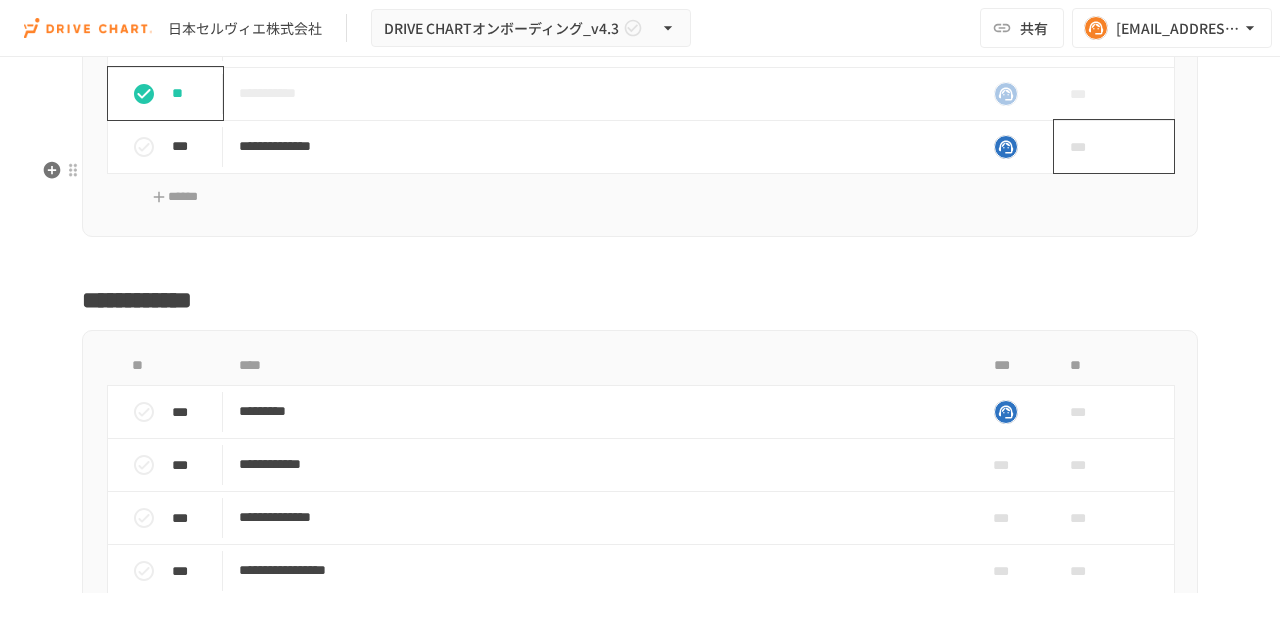 click on "***" at bounding box center [1114, 146] 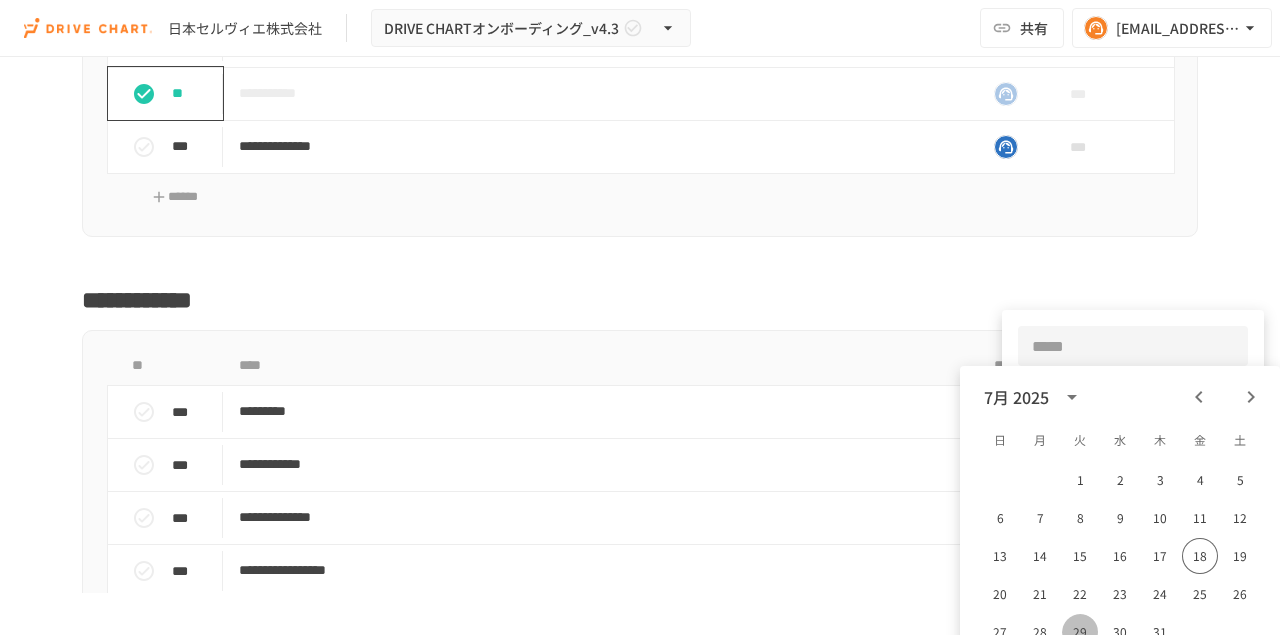 click on "29" at bounding box center (1080, 632) 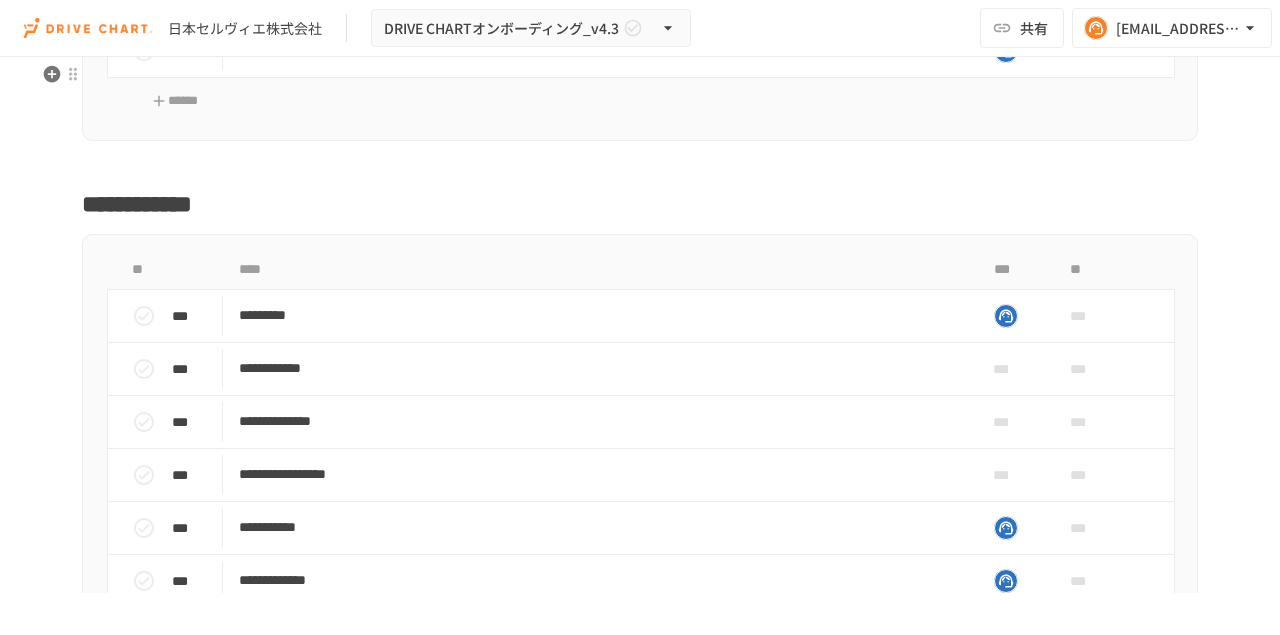 scroll, scrollTop: 8752, scrollLeft: 0, axis: vertical 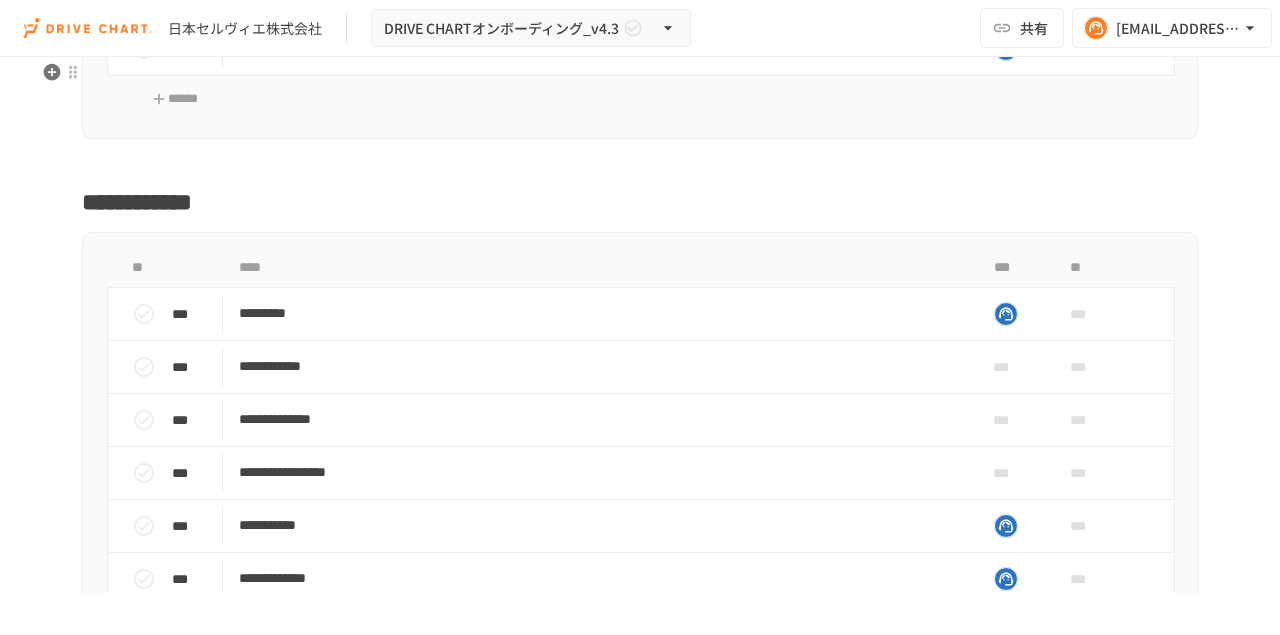 click on "***" at bounding box center [1091, -57] 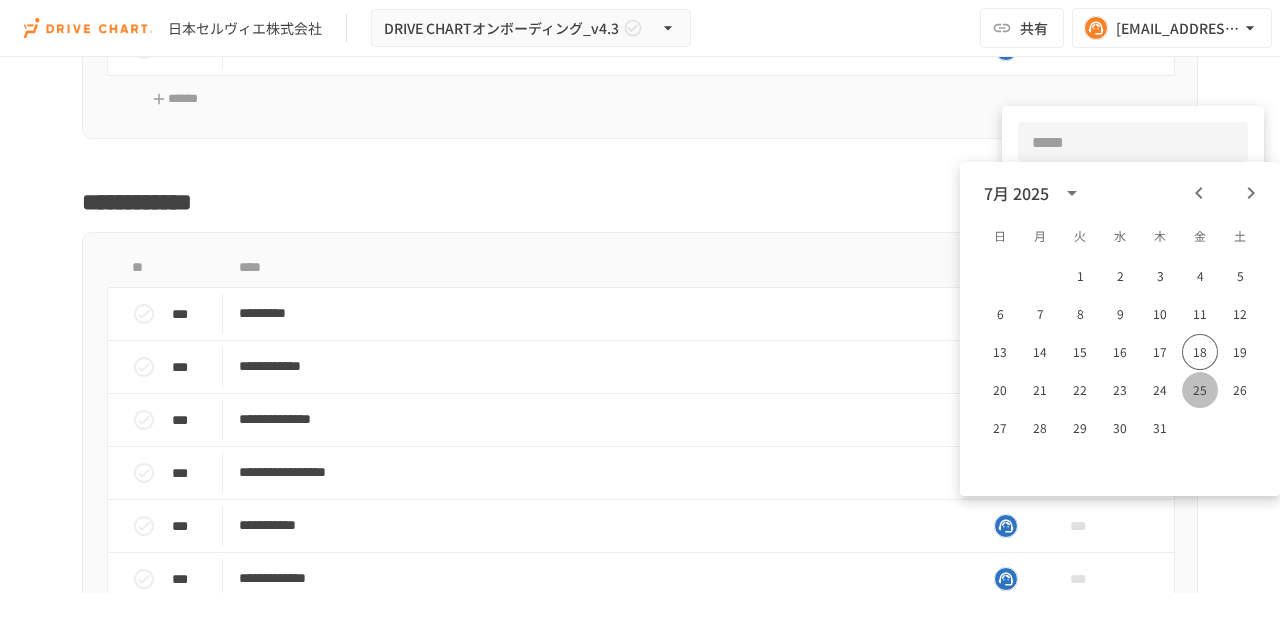 click on "25" at bounding box center [1200, 390] 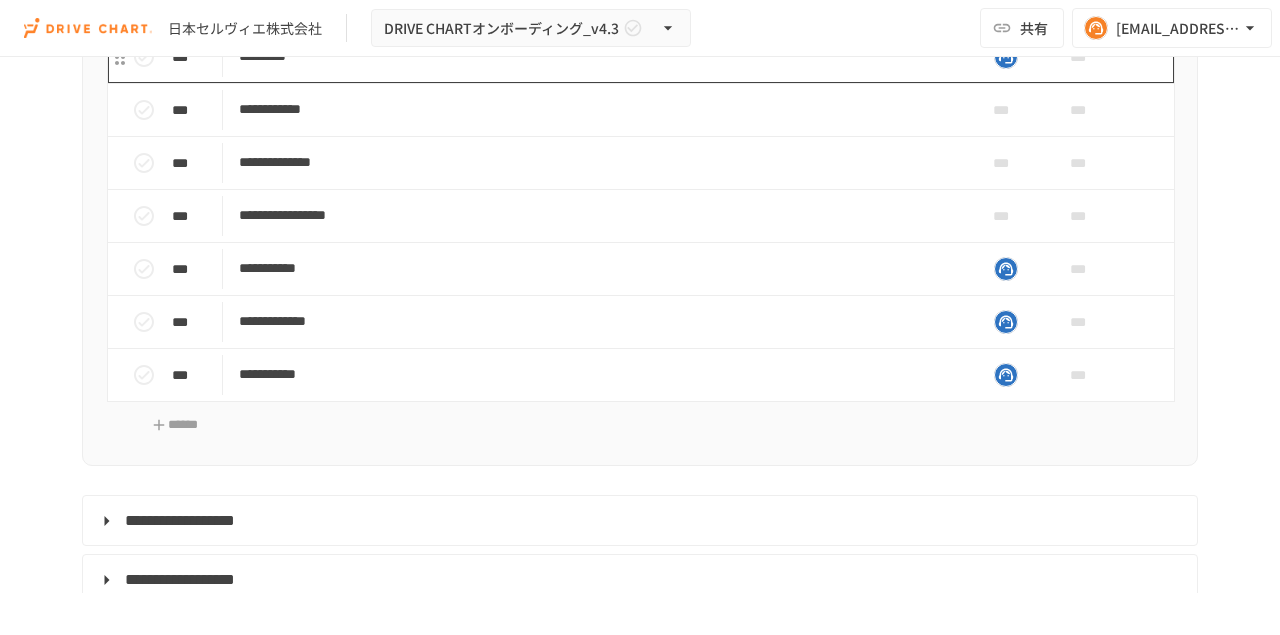 scroll, scrollTop: 9010, scrollLeft: 0, axis: vertical 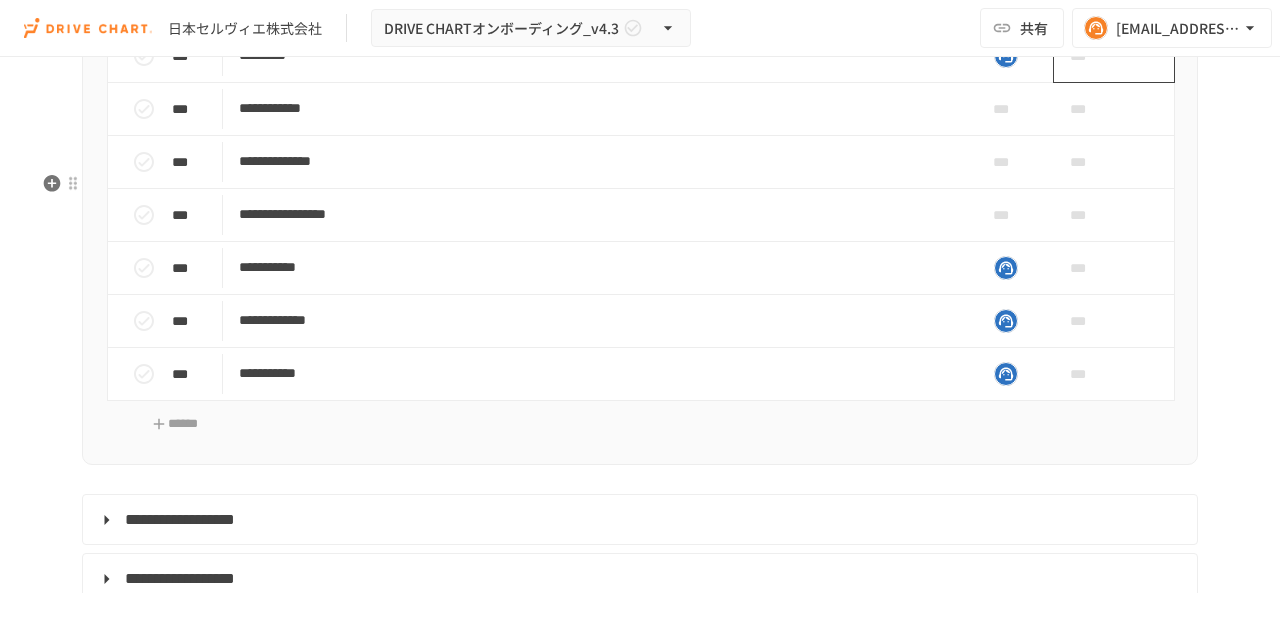 click on "***" at bounding box center [1091, 56] 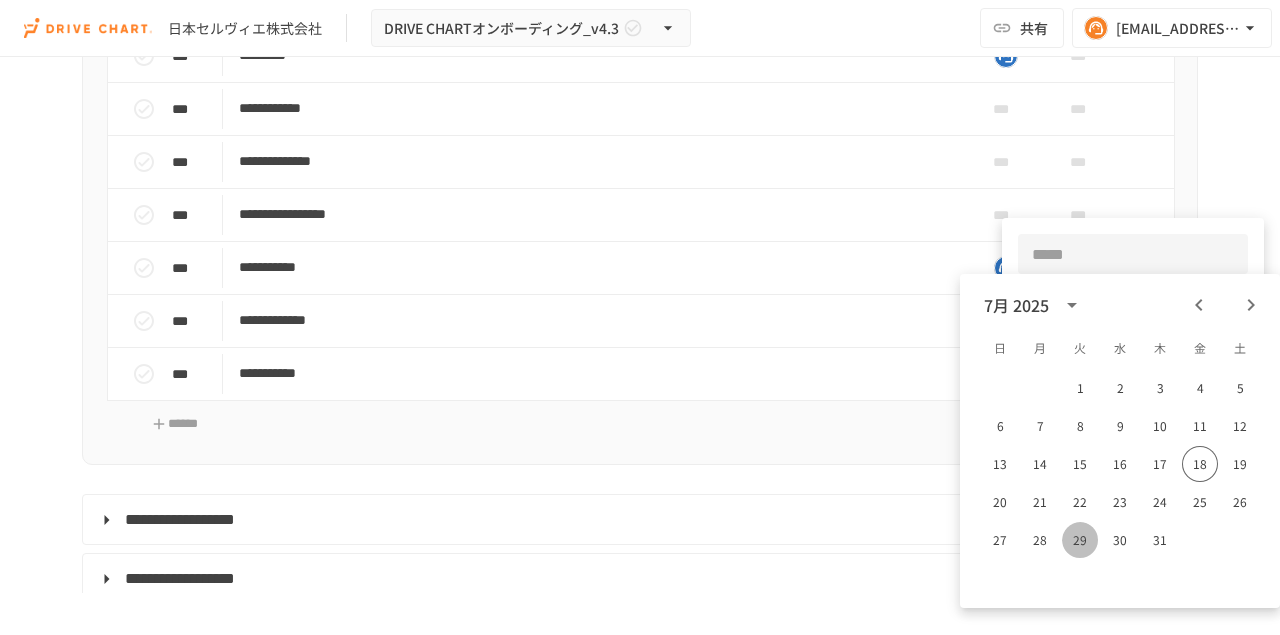 click on "29" at bounding box center [1080, 540] 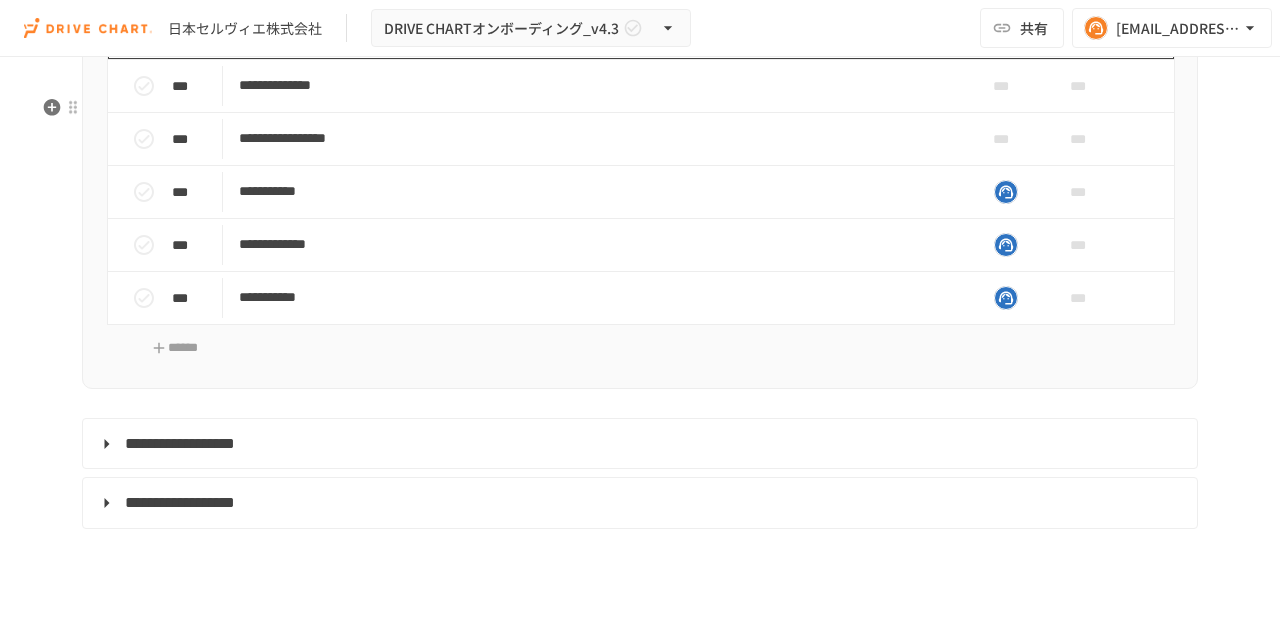 scroll, scrollTop: 9088, scrollLeft: 0, axis: vertical 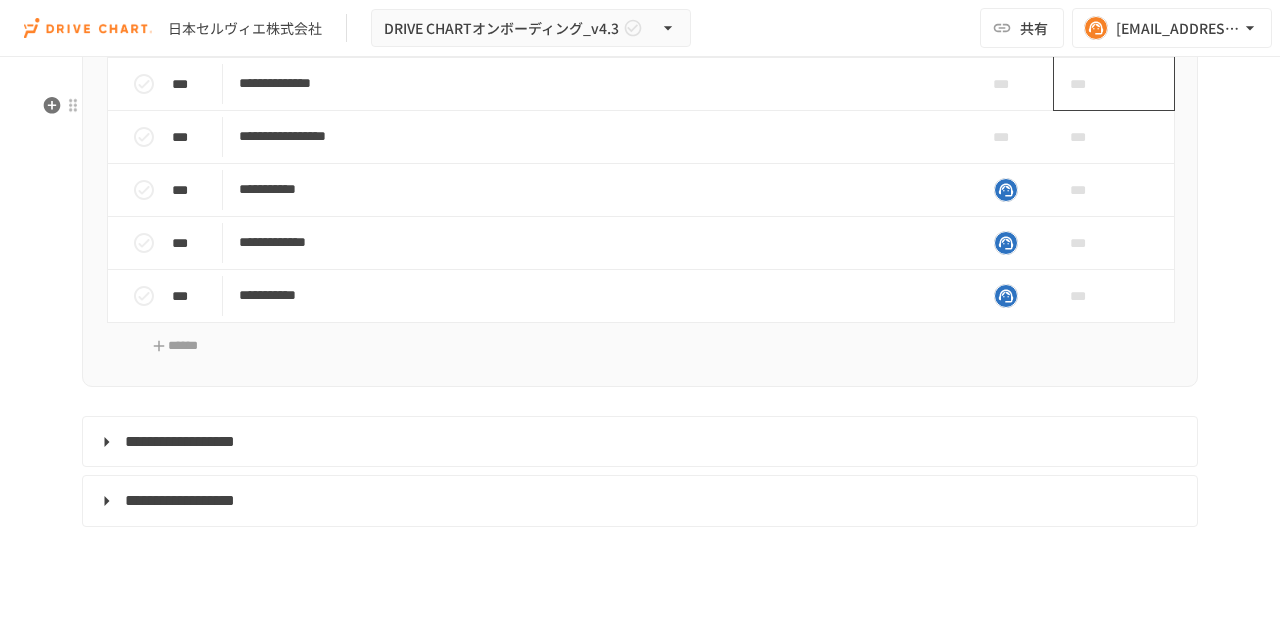click on "***" at bounding box center [1091, 84] 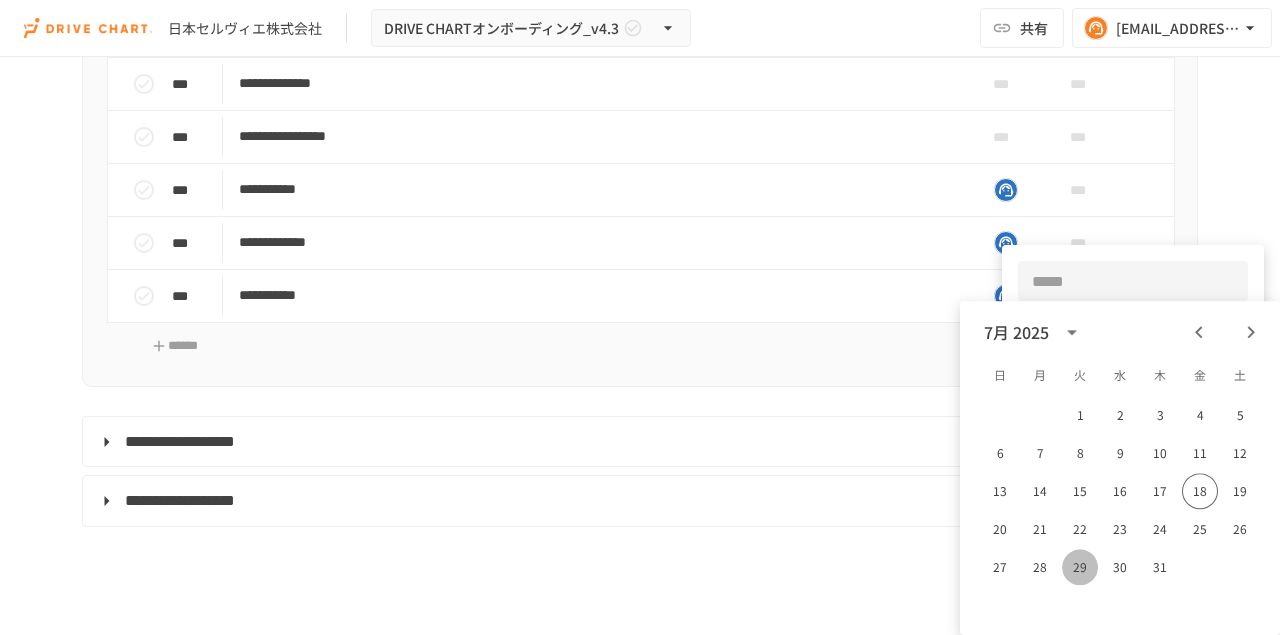 click on "29" at bounding box center (1080, 567) 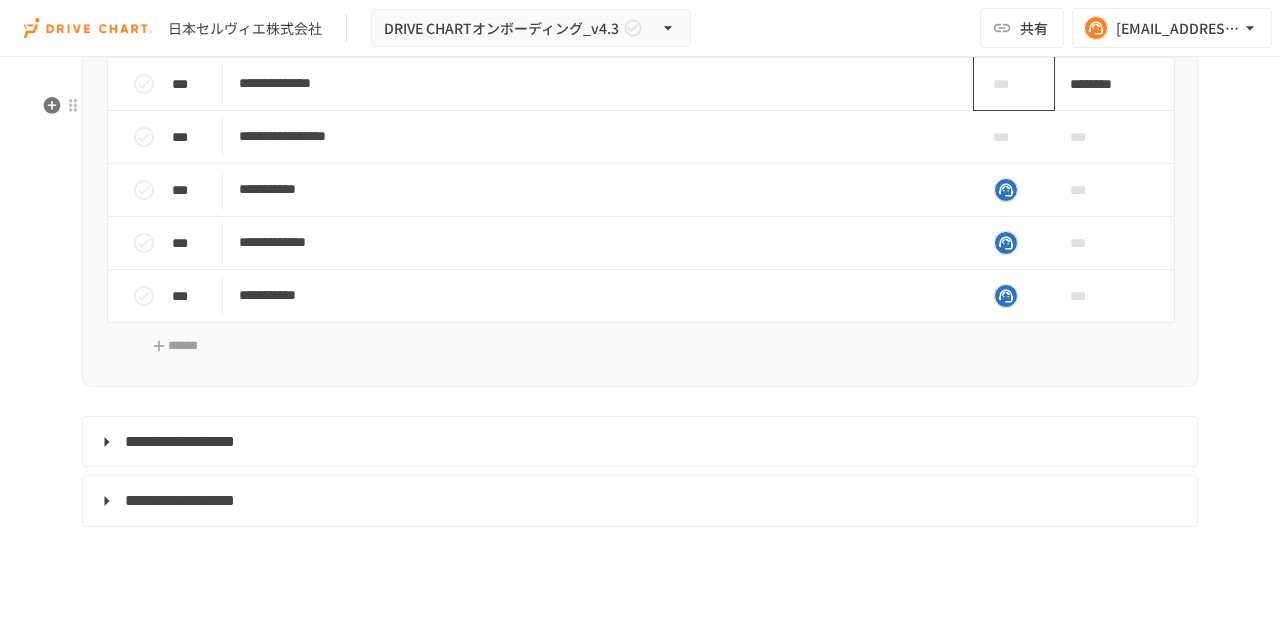 click on "***" at bounding box center (1006, 84) 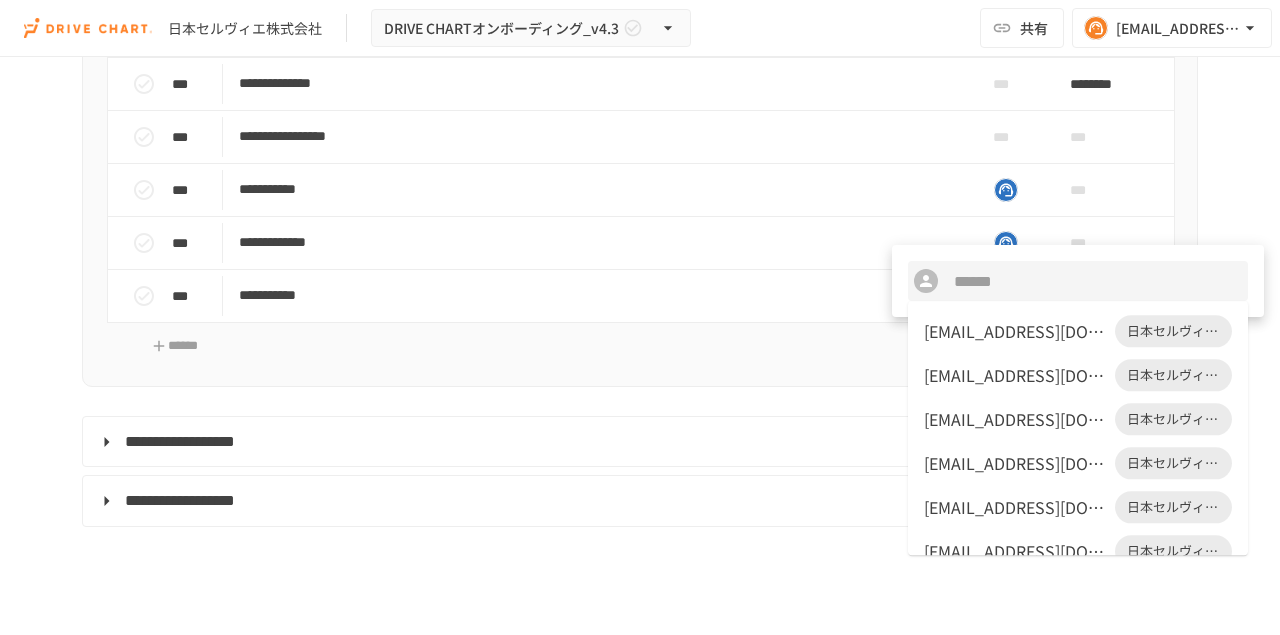 click on "日本セルヴィエ株式会社" at bounding box center [1173, 507] 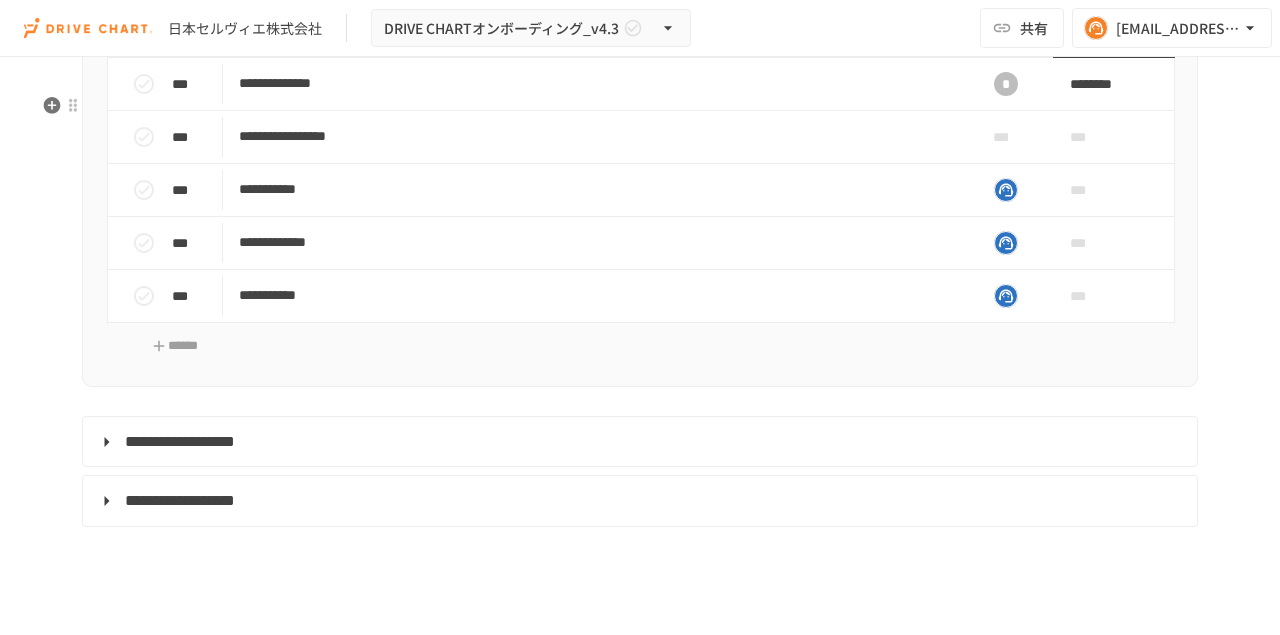 click on "***" at bounding box center [1091, 31] 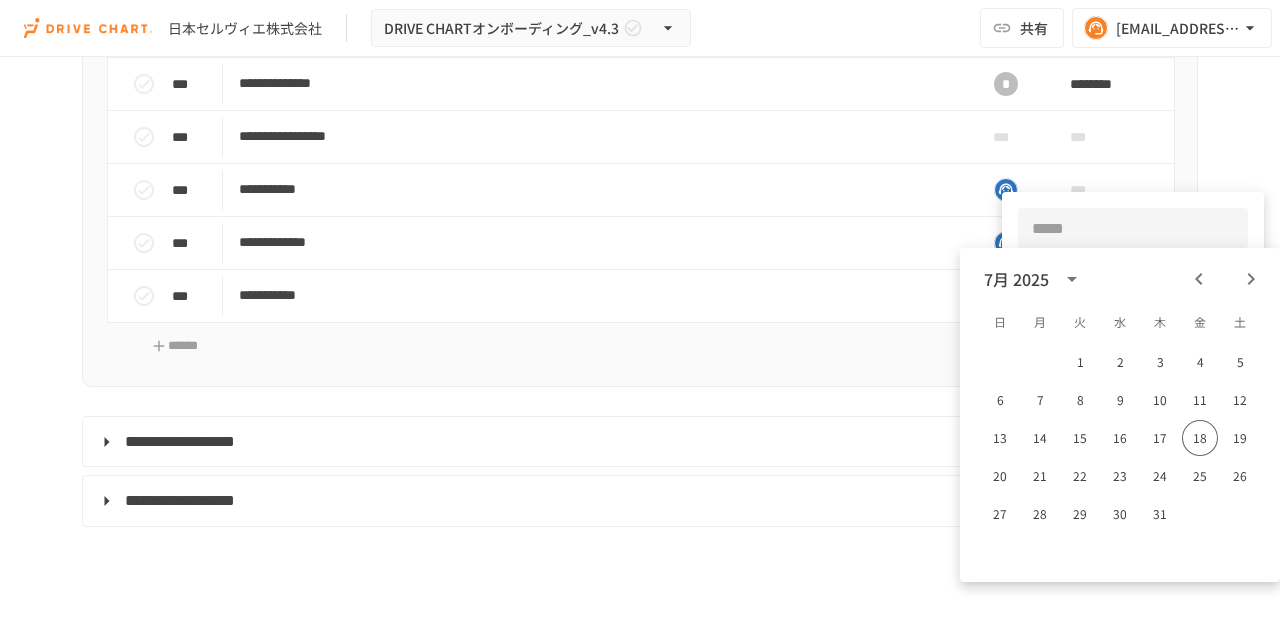 click at bounding box center (640, 317) 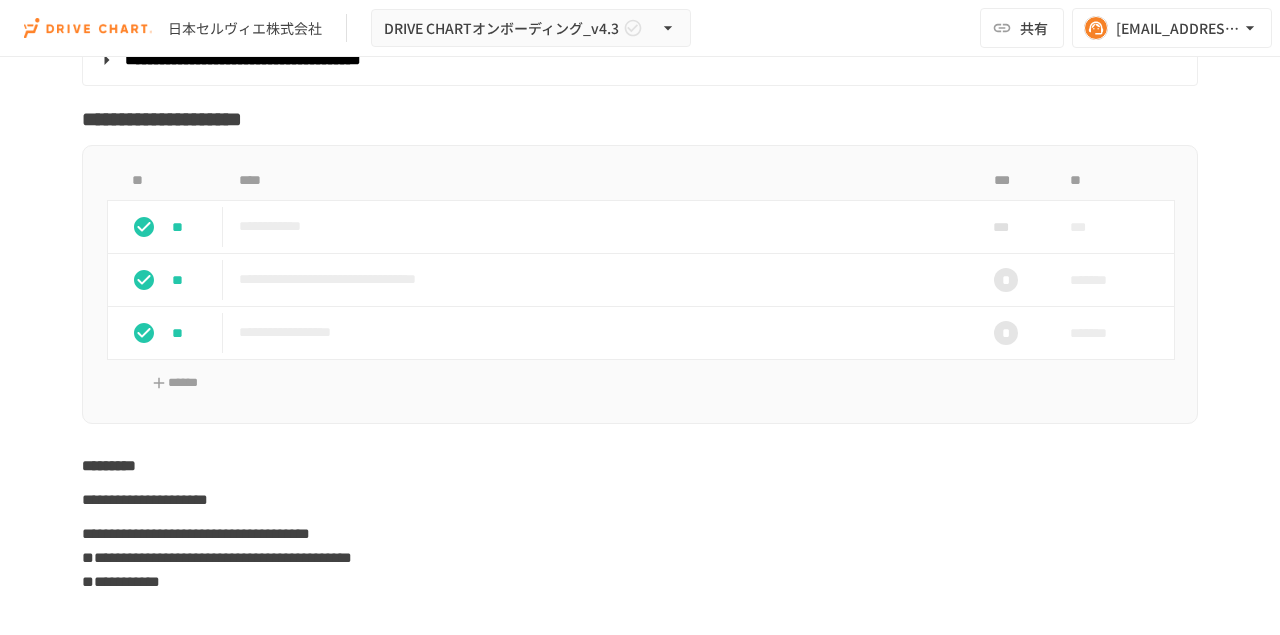 scroll, scrollTop: 3994, scrollLeft: 0, axis: vertical 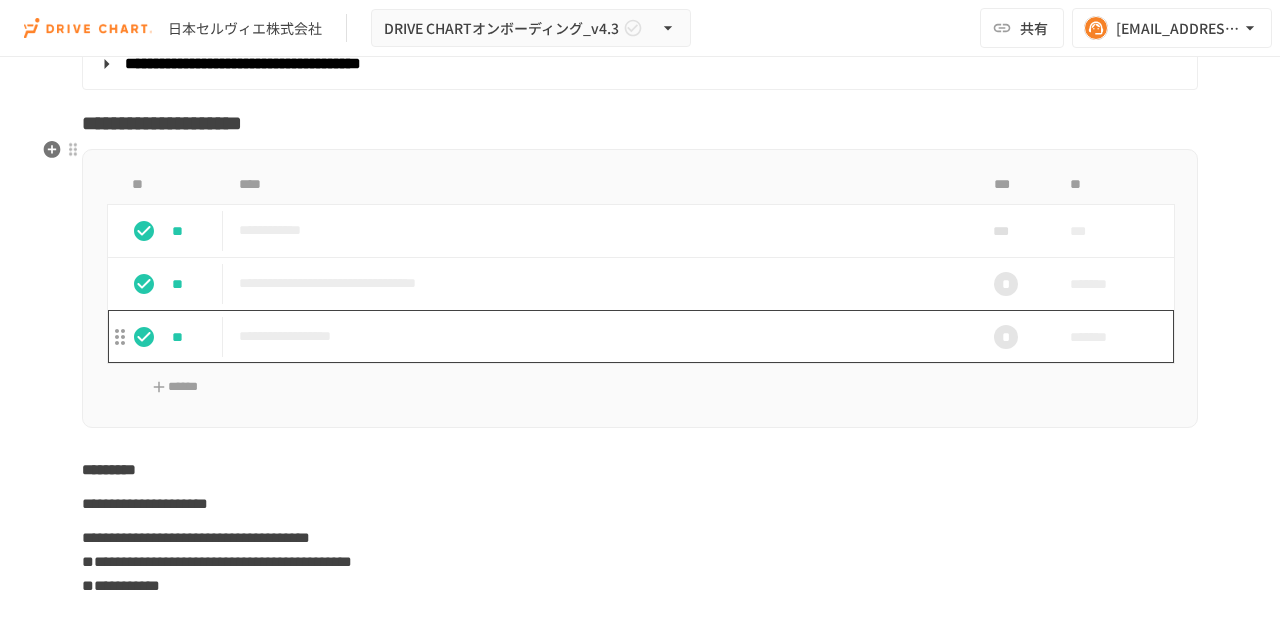 click on "**********" at bounding box center [598, 336] 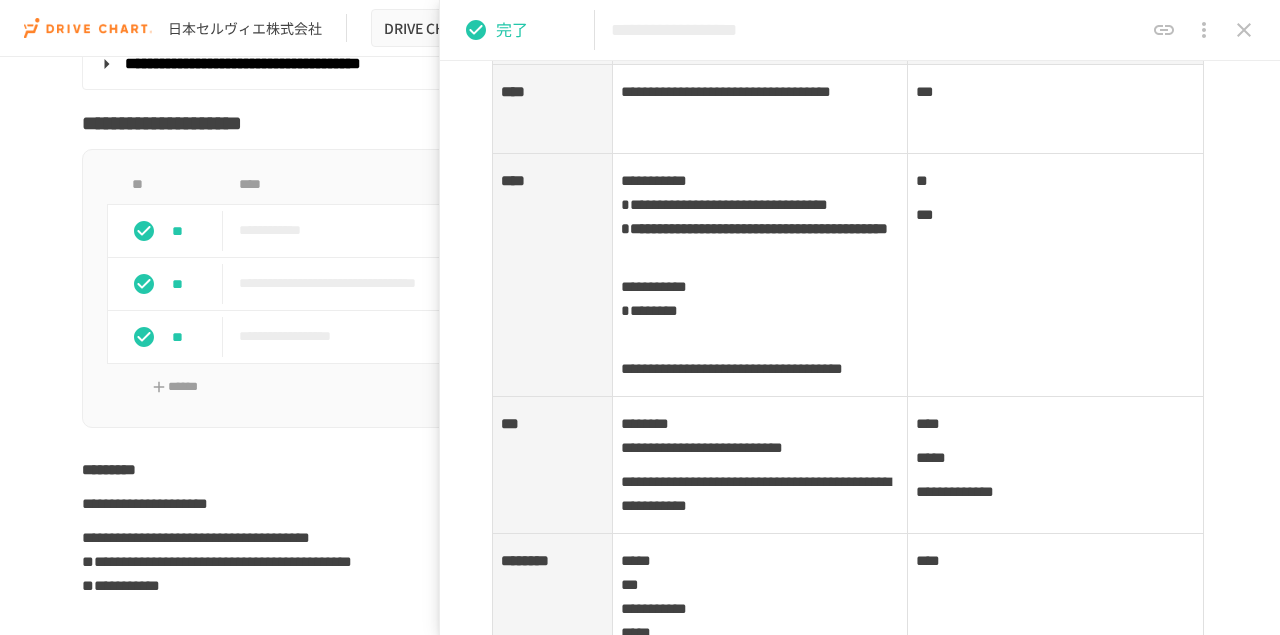 scroll, scrollTop: 750, scrollLeft: 0, axis: vertical 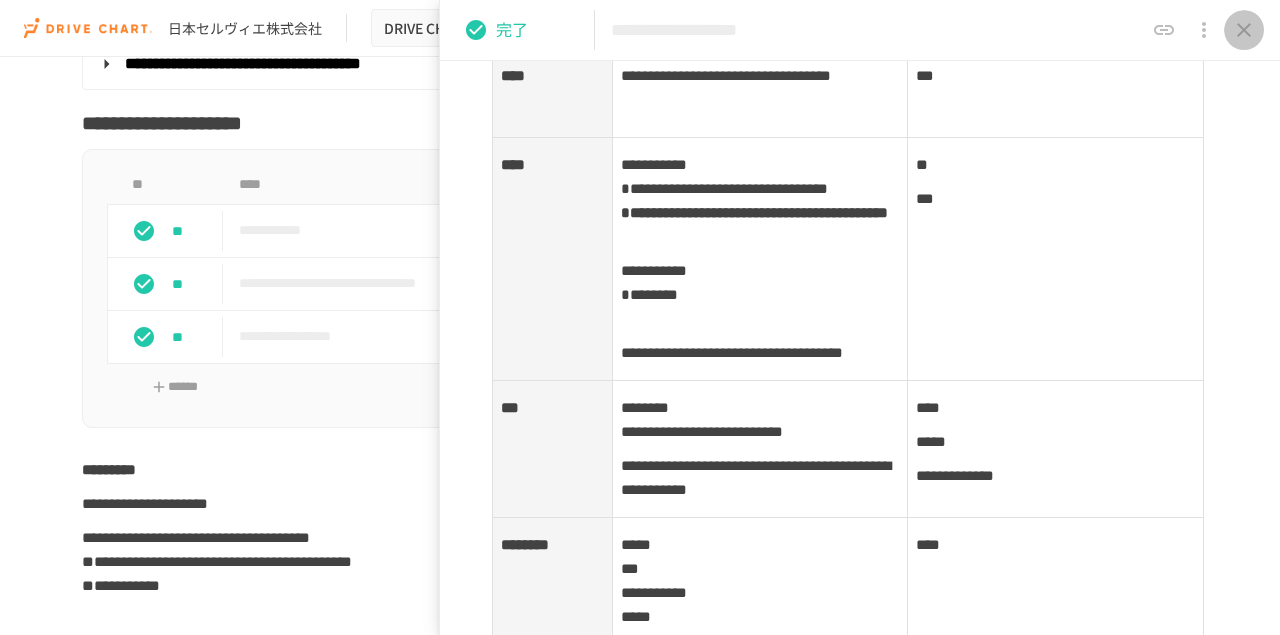click 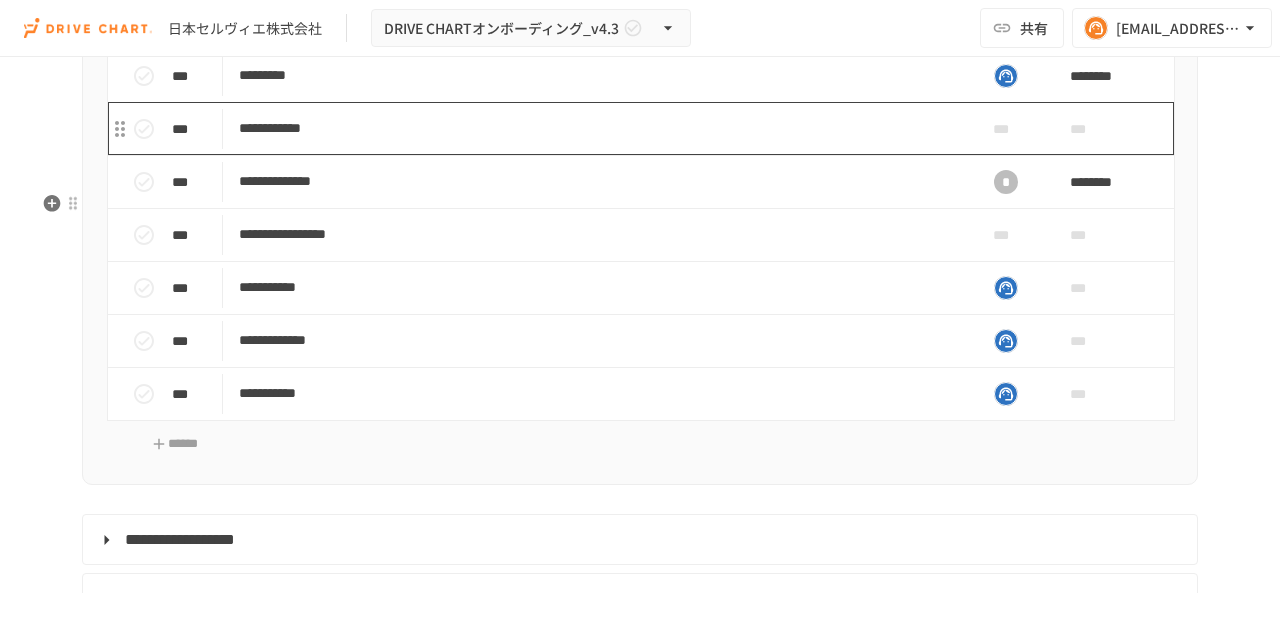 scroll, scrollTop: 9020, scrollLeft: 0, axis: vertical 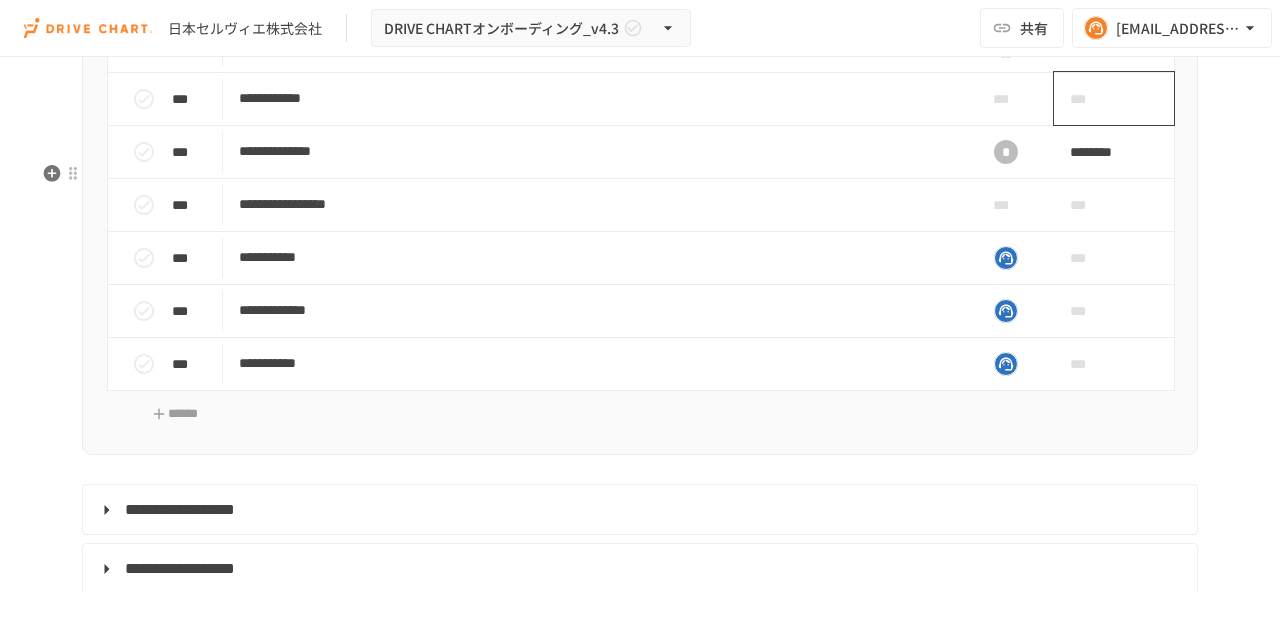 click on "***" at bounding box center [1091, 99] 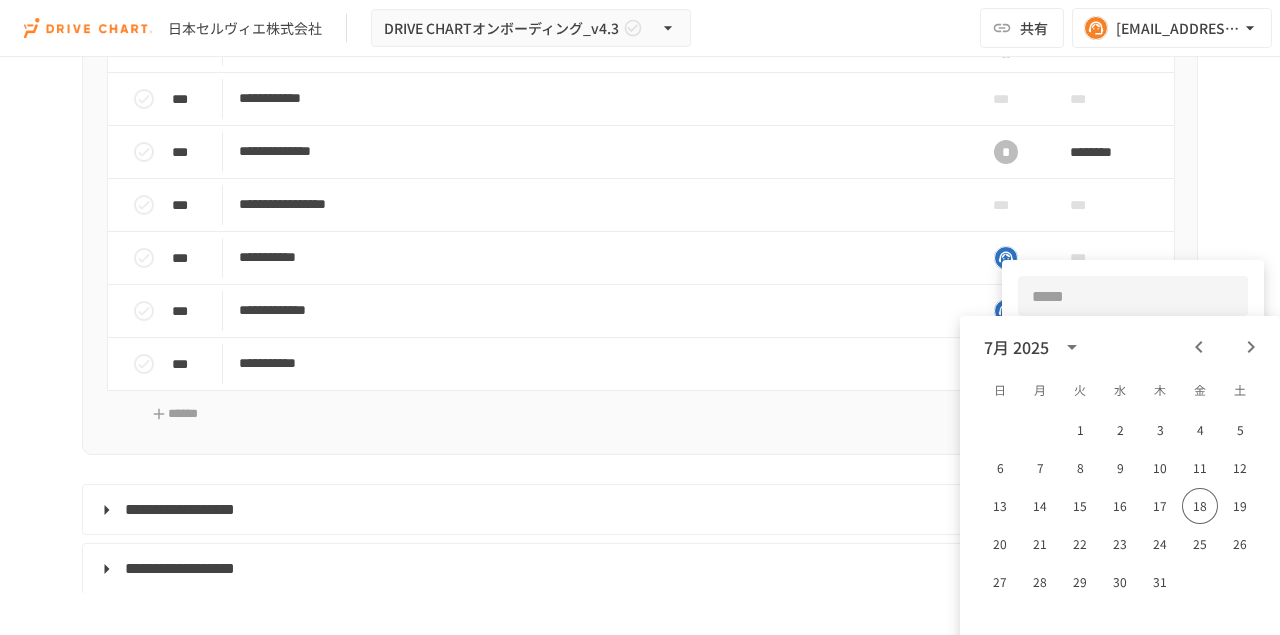 click at bounding box center (640, 317) 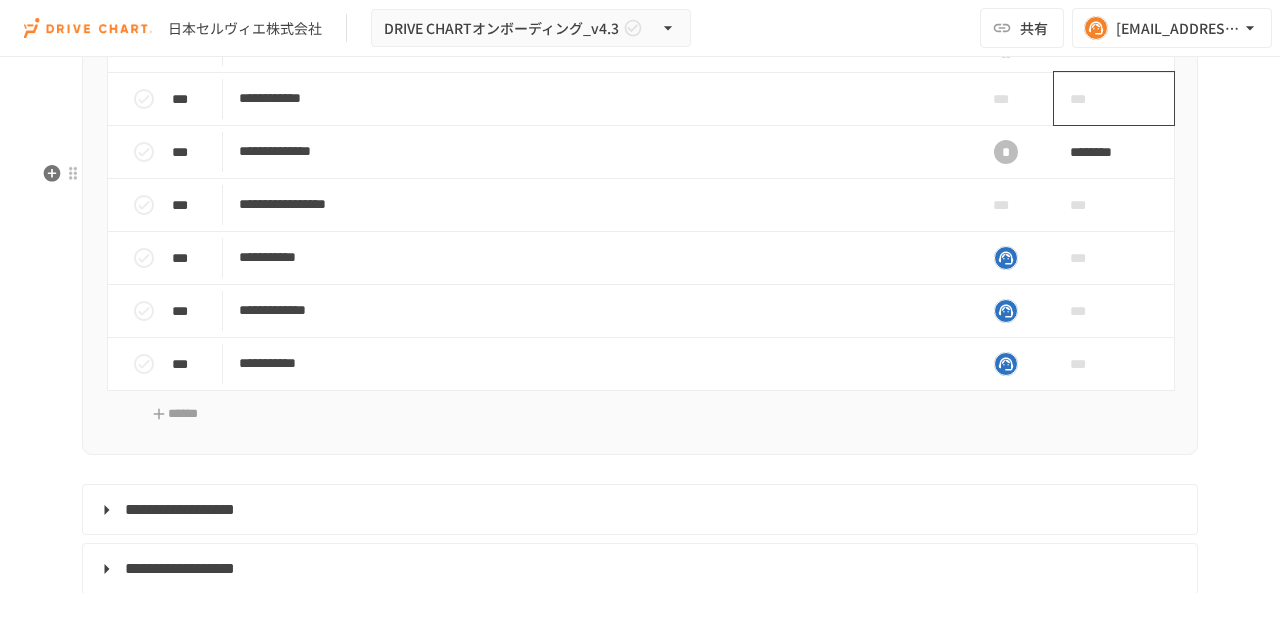 click on "***" at bounding box center [1091, 99] 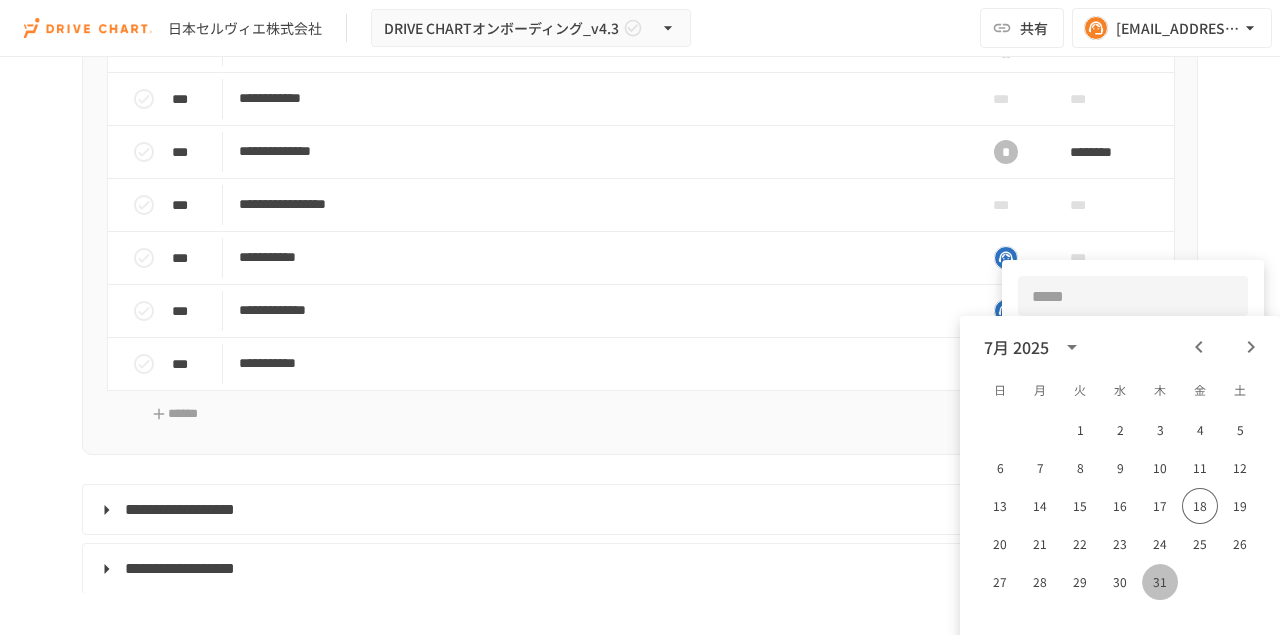 click on "31" at bounding box center [1160, 582] 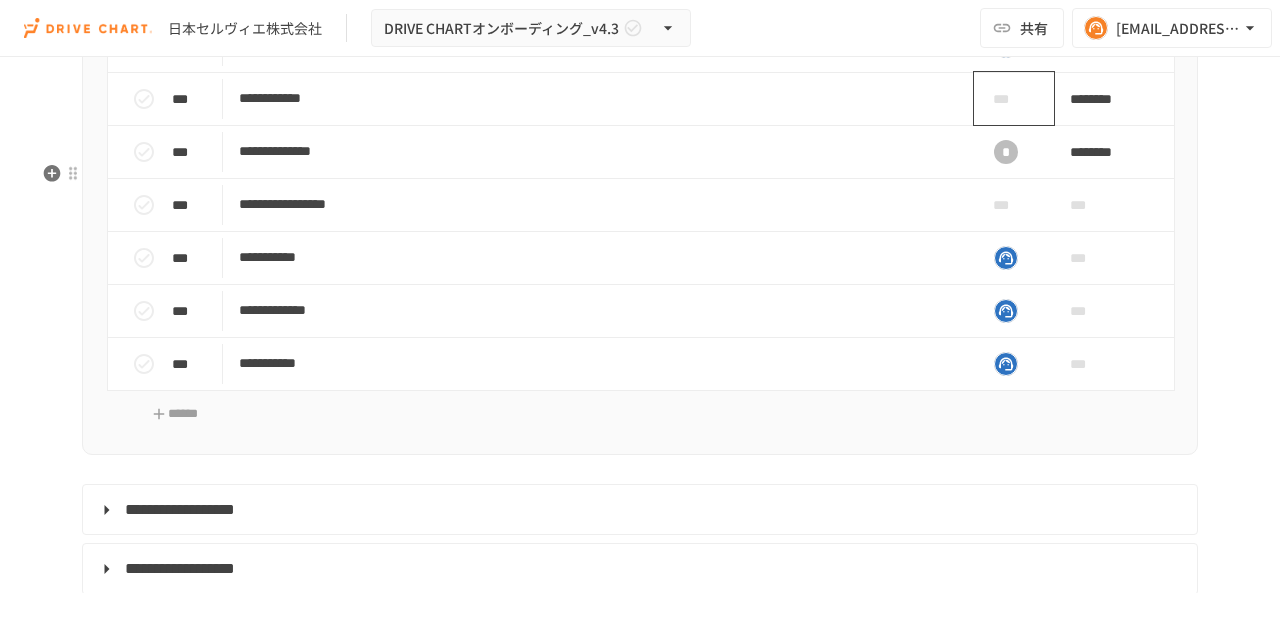 click on "***" at bounding box center [1006, 99] 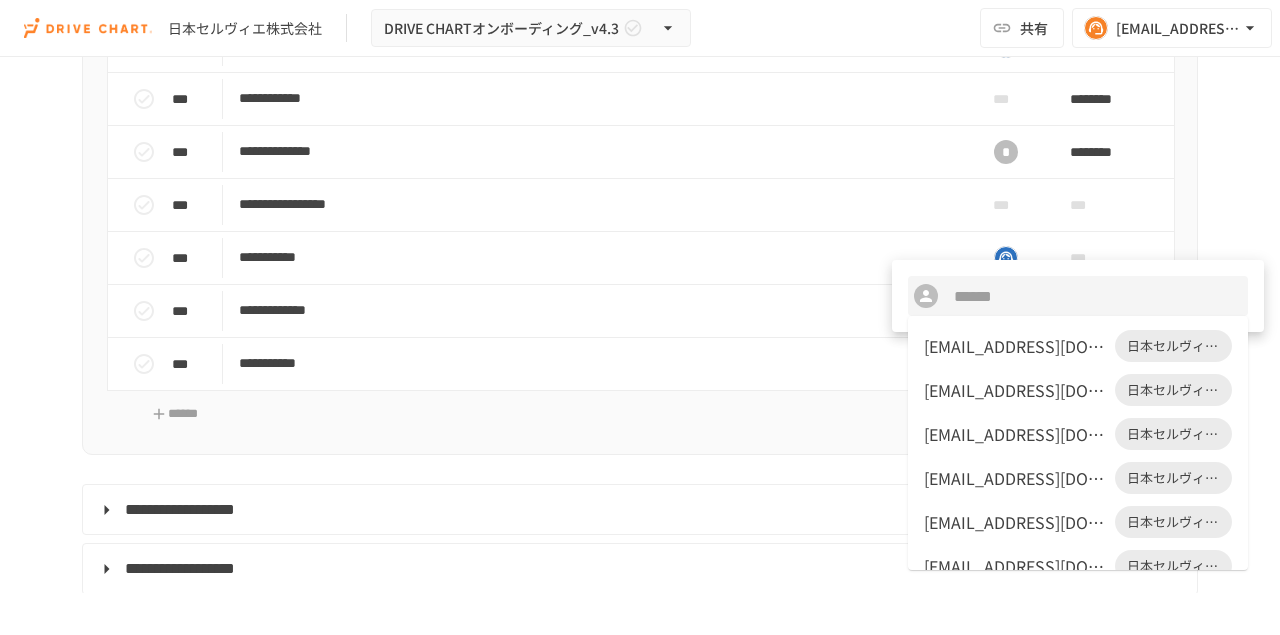 click on "日本セルヴィエ株式会社" at bounding box center (1173, 522) 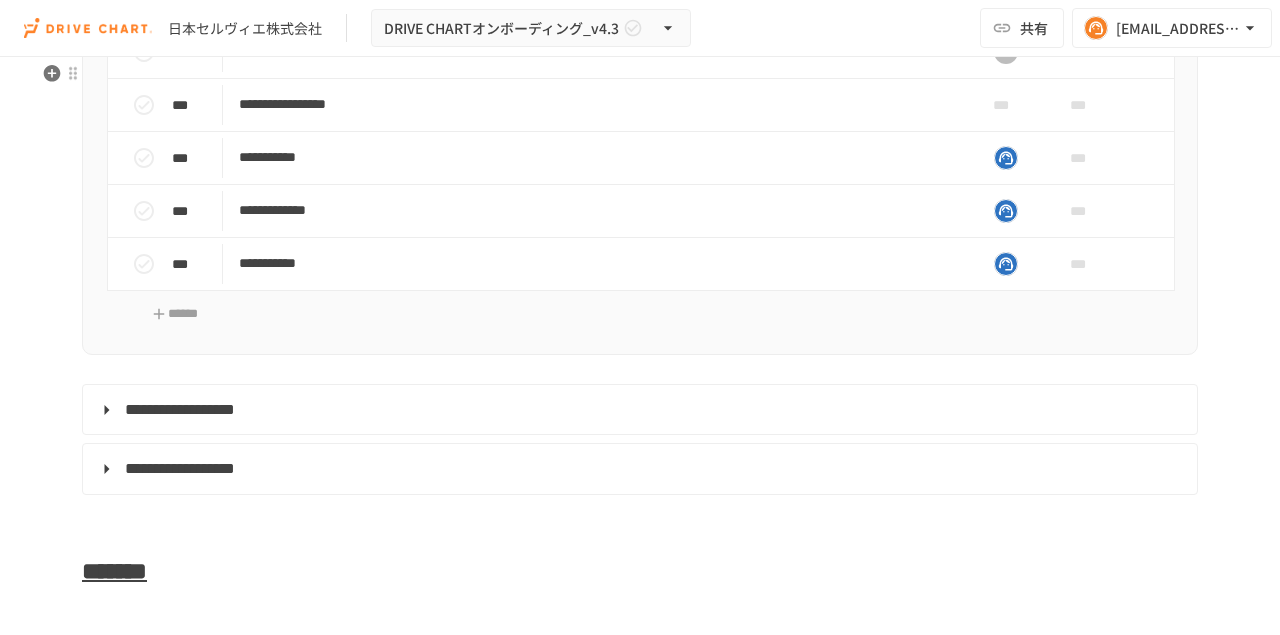 scroll, scrollTop: 9124, scrollLeft: 0, axis: vertical 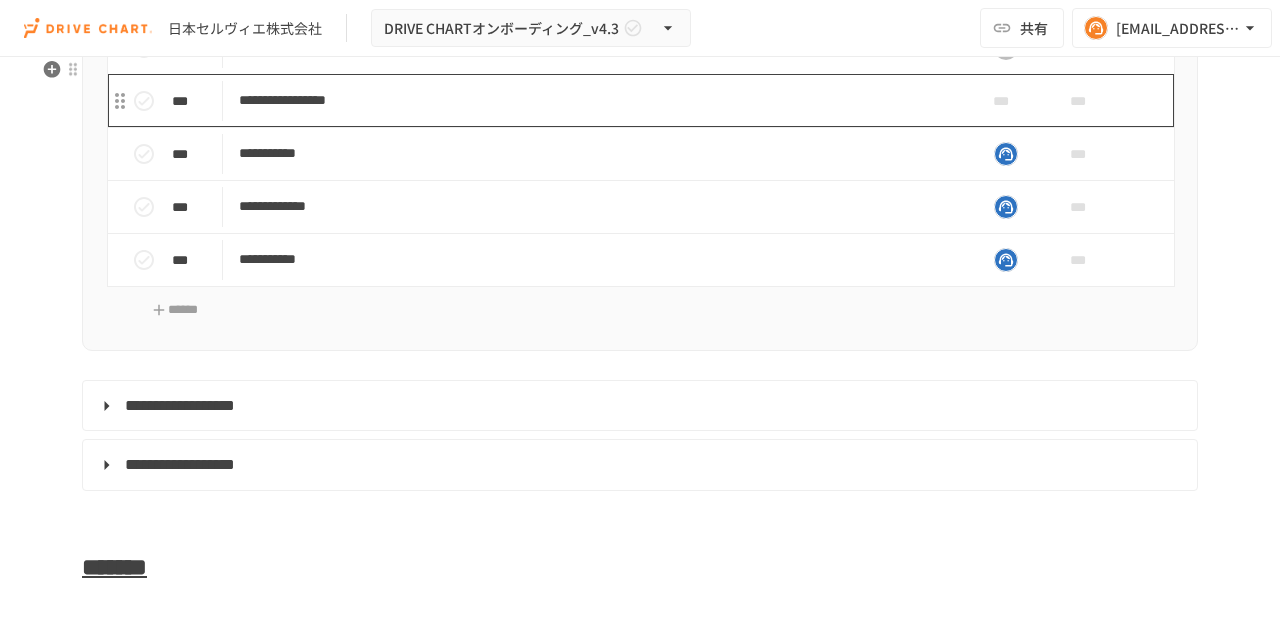 click on "**********" at bounding box center [598, 100] 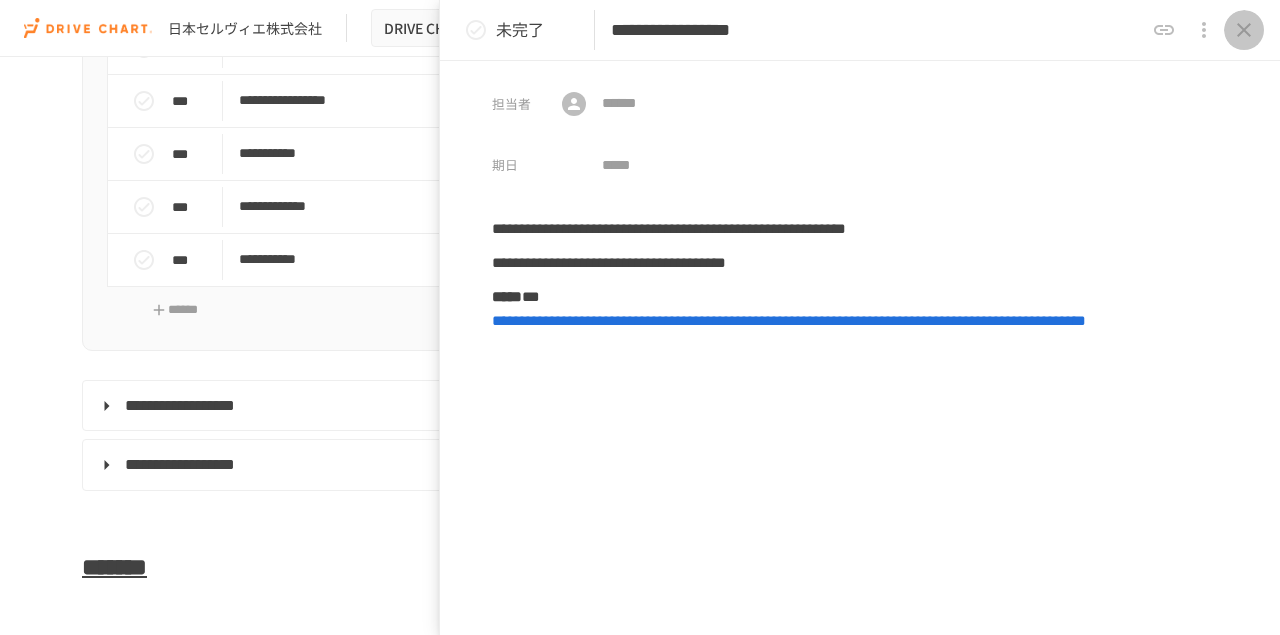 click 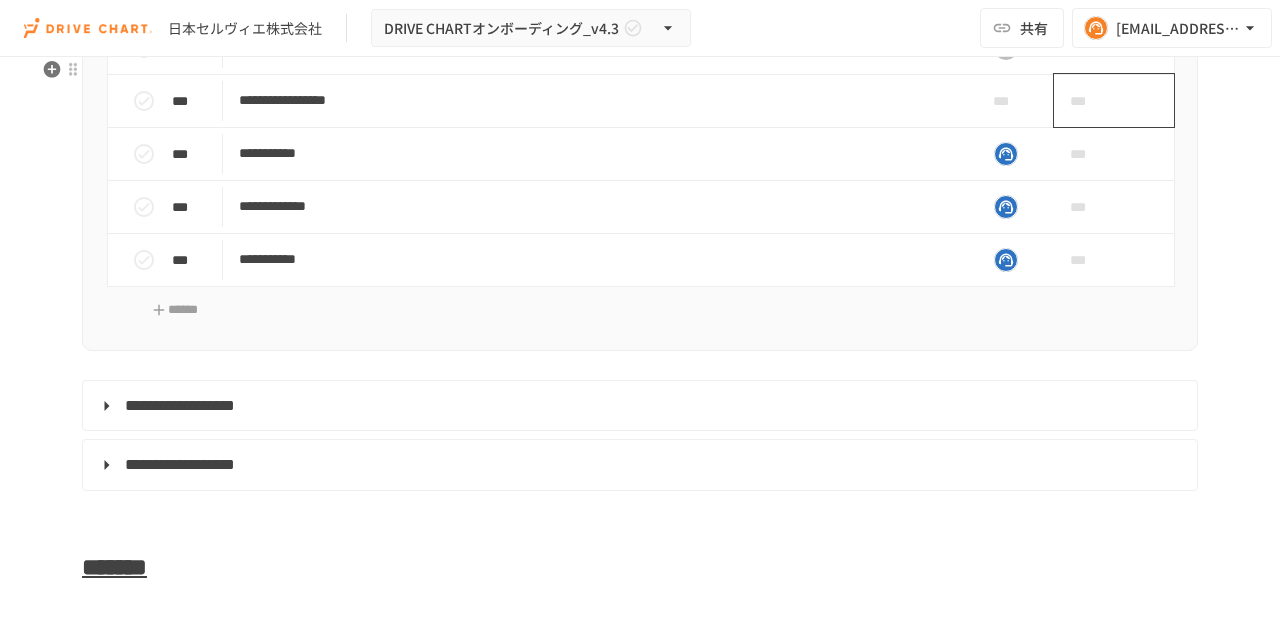 click on "***" at bounding box center [1091, 101] 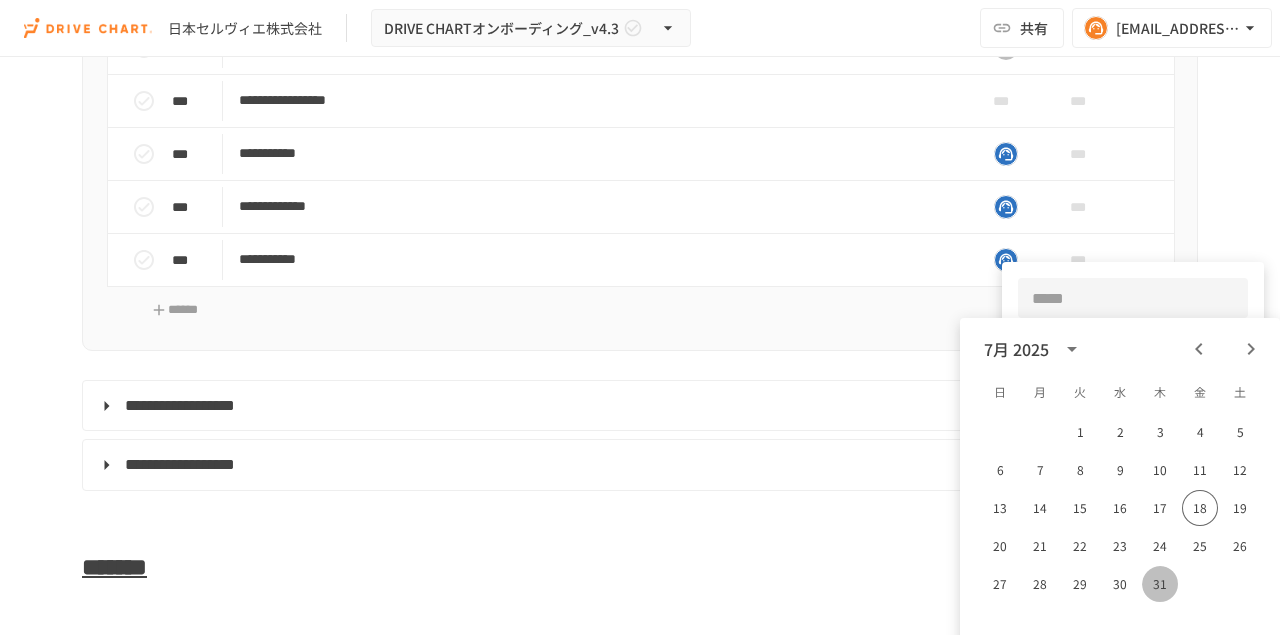 click on "31" at bounding box center (1160, 584) 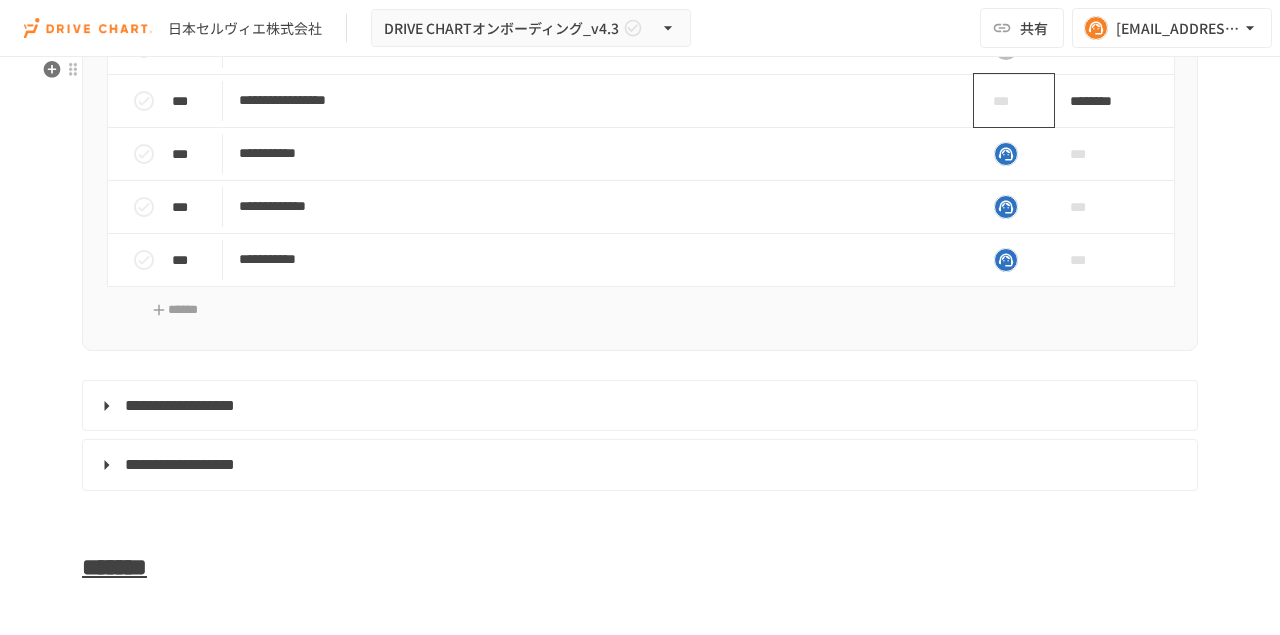 click on "***" at bounding box center (1006, 101) 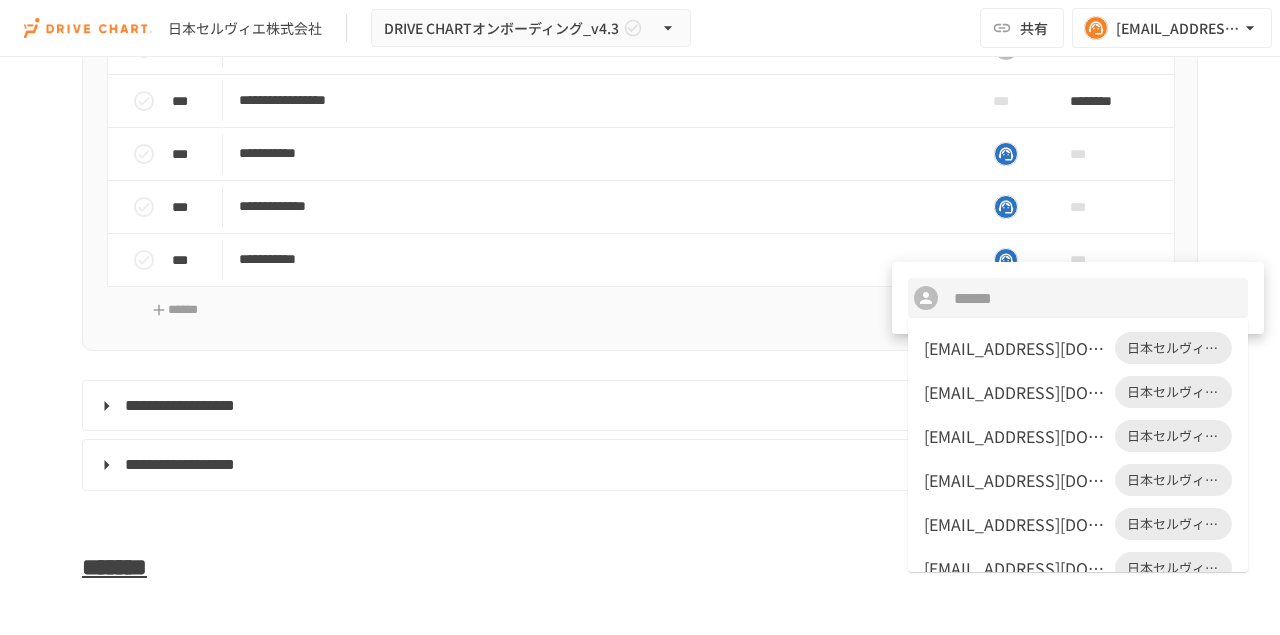 click on "日本セルヴィエ株式会社" at bounding box center (1173, 348) 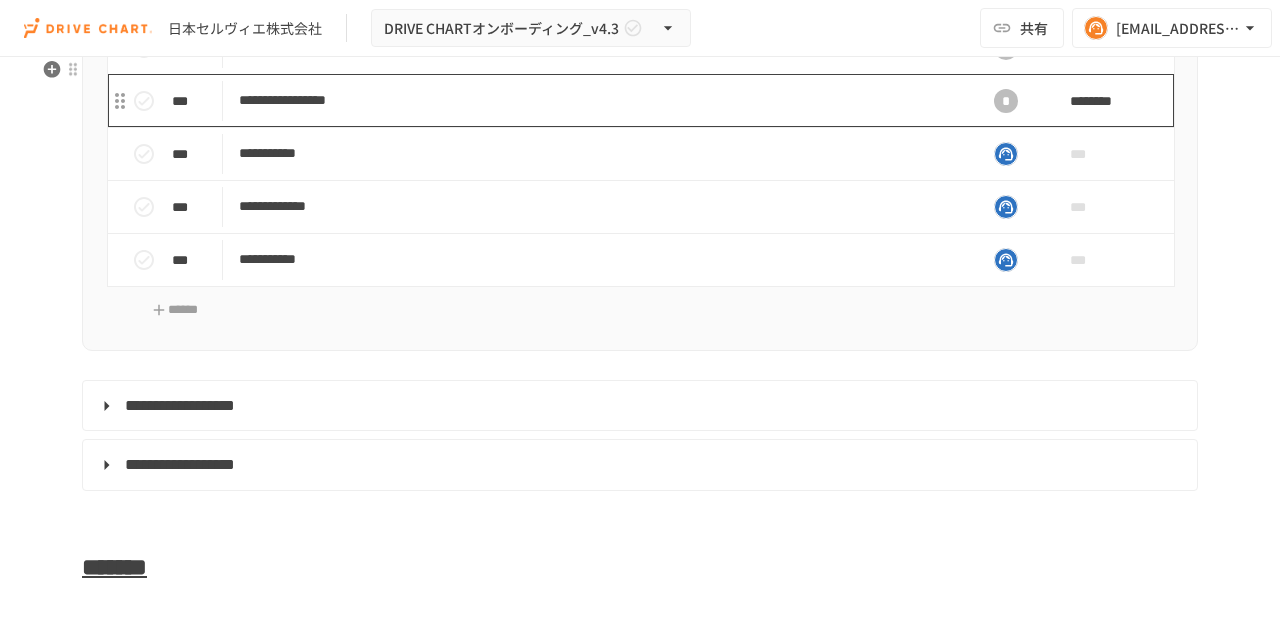 click on "**********" at bounding box center [598, 100] 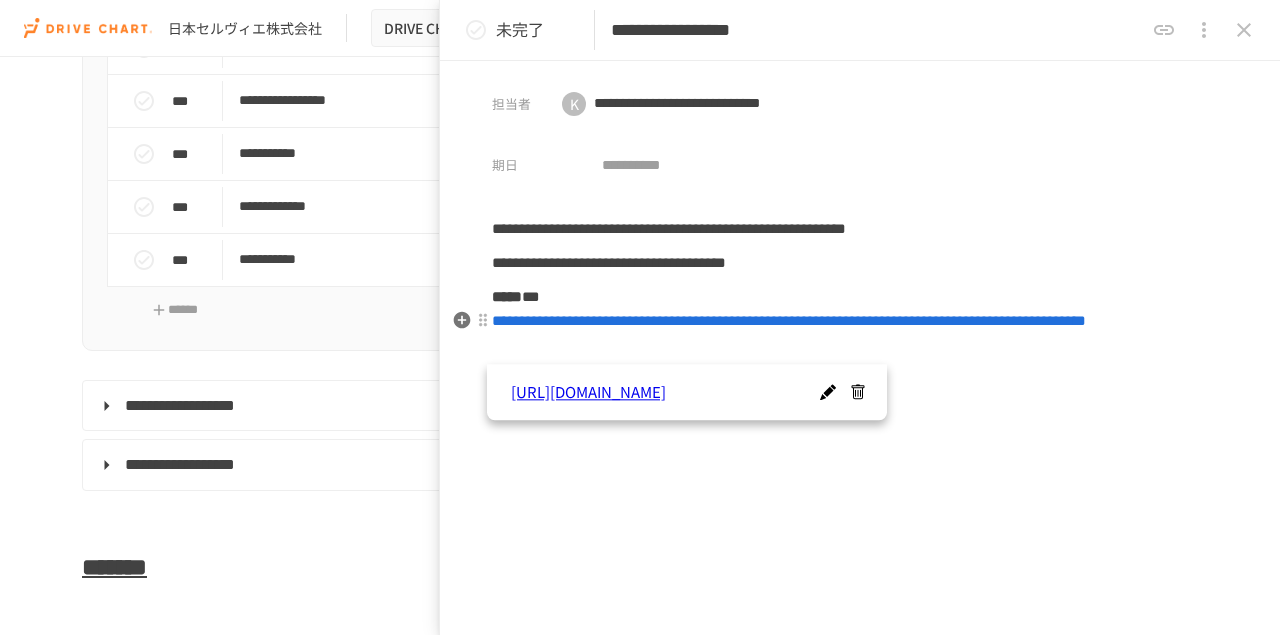 click on "**********" at bounding box center (789, 320) 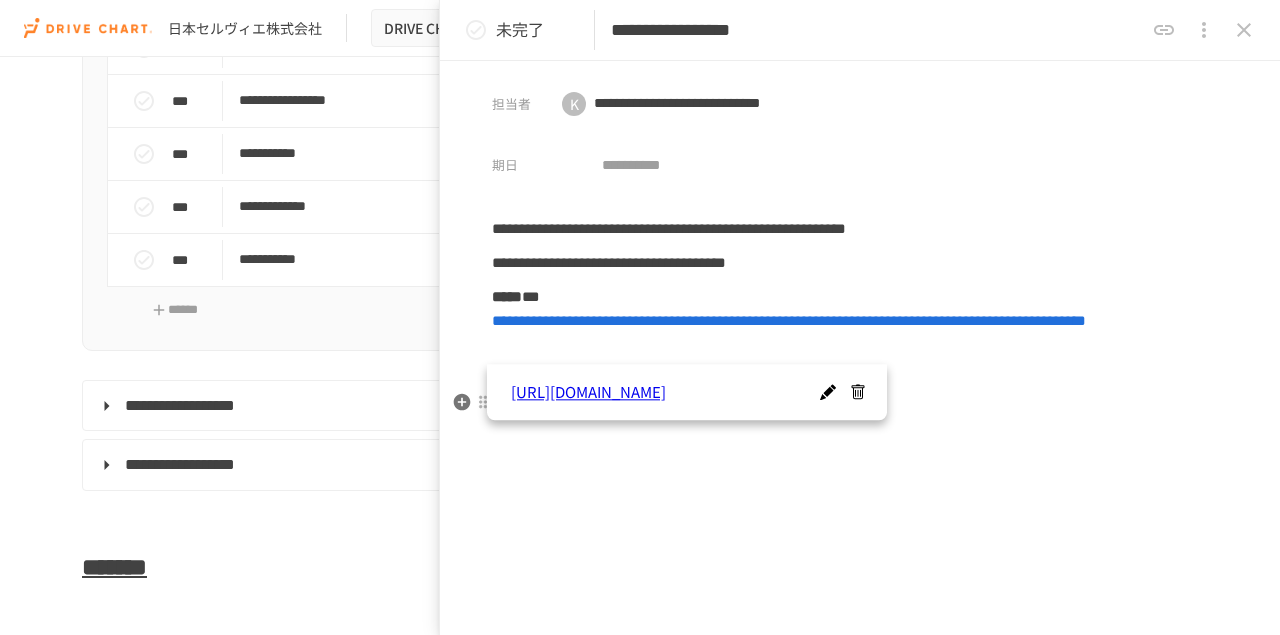 drag, startPoint x: 610, startPoint y: 477, endPoint x: 504, endPoint y: 393, distance: 135.24792 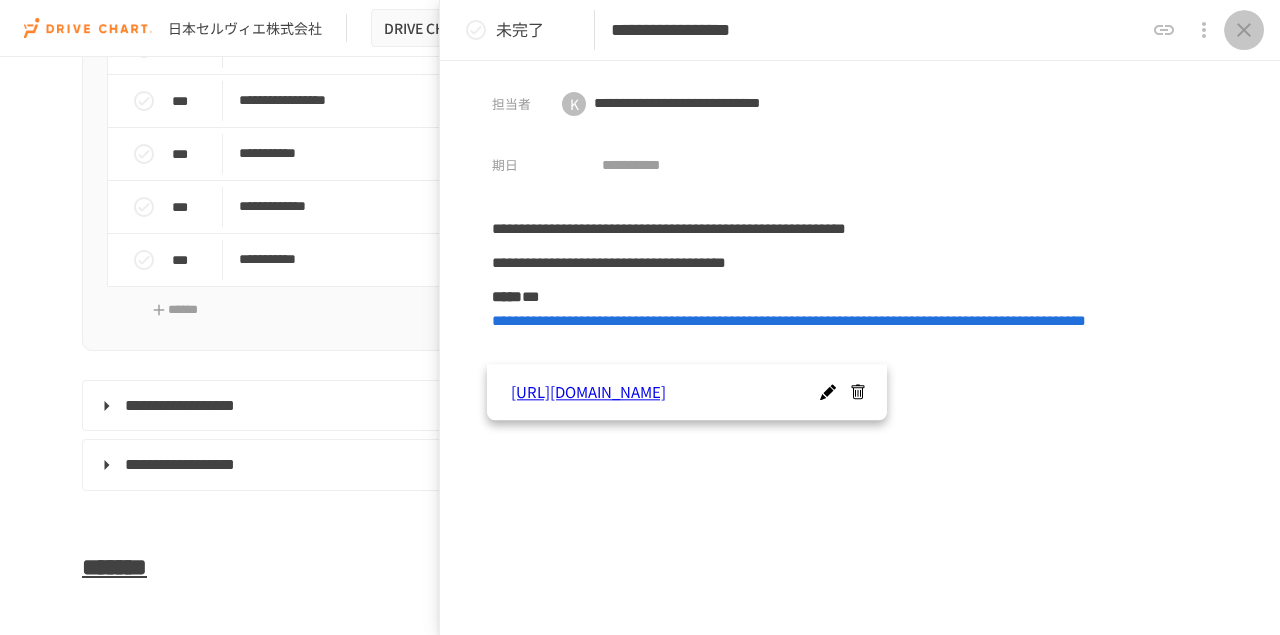 click 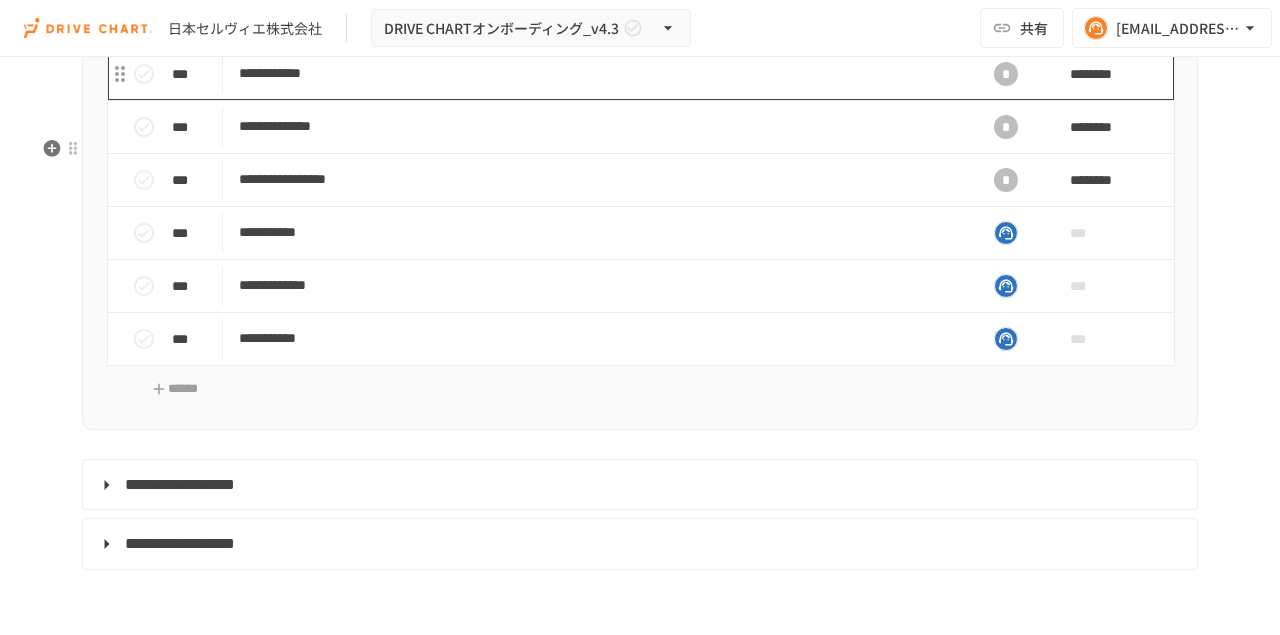 scroll, scrollTop: 9052, scrollLeft: 0, axis: vertical 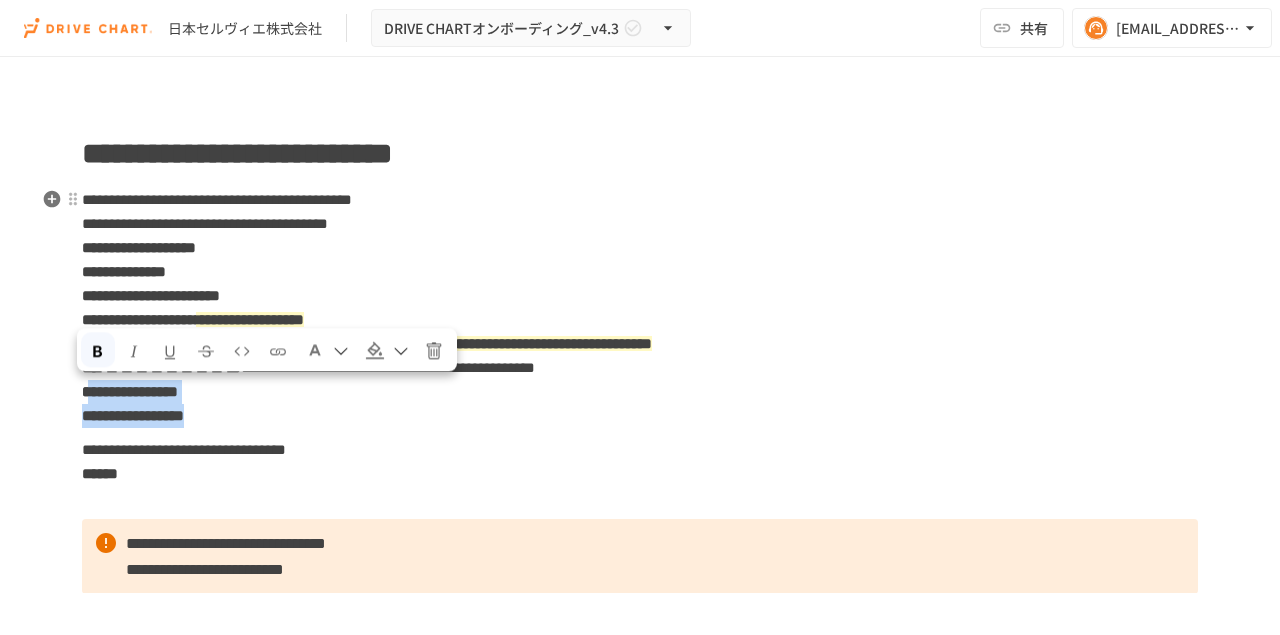 drag, startPoint x: 86, startPoint y: 396, endPoint x: 335, endPoint y: 419, distance: 250.06 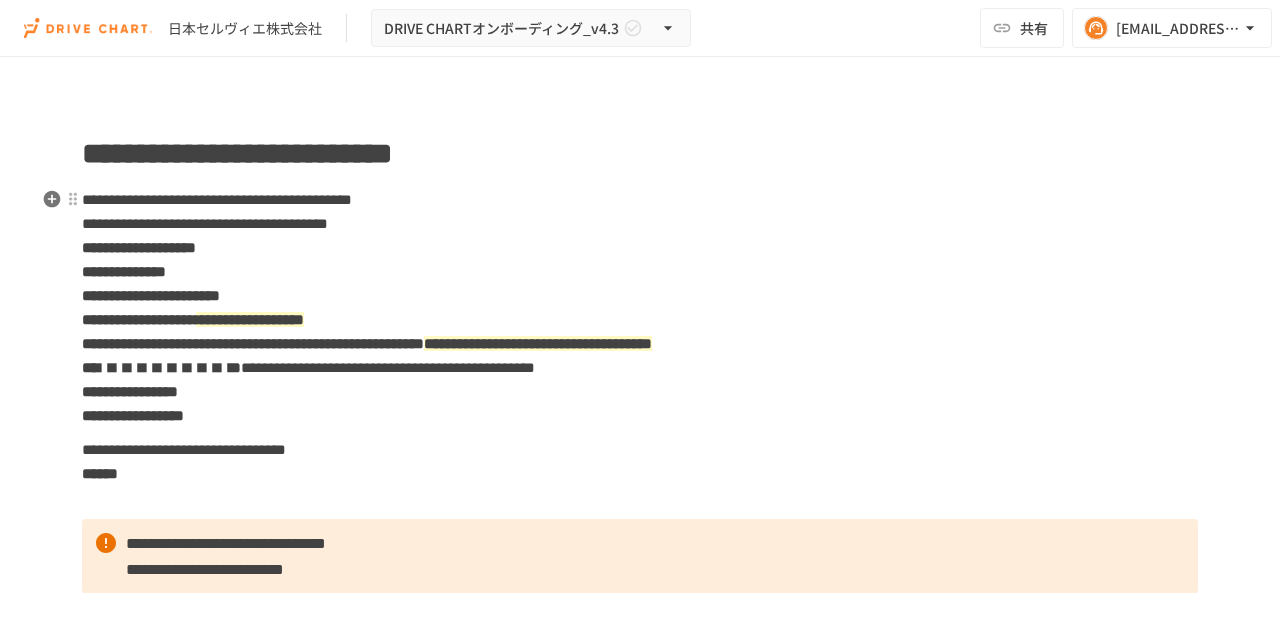 click on "**********" at bounding box center [640, 308] 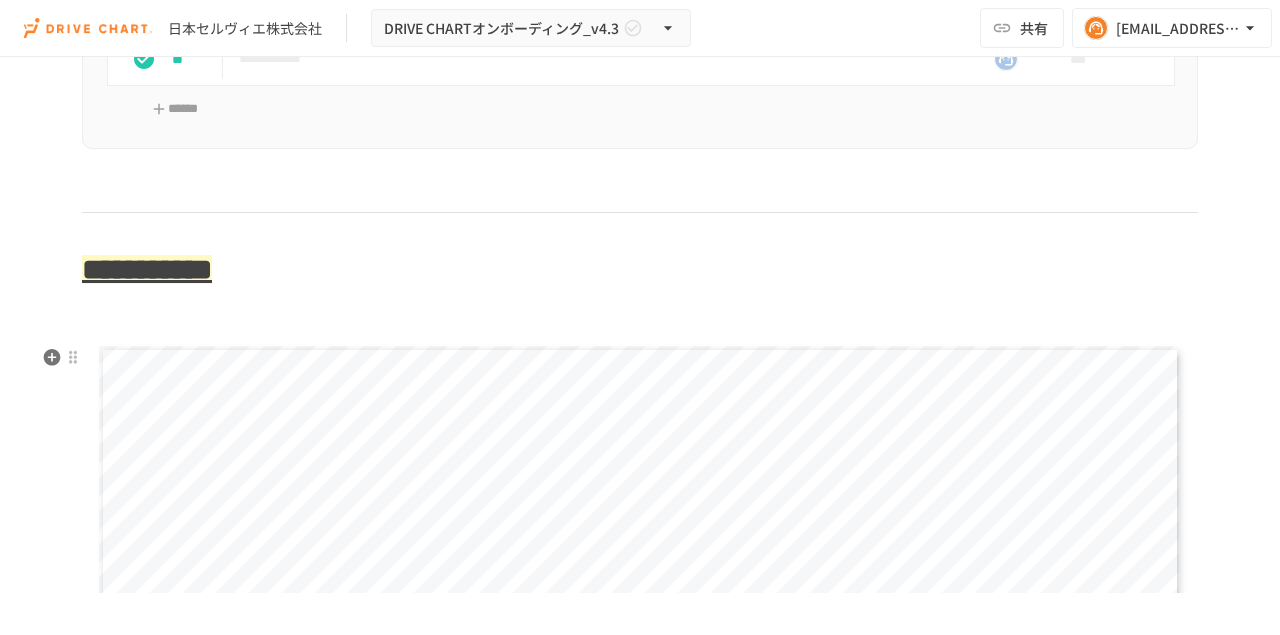 scroll, scrollTop: 4914, scrollLeft: 0, axis: vertical 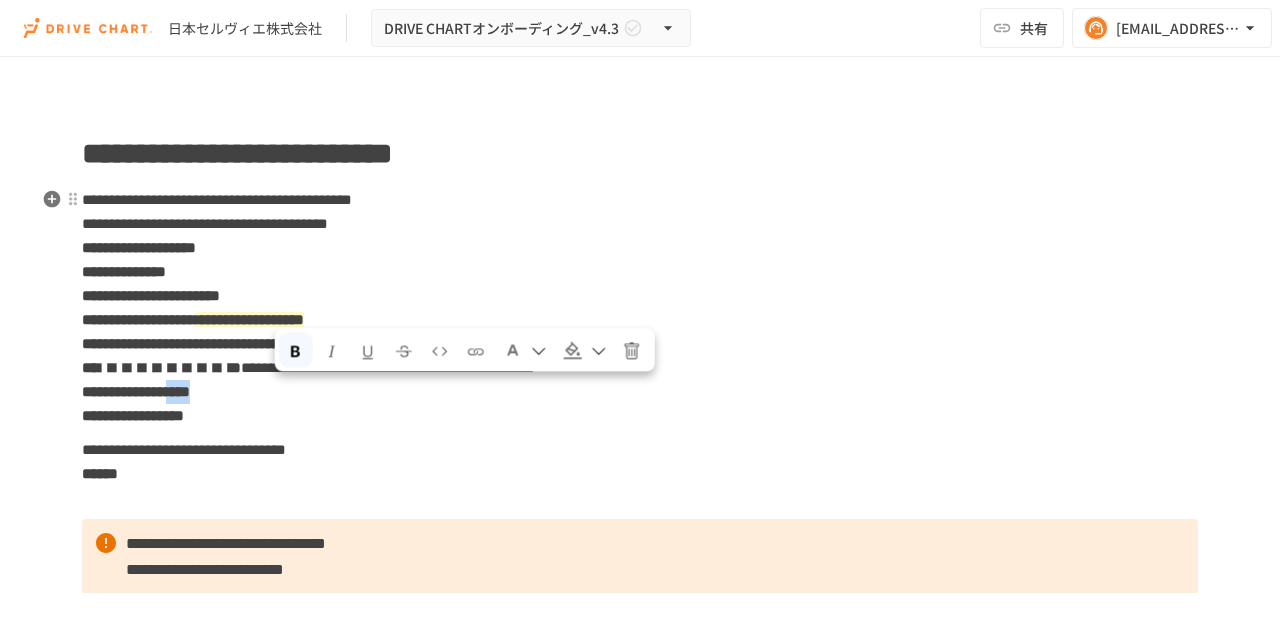 drag, startPoint x: 335, startPoint y: 390, endPoint x: 277, endPoint y: 398, distance: 58.549126 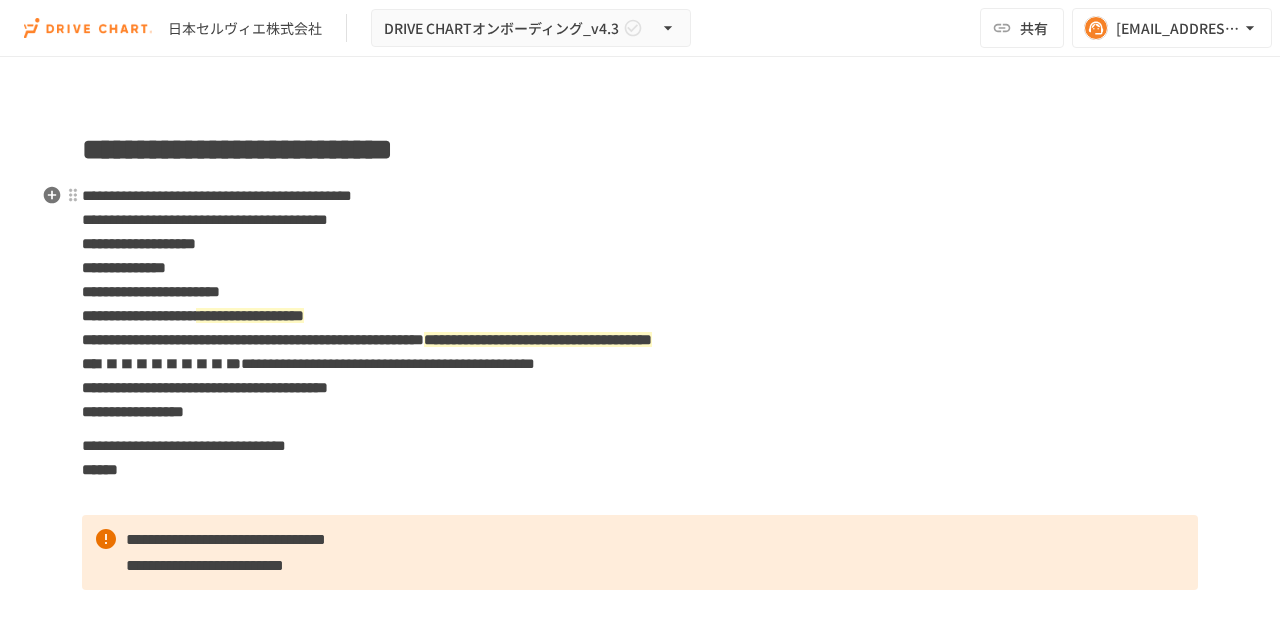 scroll, scrollTop: 0, scrollLeft: 0, axis: both 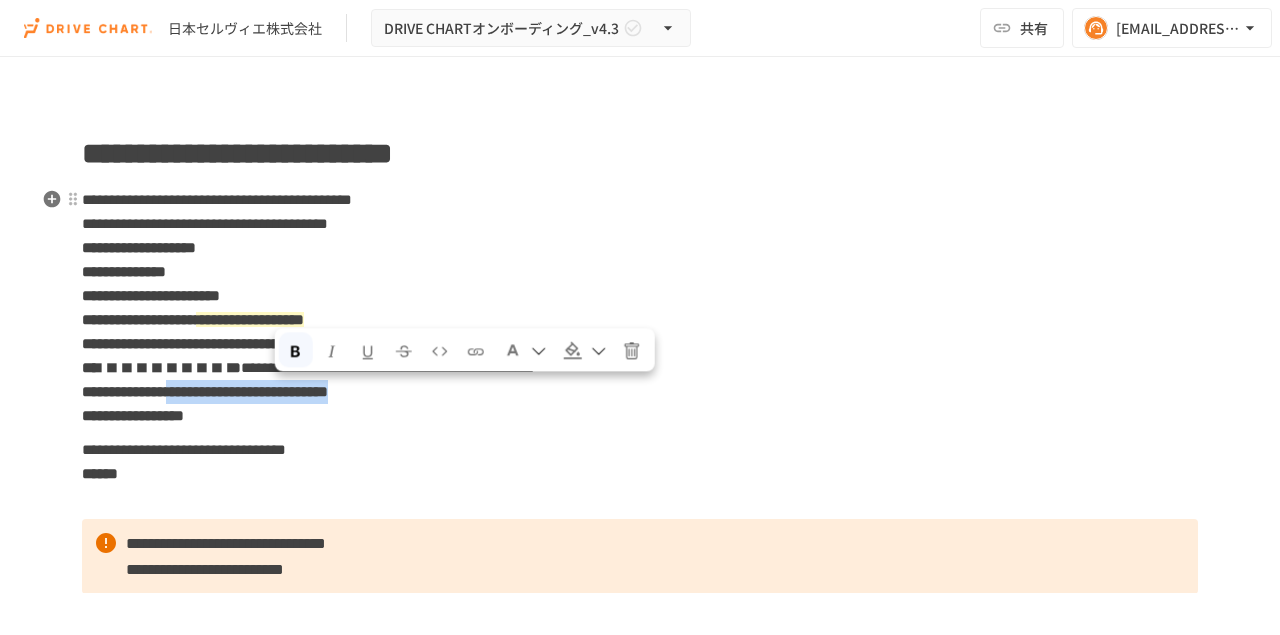 drag, startPoint x: 275, startPoint y: 394, endPoint x: 547, endPoint y: 386, distance: 272.1176 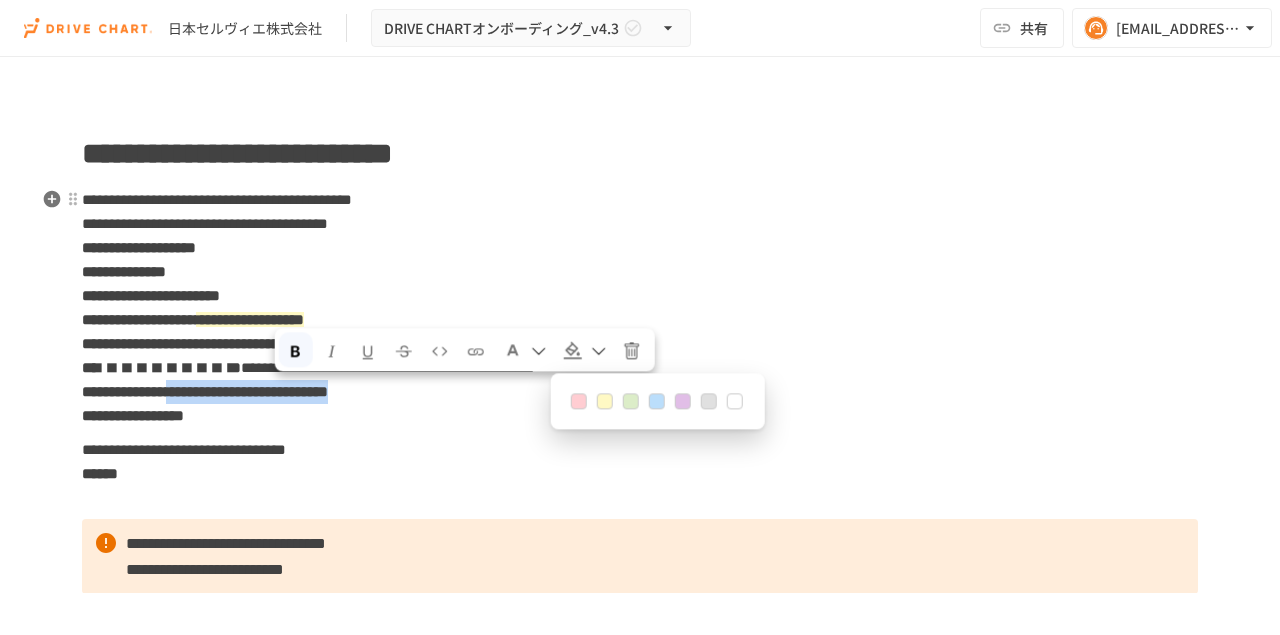 click at bounding box center [579, 401] 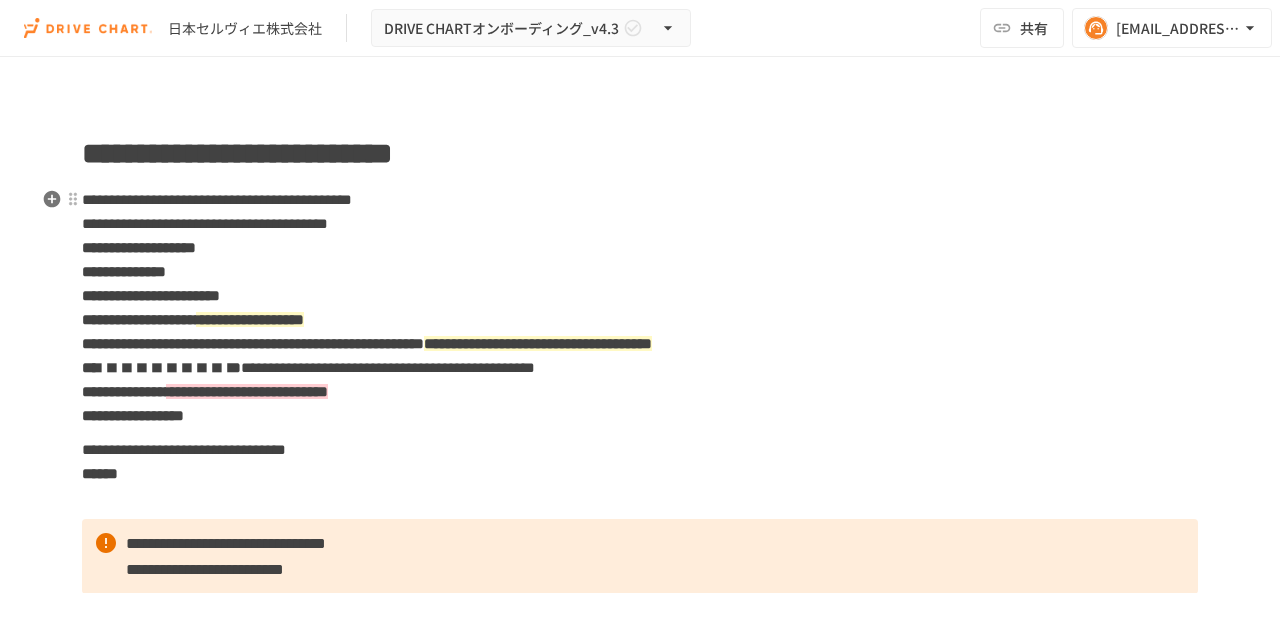click on "**********" at bounding box center (640, 5057) 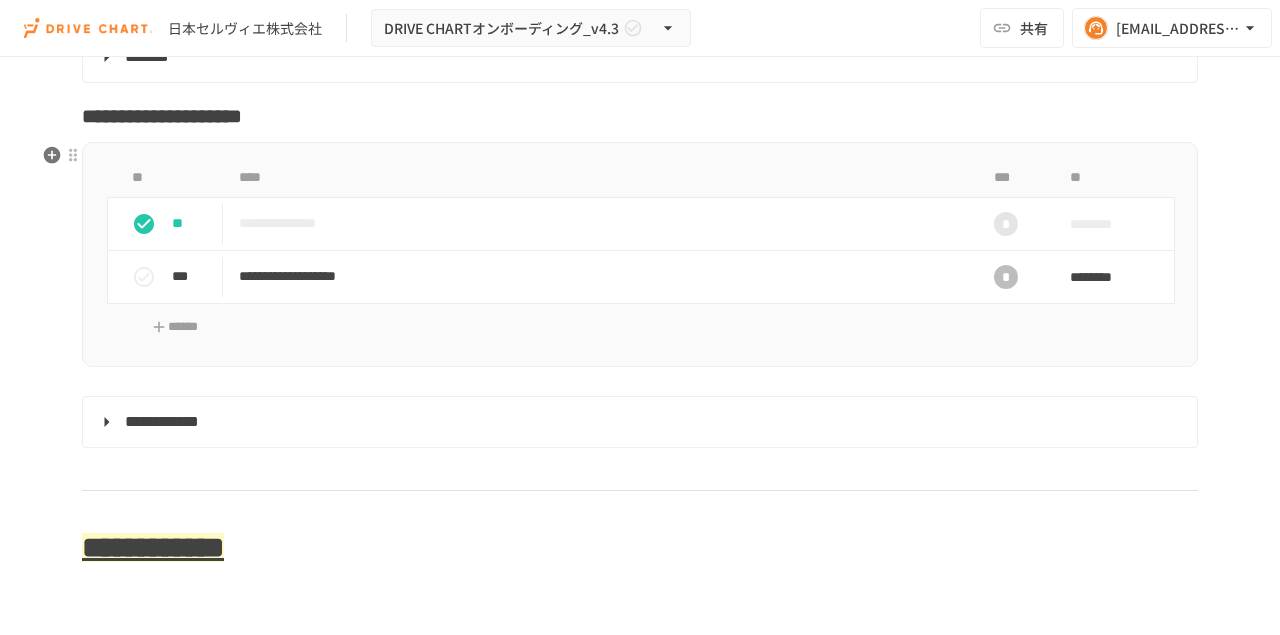 scroll, scrollTop: 6884, scrollLeft: 0, axis: vertical 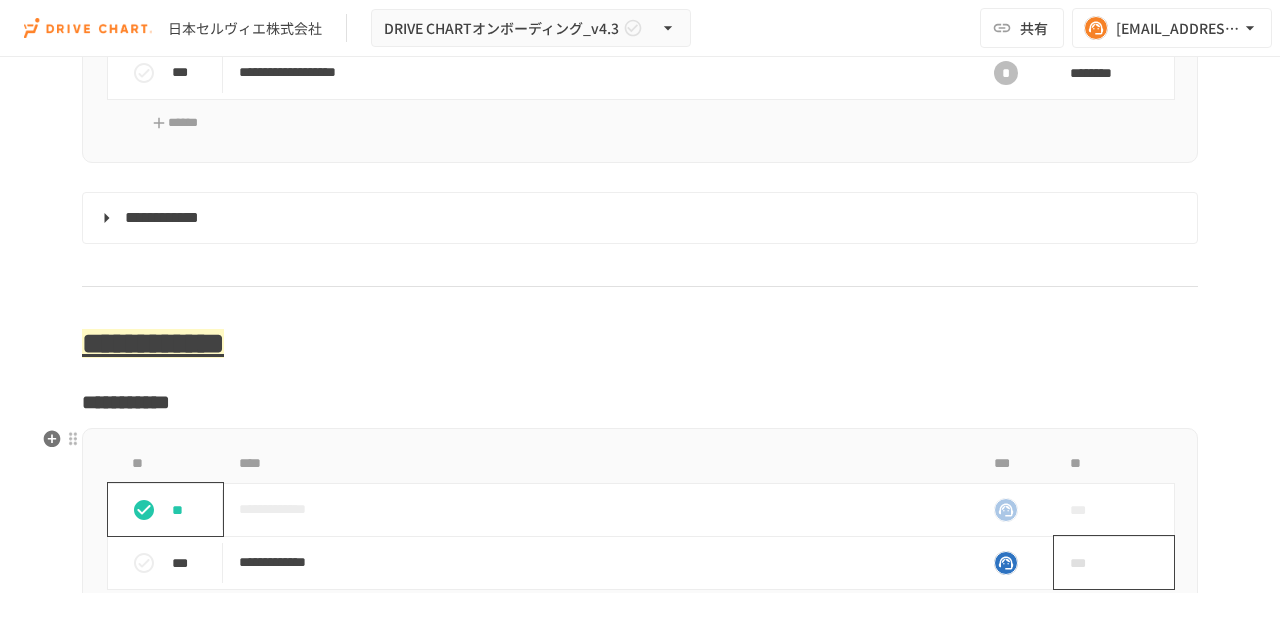 click on "***" at bounding box center (1091, 563) 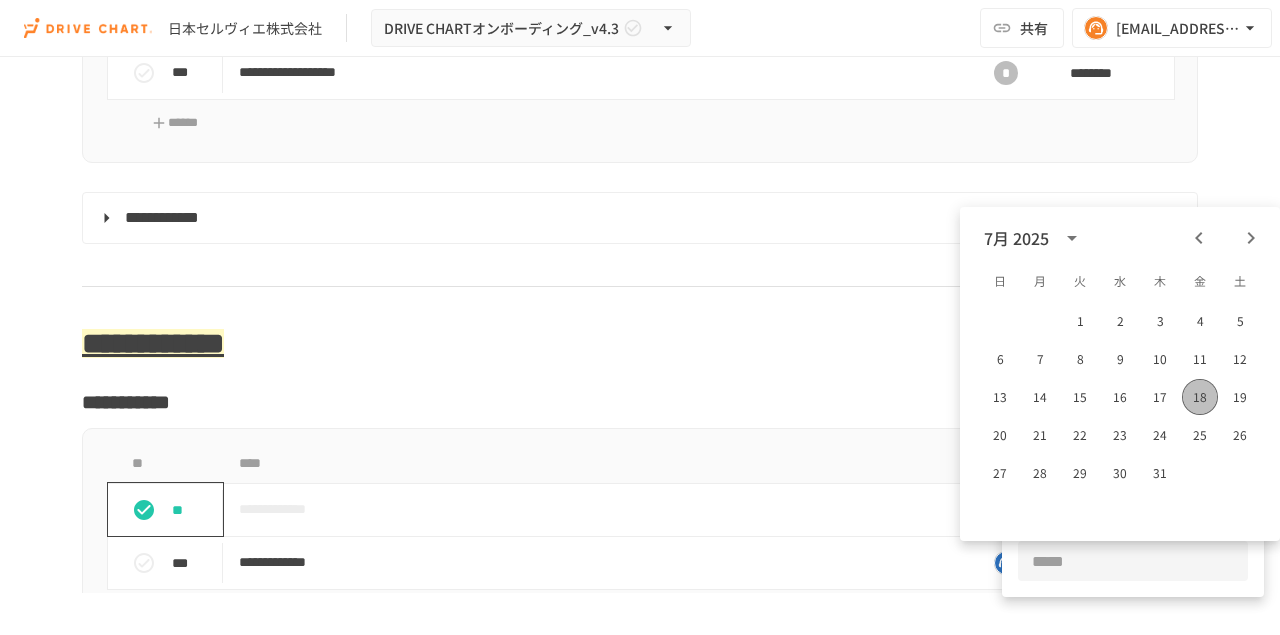 click on "18" at bounding box center [1200, 397] 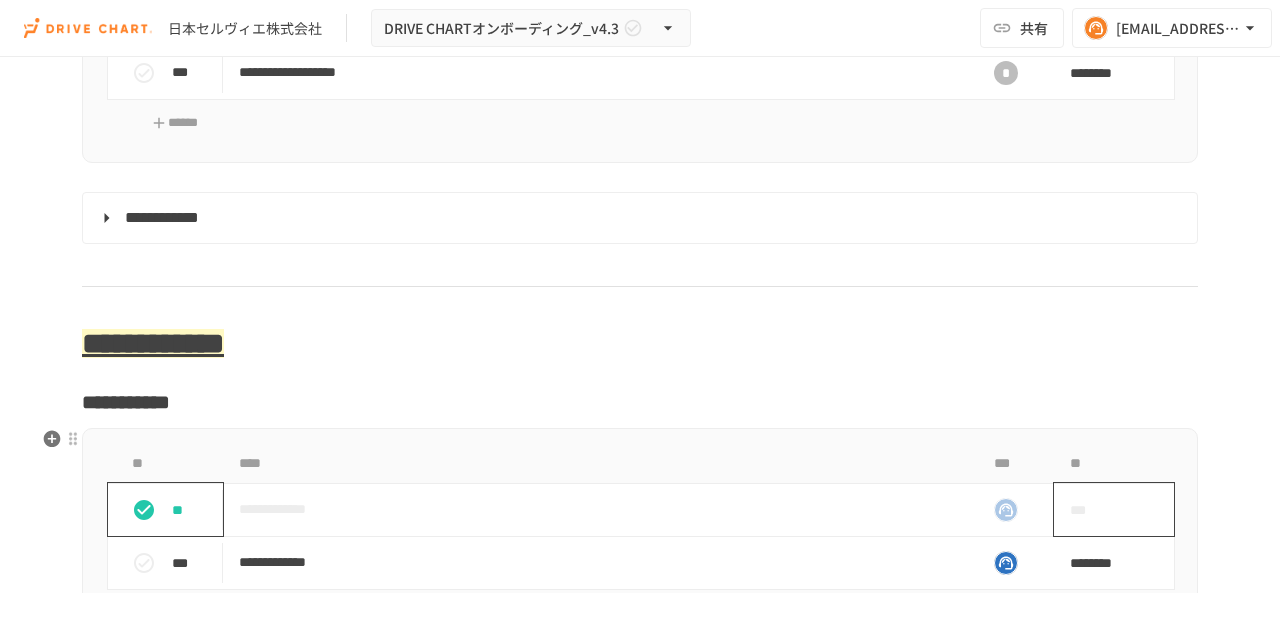 click on "***" at bounding box center [1091, 510] 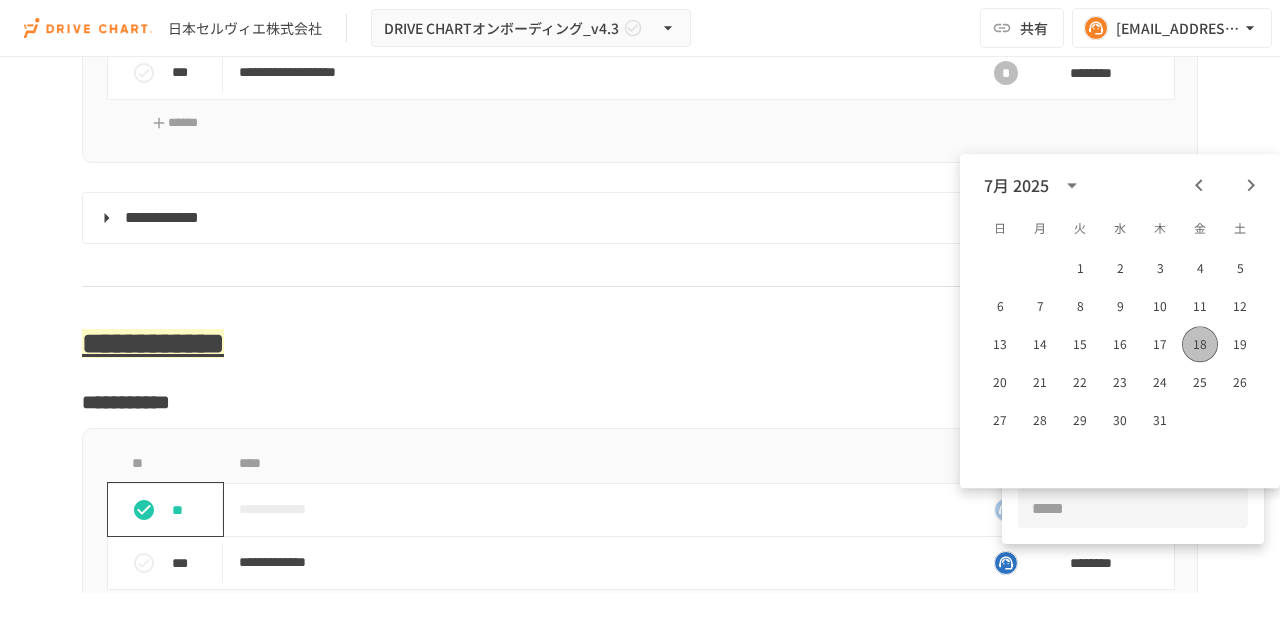 click on "18" at bounding box center [1200, 344] 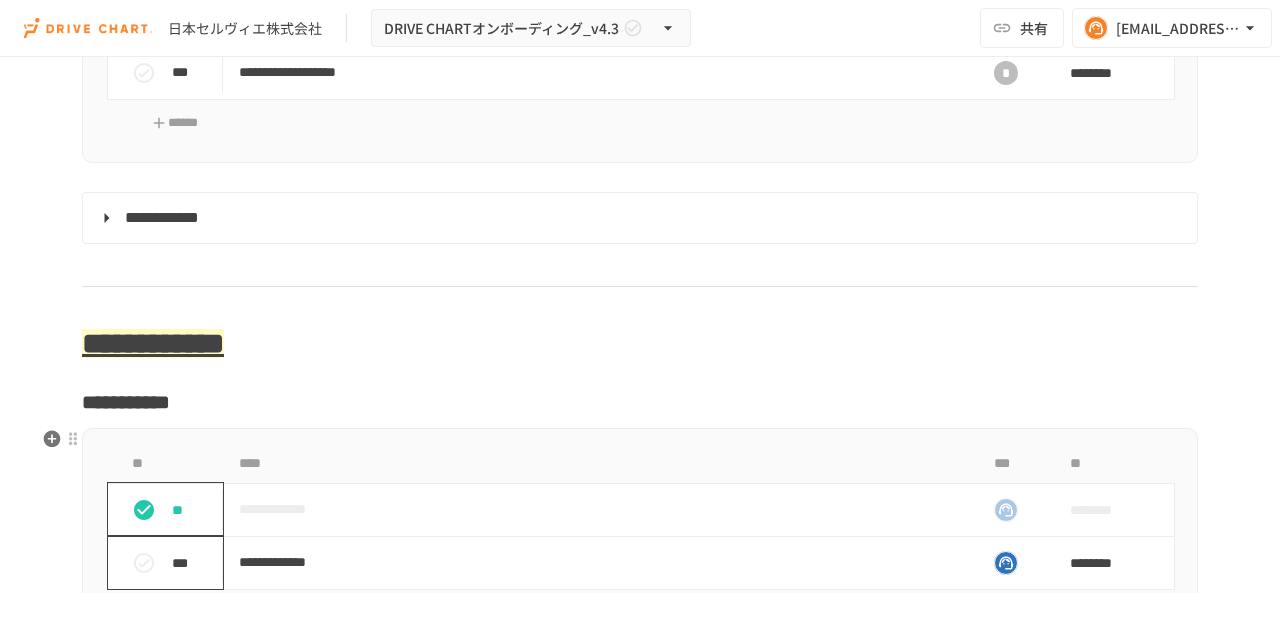 click on "***" at bounding box center (193, 563) 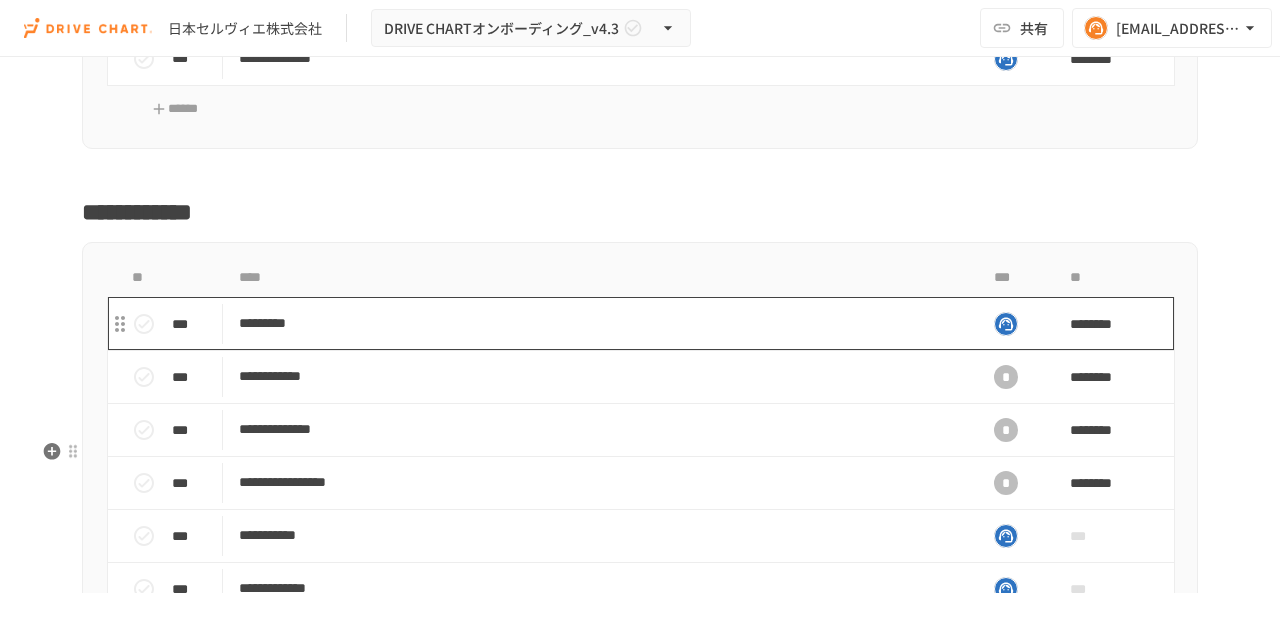 scroll, scrollTop: 8724, scrollLeft: 0, axis: vertical 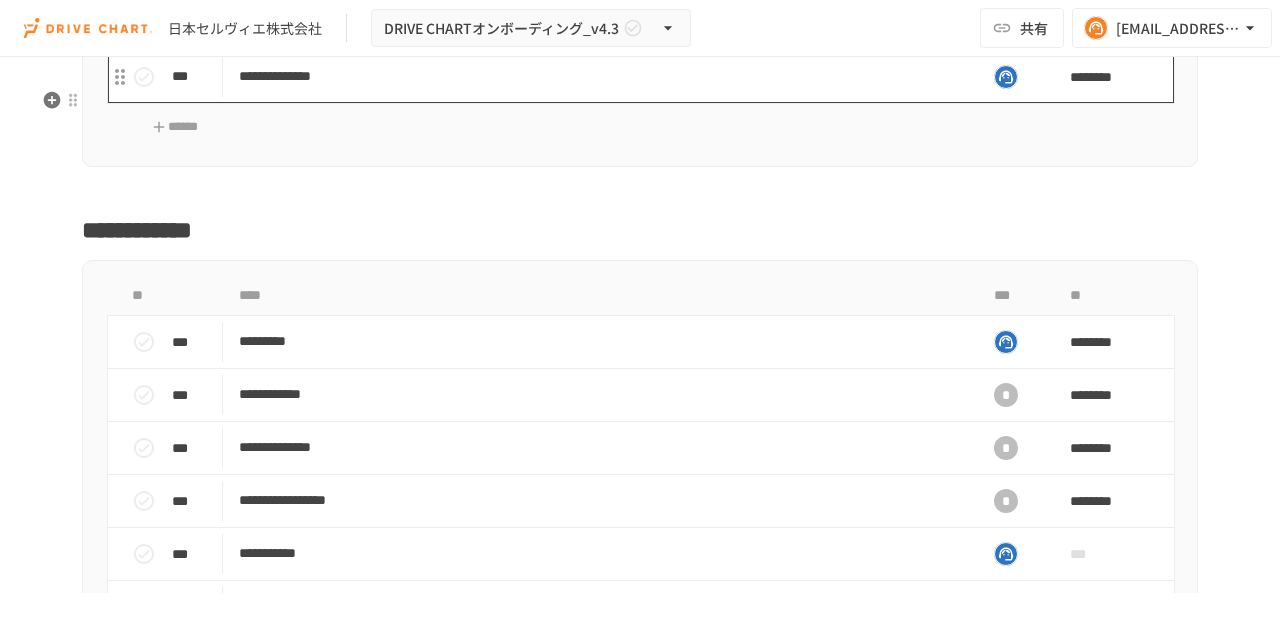 click on "**********" at bounding box center (598, 76) 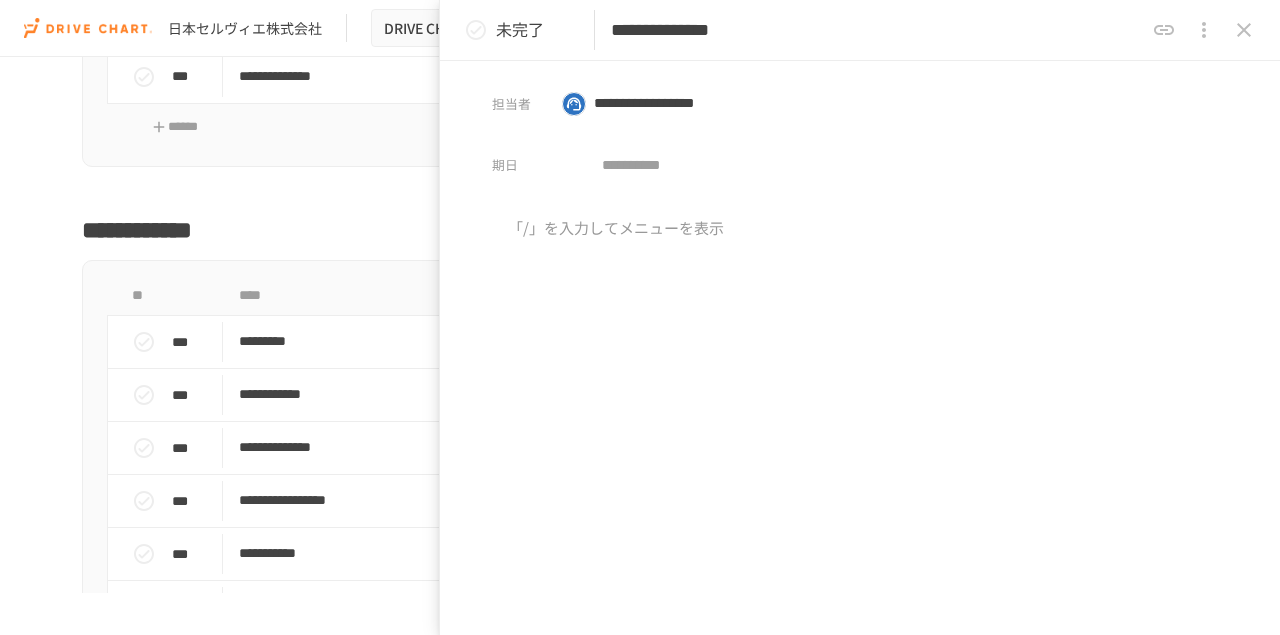 click on "**********" at bounding box center (877, 30) 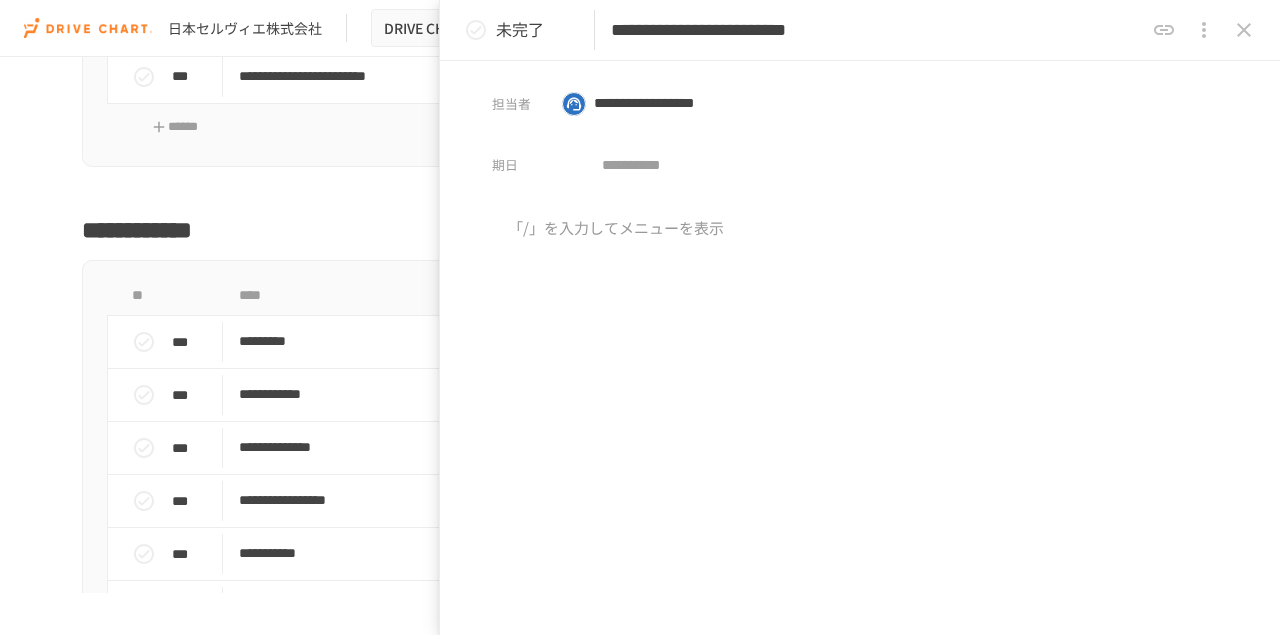 type on "**********" 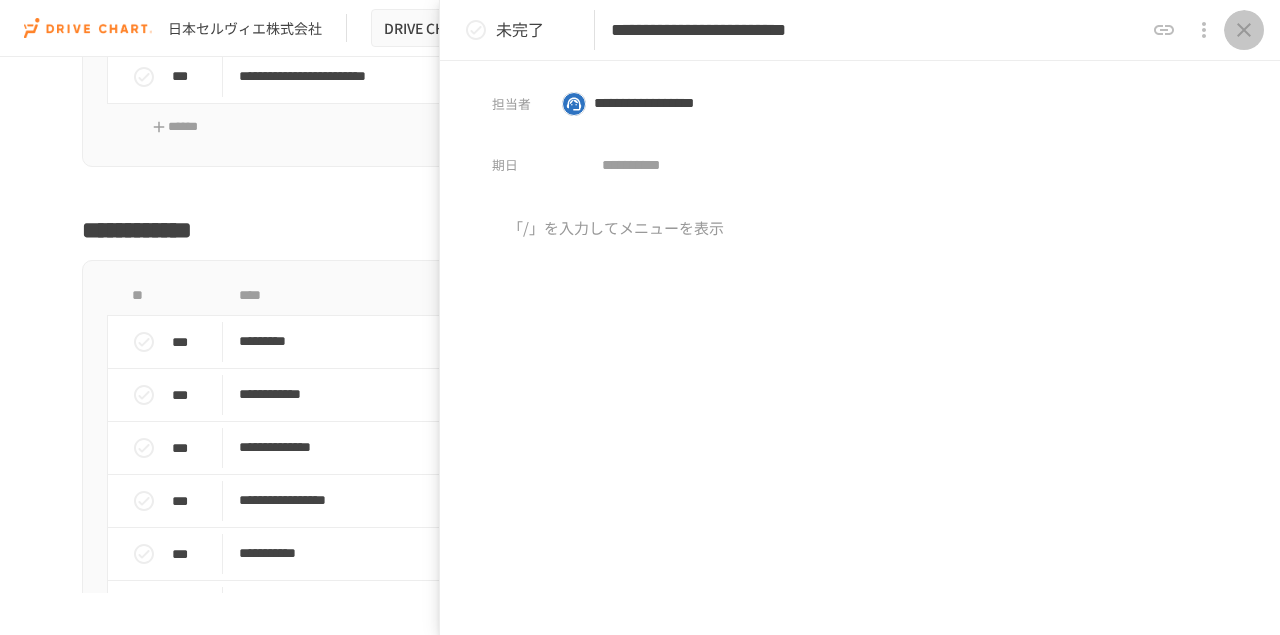 click at bounding box center (1244, 30) 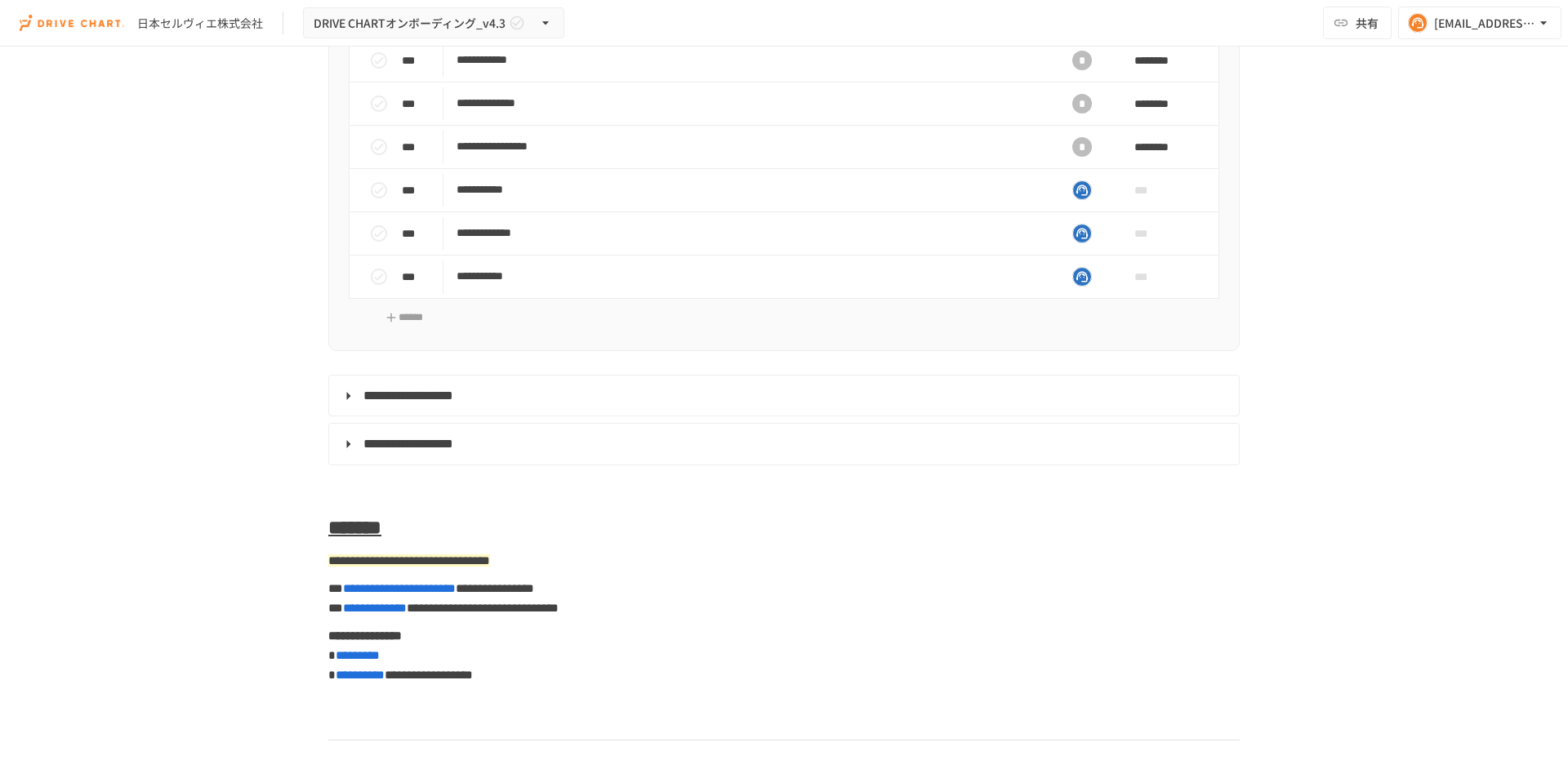 scroll, scrollTop: 7347, scrollLeft: 0, axis: vertical 